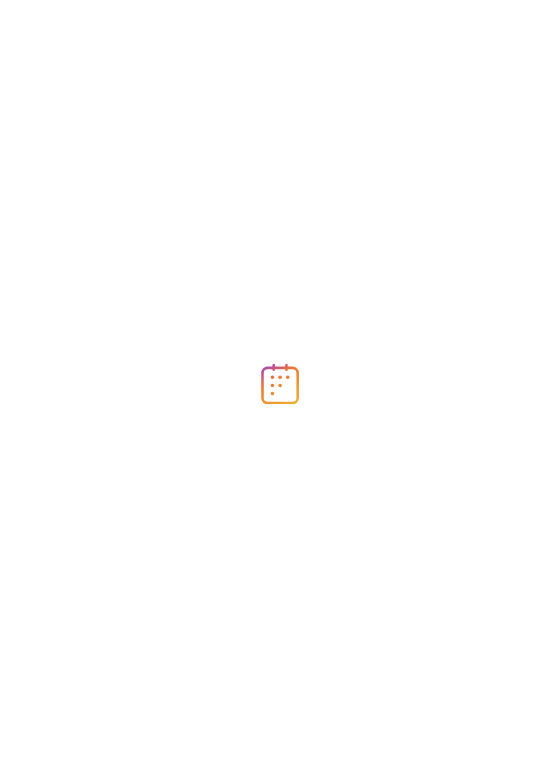 scroll, scrollTop: 0, scrollLeft: 0, axis: both 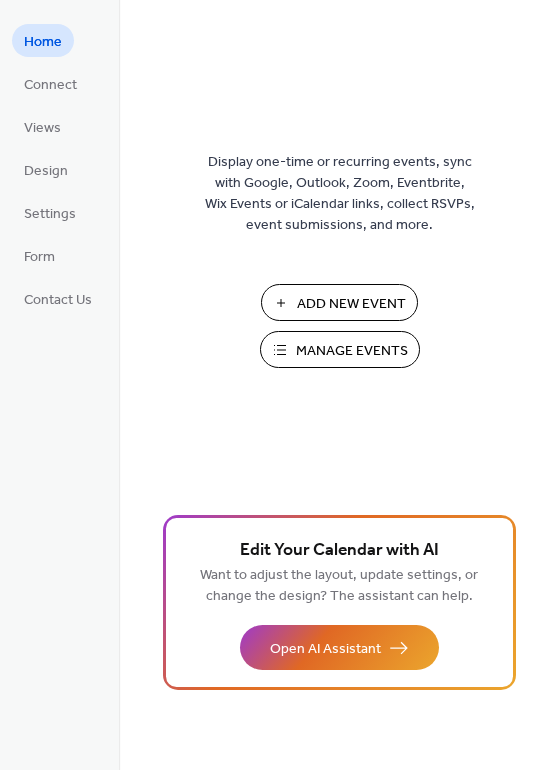 click on "Add New Event" at bounding box center (351, 304) 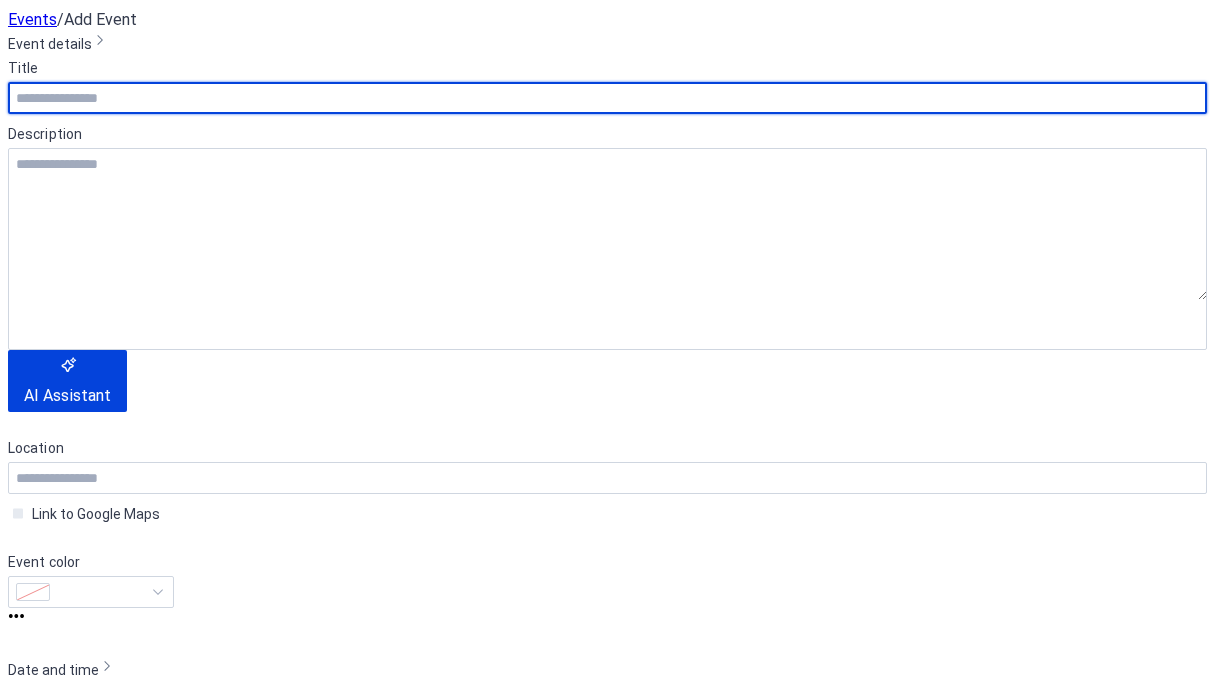 scroll, scrollTop: 0, scrollLeft: 0, axis: both 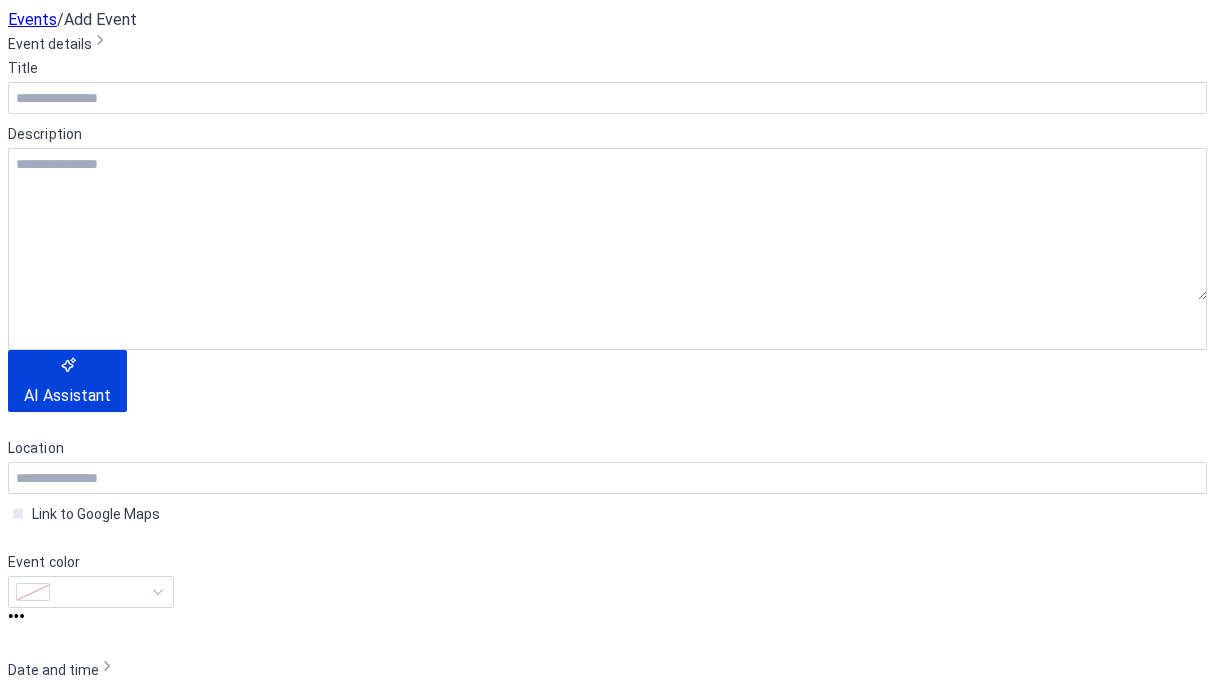 click on "もっと見る" at bounding box center [141, 2936] 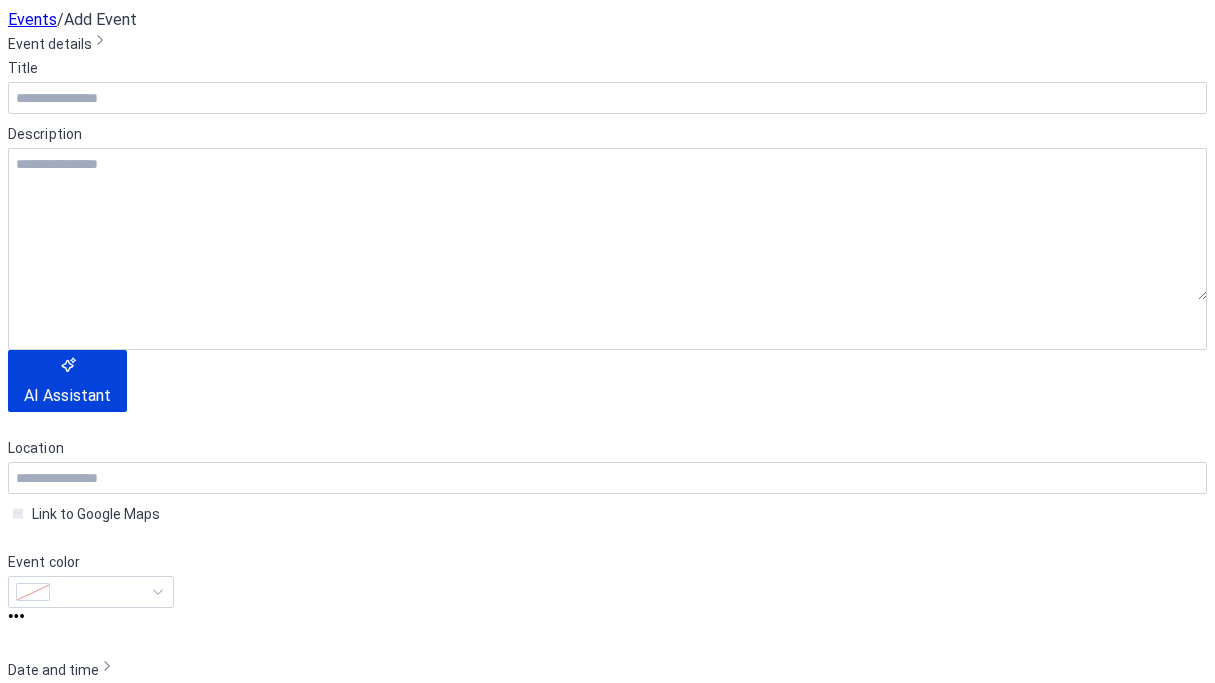 click on "＜シン＞アドリブ味見の会＠さうりるwithぱく よんせ（ピアノ） ​" at bounding box center [636, 2823] 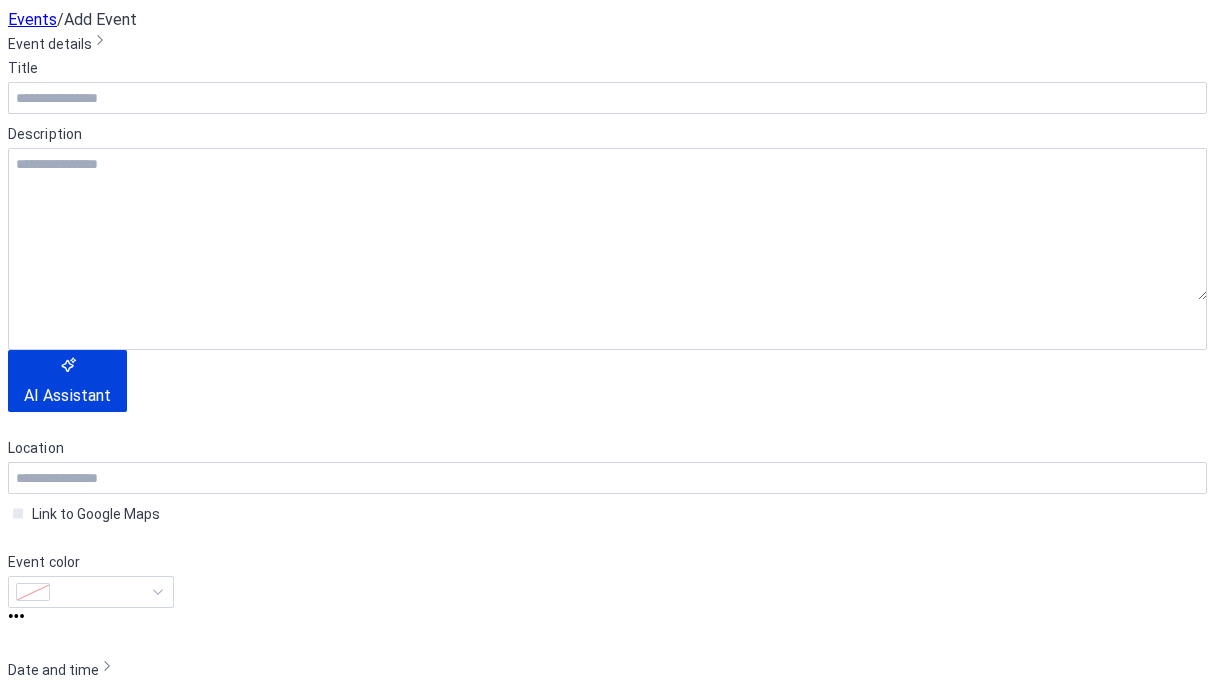 copy on "＜シン＞アドリブ味見の会＠さうりるwithぱく よんせ（ピアノ） ​" 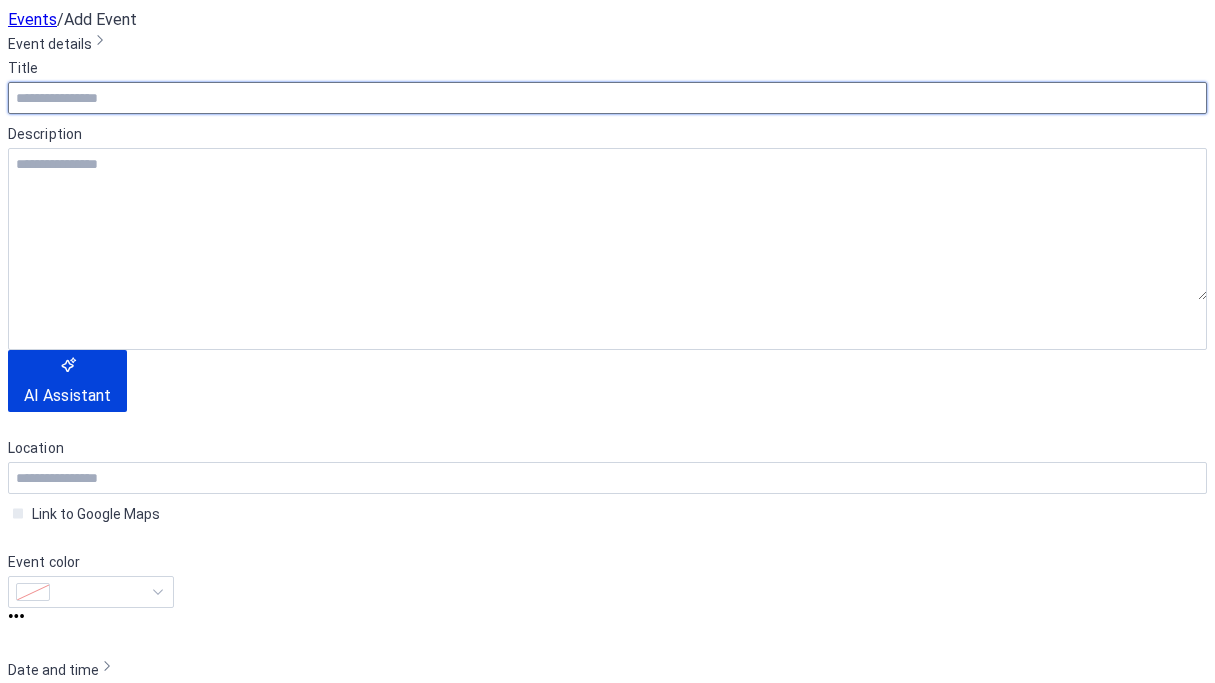 click at bounding box center [607, 98] 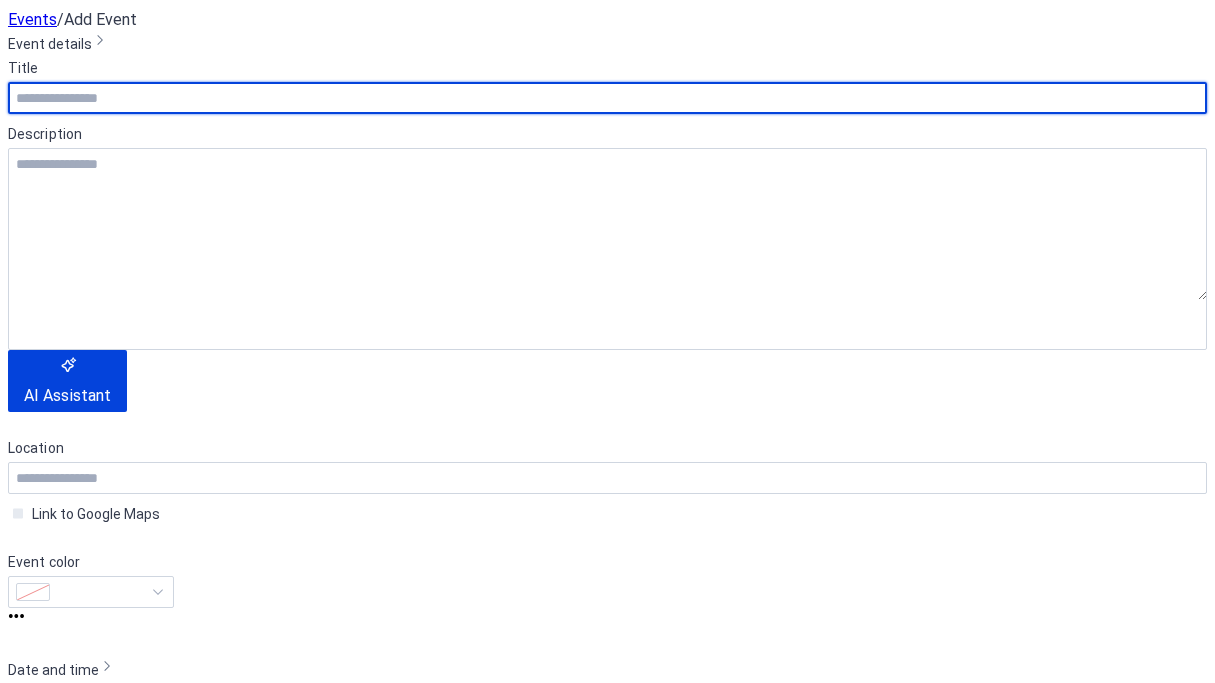 paste on "**********" 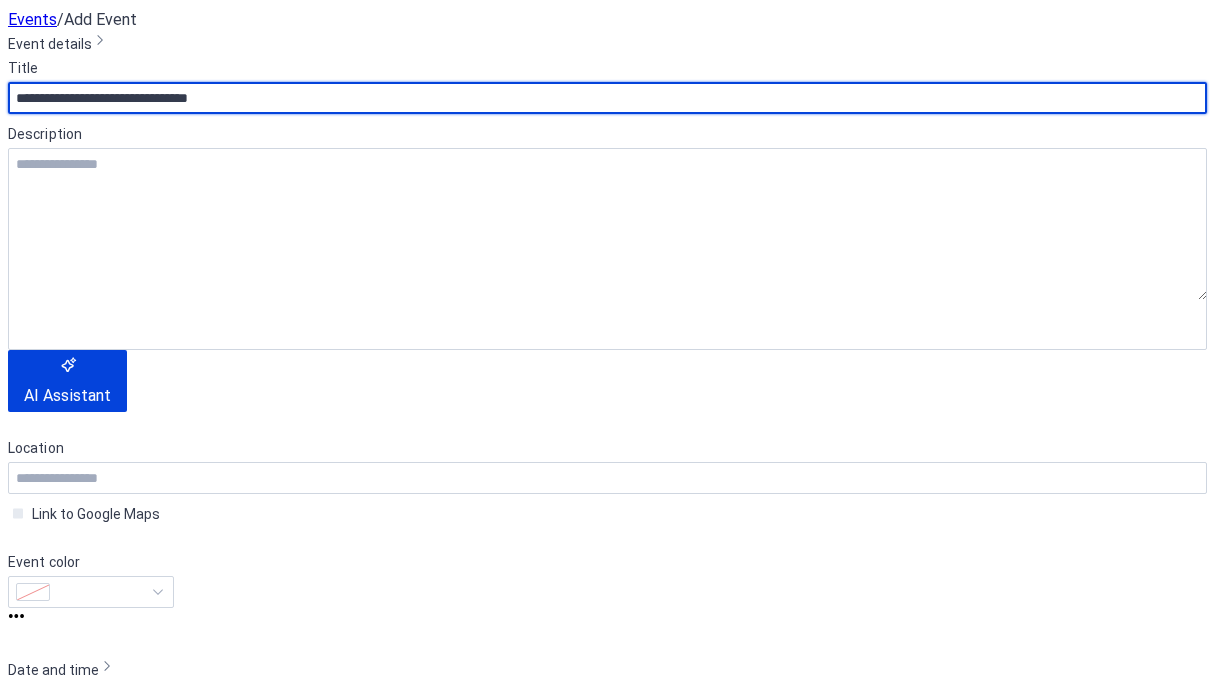 scroll, scrollTop: 1018, scrollLeft: 0, axis: vertical 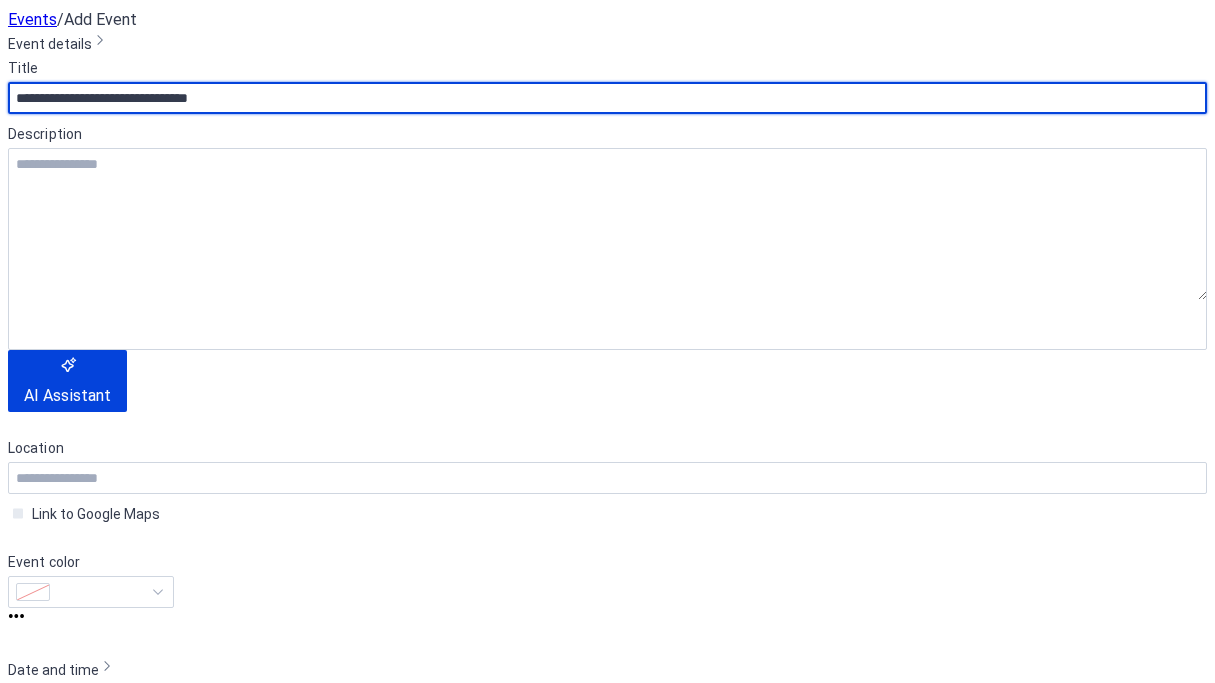 type on "**********" 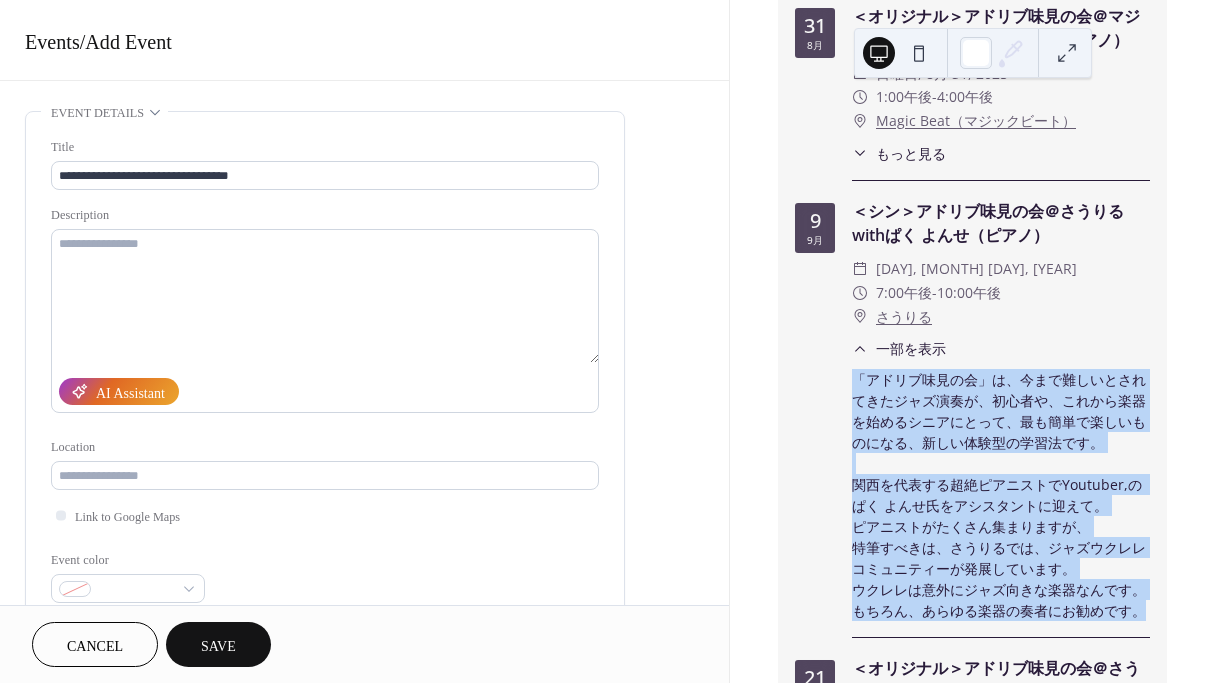 drag, startPoint x: 858, startPoint y: 397, endPoint x: 975, endPoint y: 639, distance: 268.7992 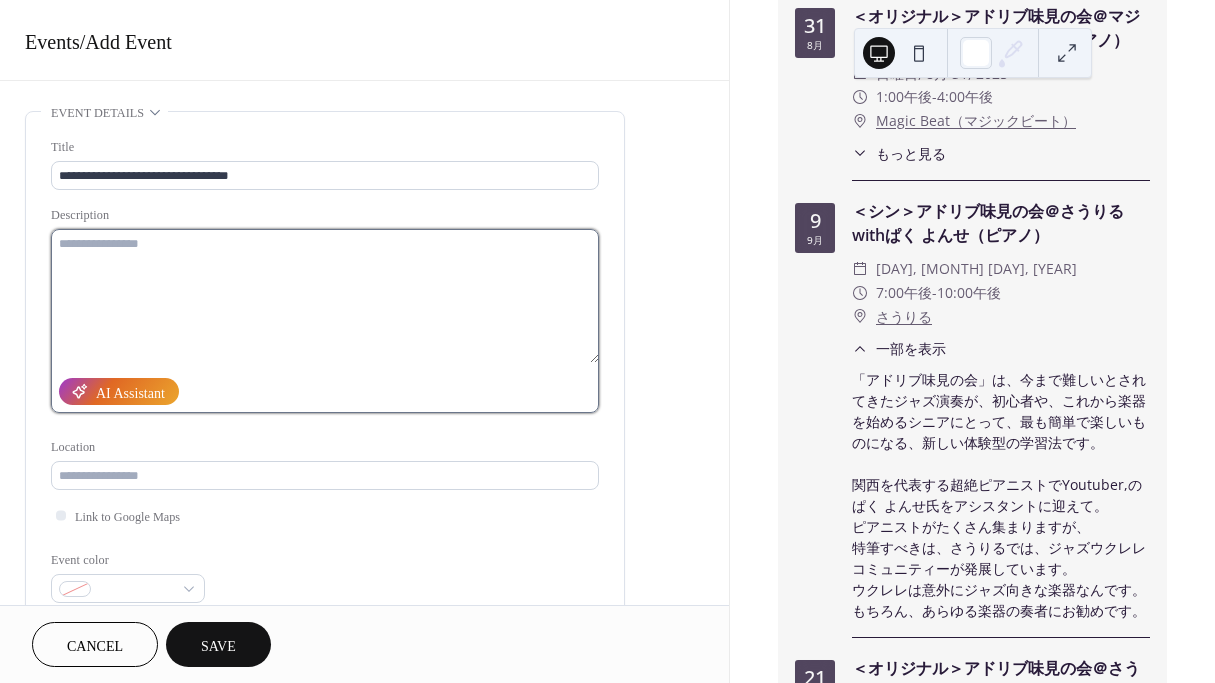 click at bounding box center [325, 296] 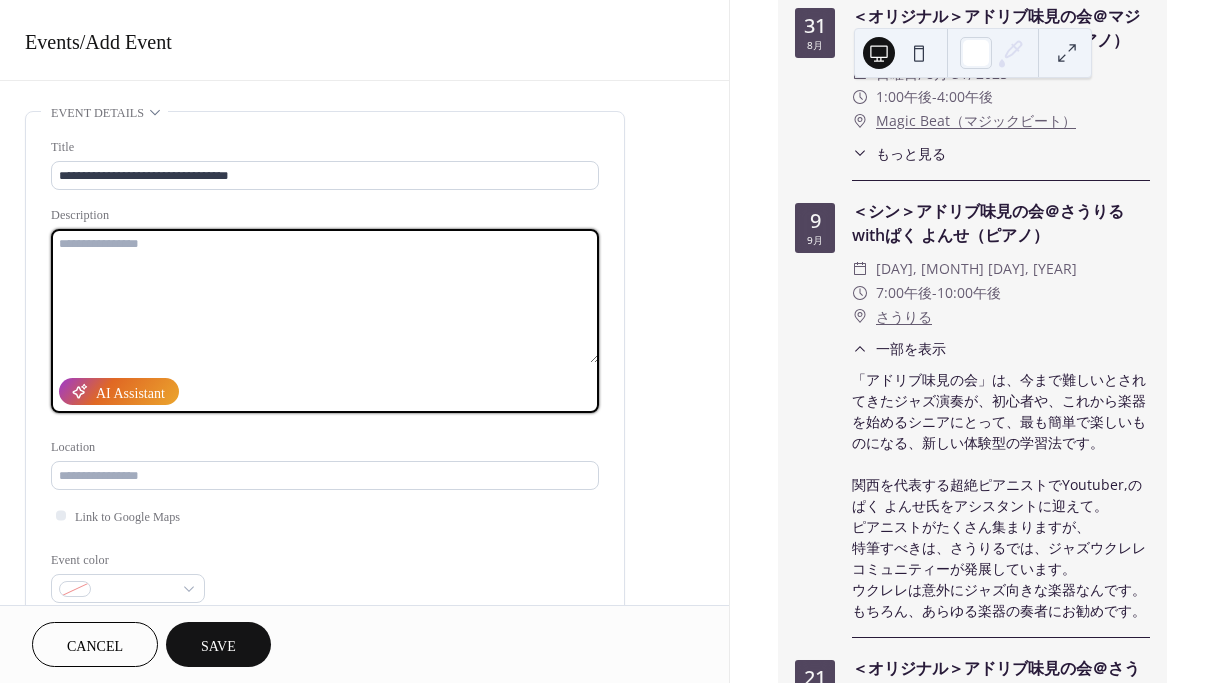 paste on "**********" 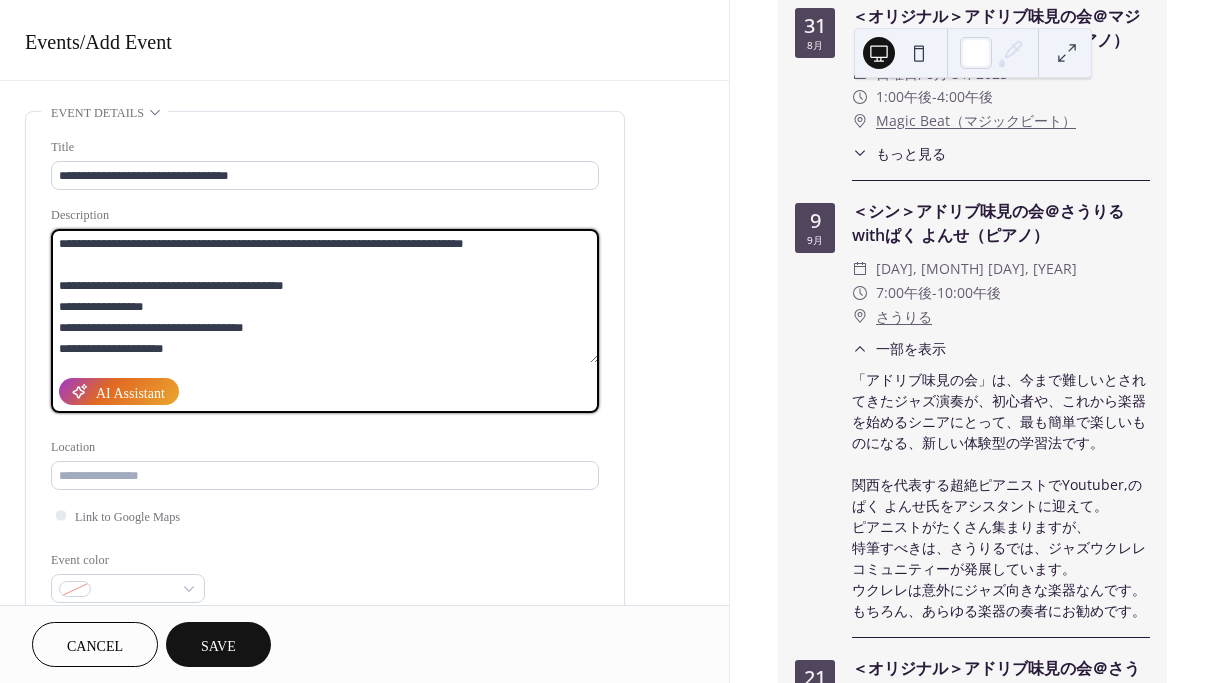 scroll, scrollTop: 39, scrollLeft: 0, axis: vertical 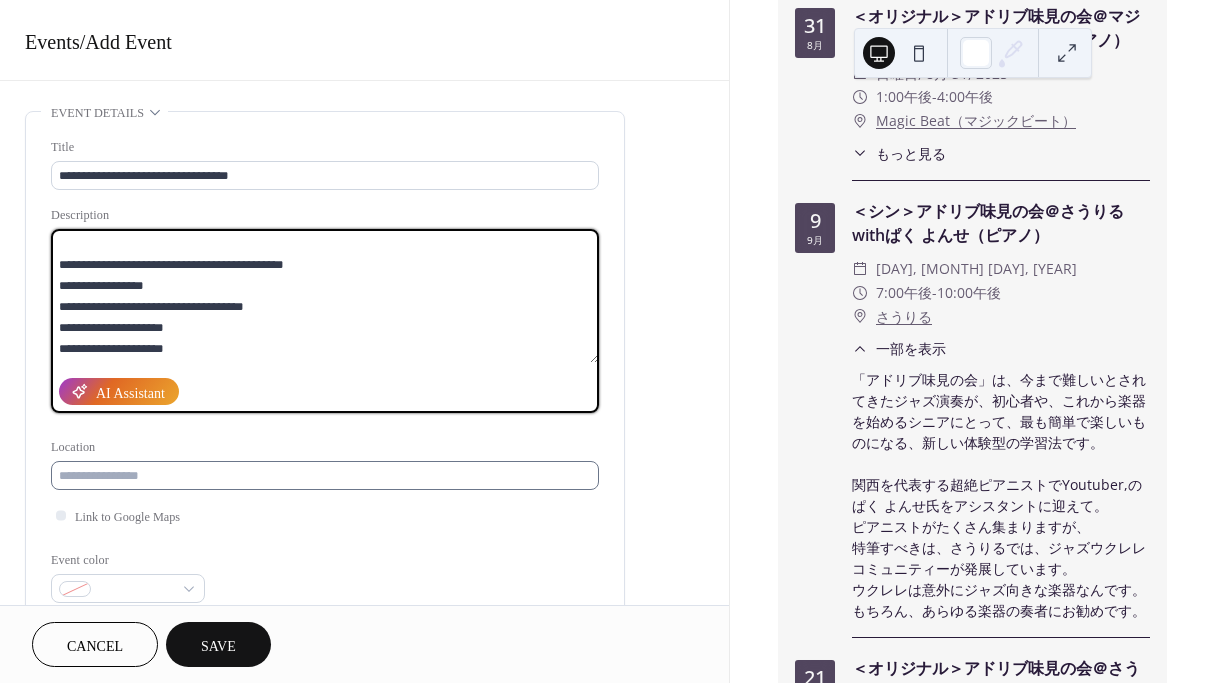 type on "**********" 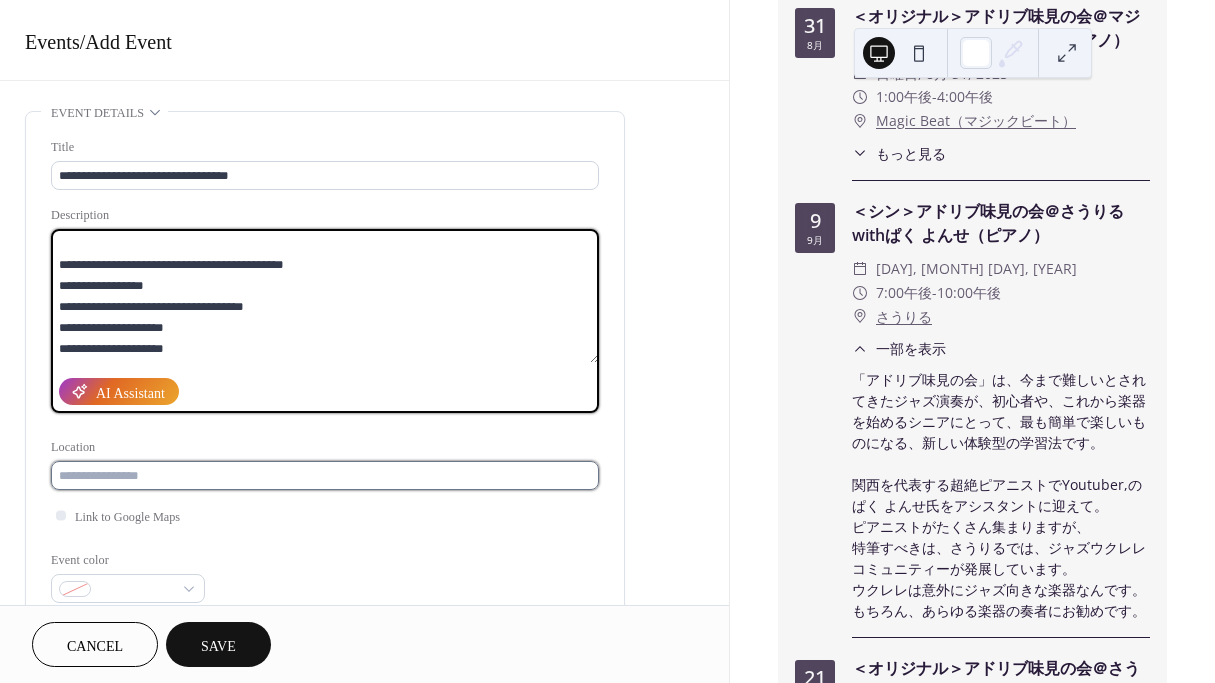 click at bounding box center (325, 475) 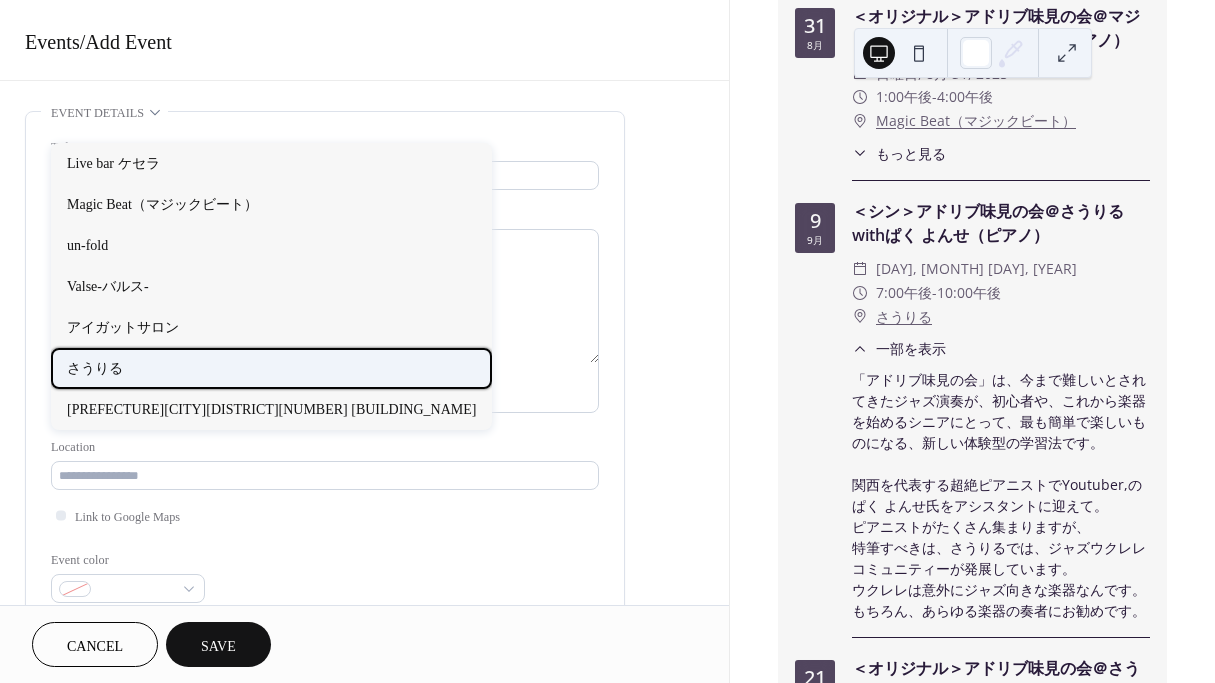 click on "さうりる" at bounding box center [271, 368] 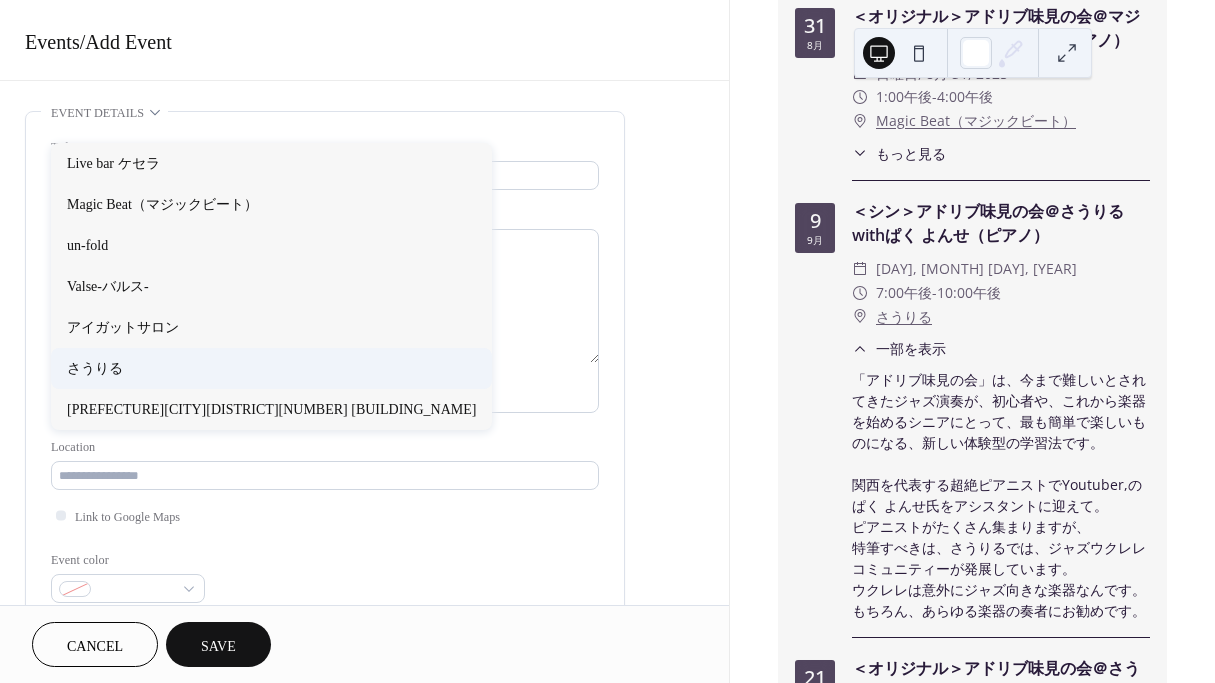 type on "****" 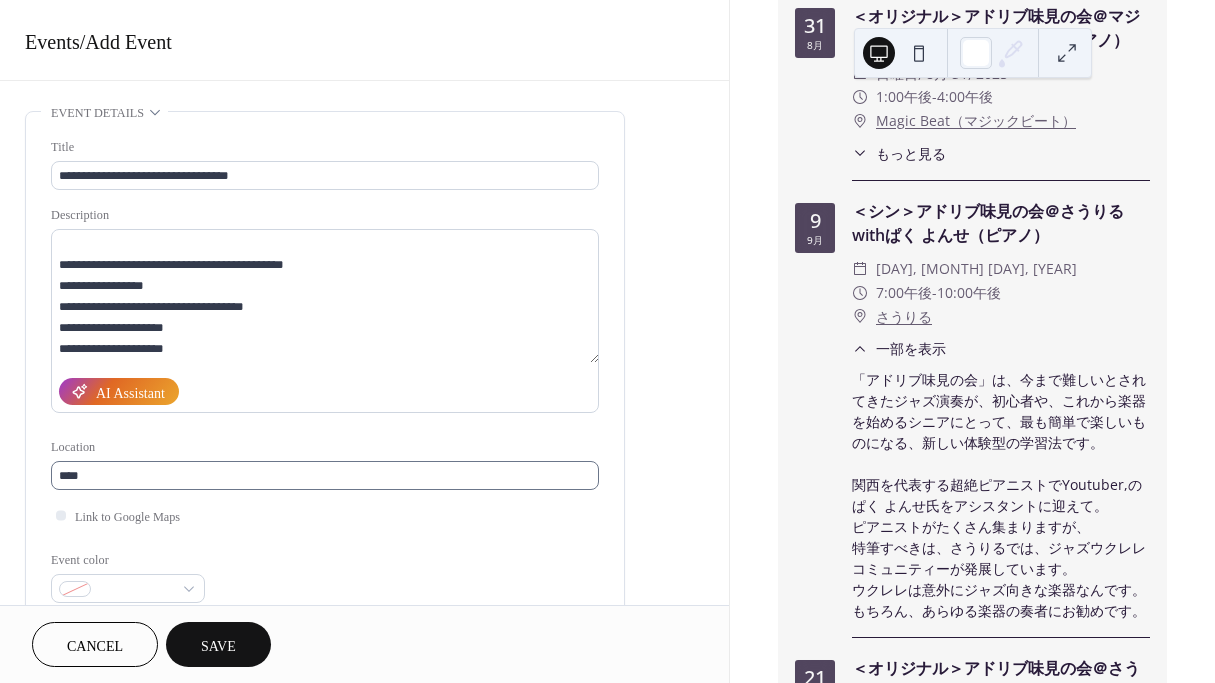 scroll, scrollTop: 54, scrollLeft: 0, axis: vertical 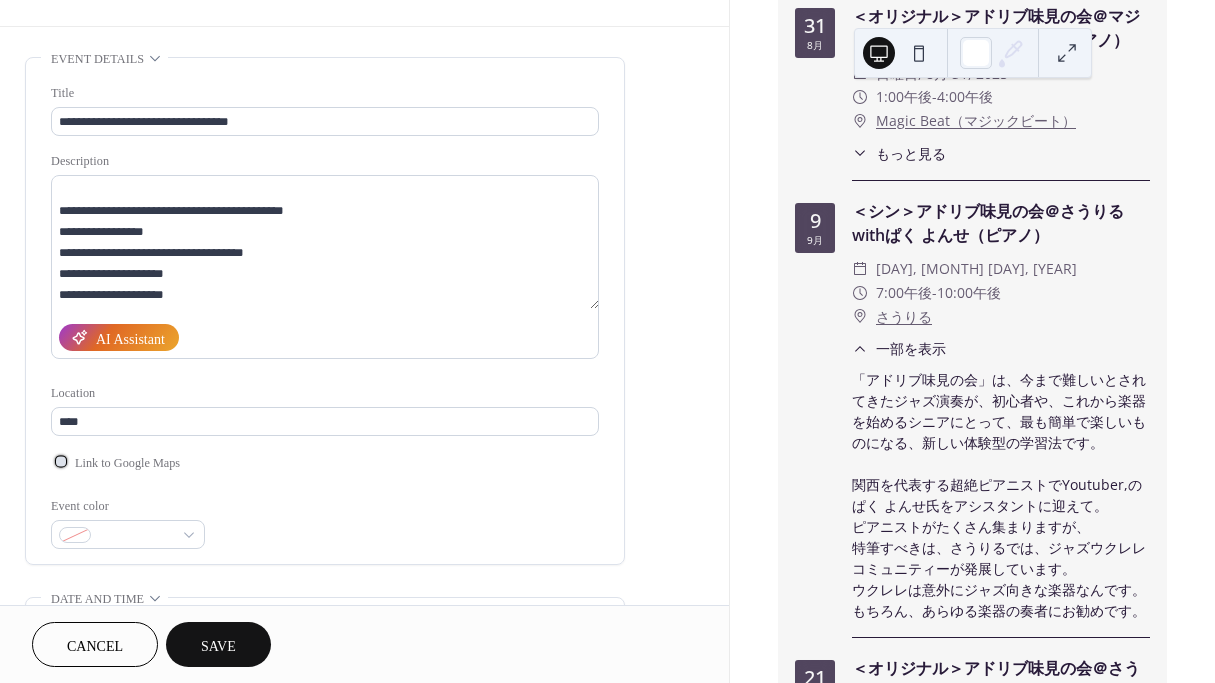 click at bounding box center (61, 461) 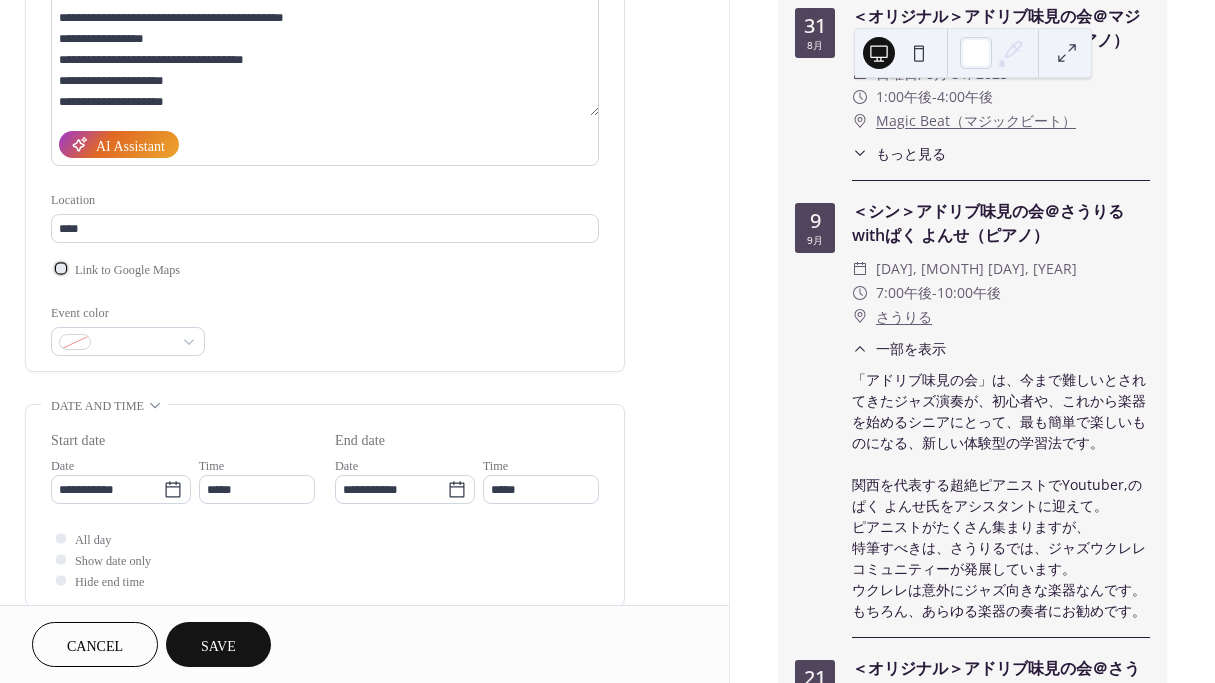 scroll, scrollTop: 249, scrollLeft: 0, axis: vertical 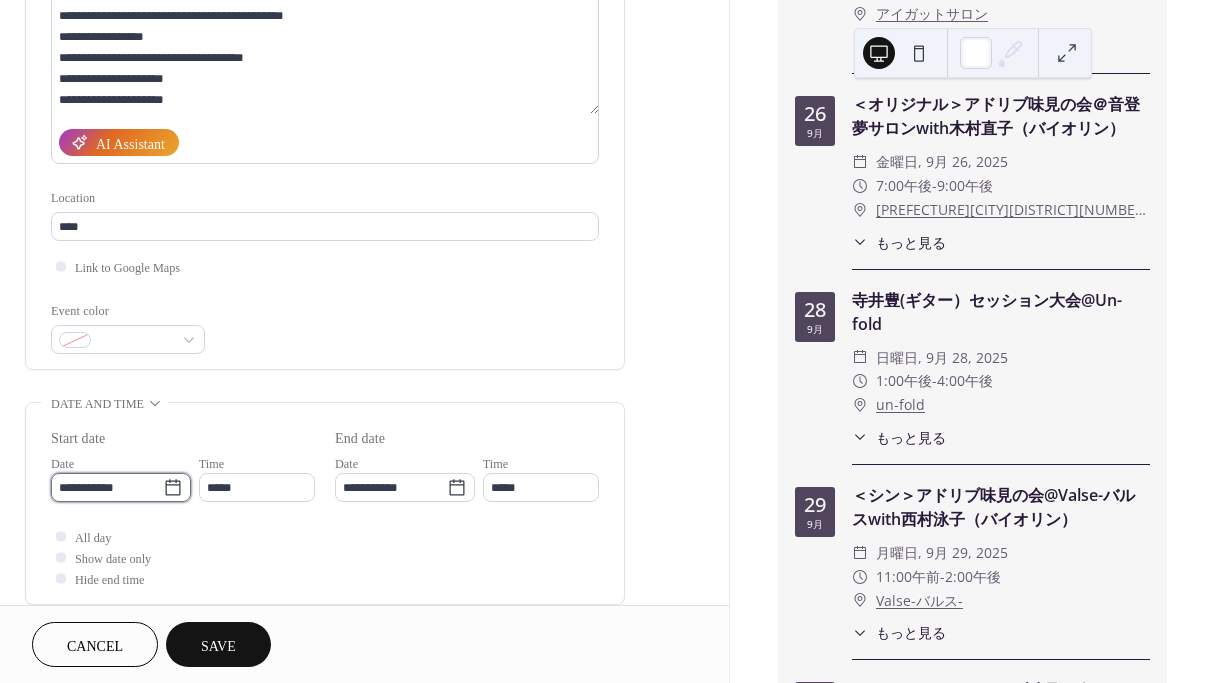click on "**********" at bounding box center [107, 487] 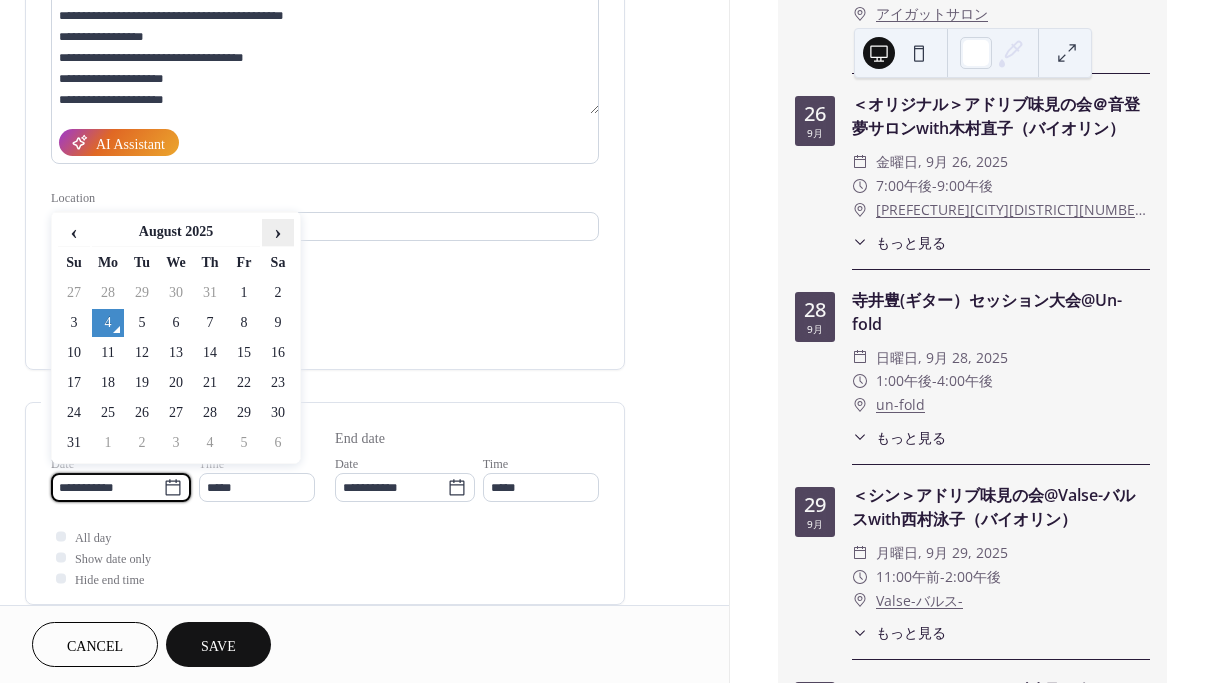 click on "›" at bounding box center [278, 232] 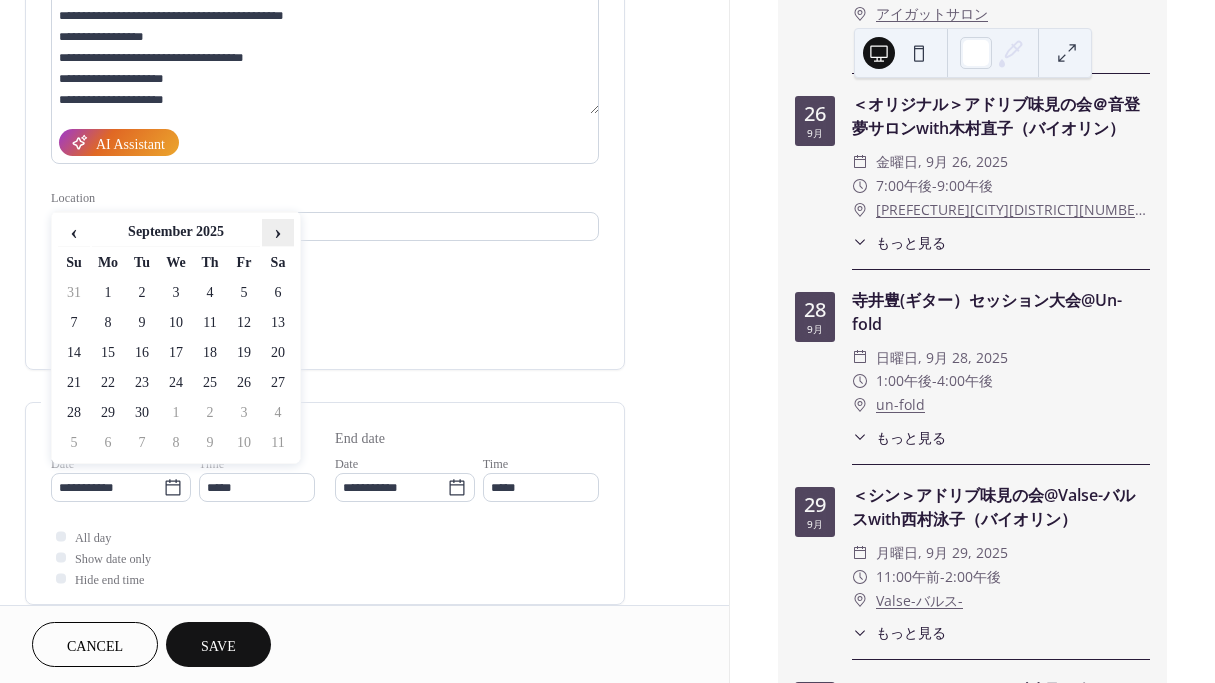 click on "›" at bounding box center (278, 232) 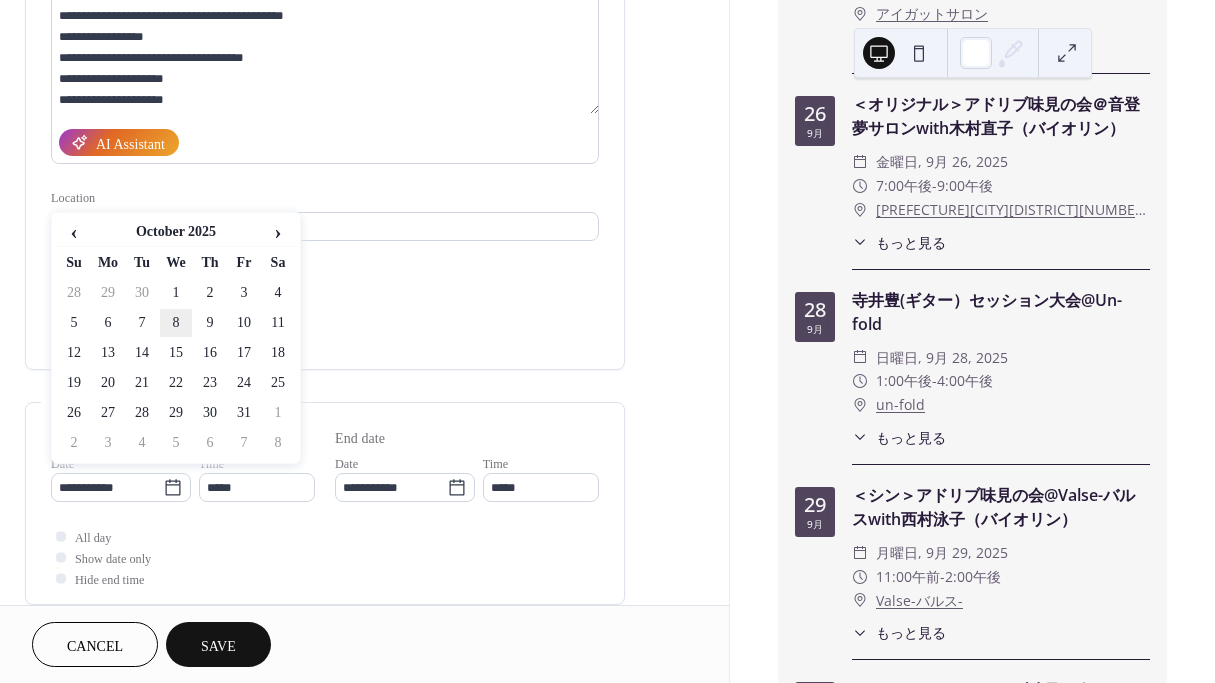 click on "8" at bounding box center (176, 323) 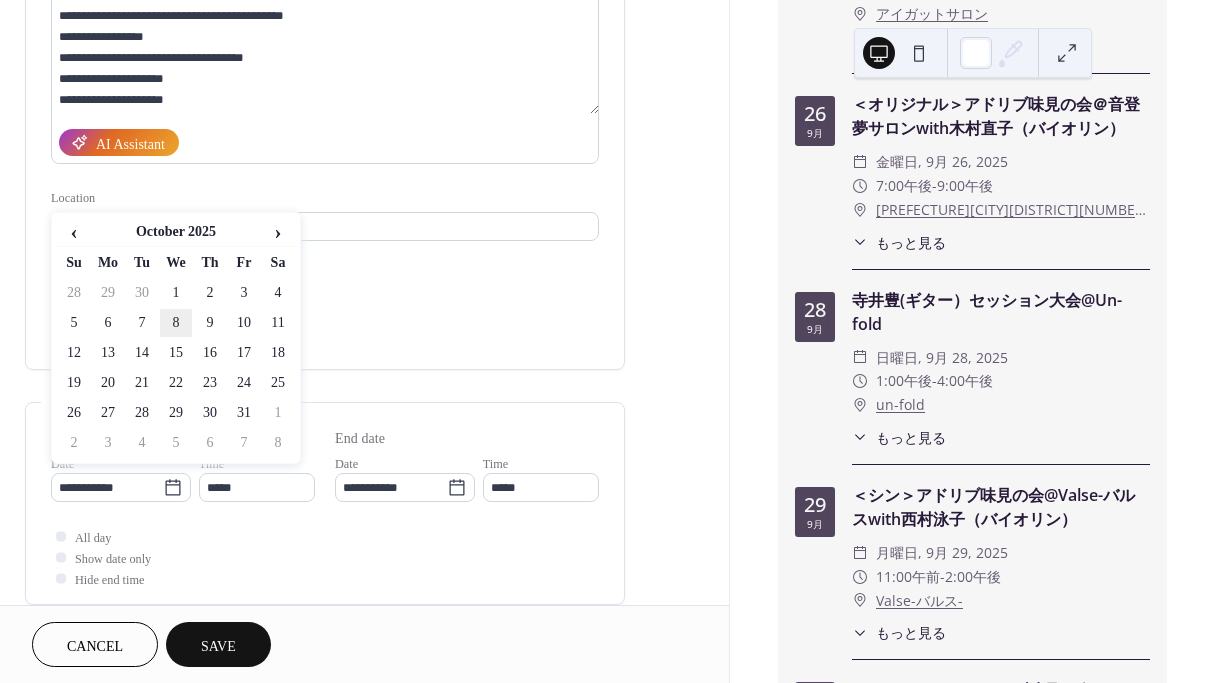 type on "**********" 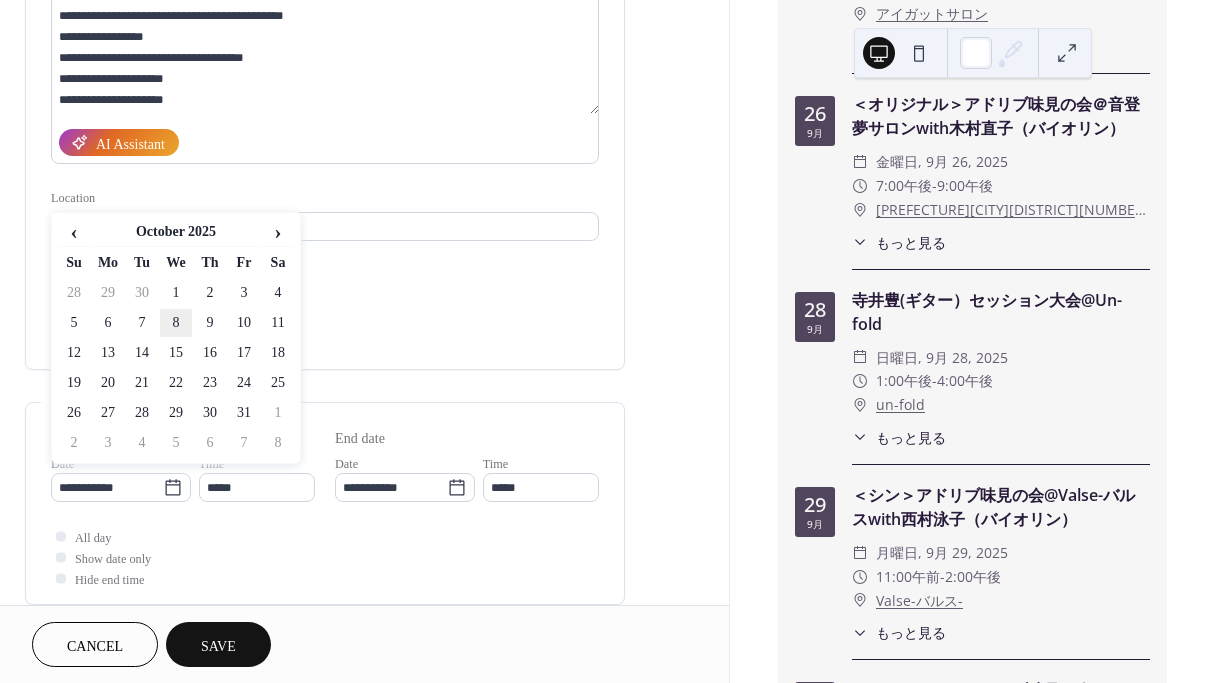 type on "**********" 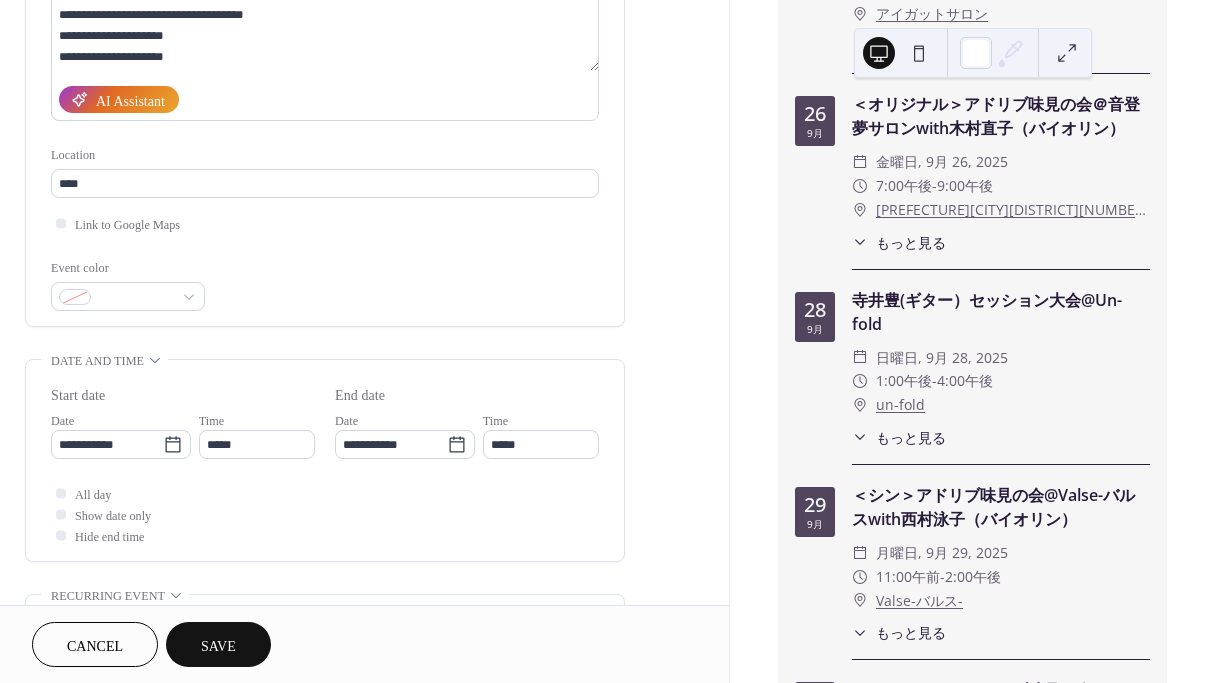 scroll, scrollTop: 297, scrollLeft: 0, axis: vertical 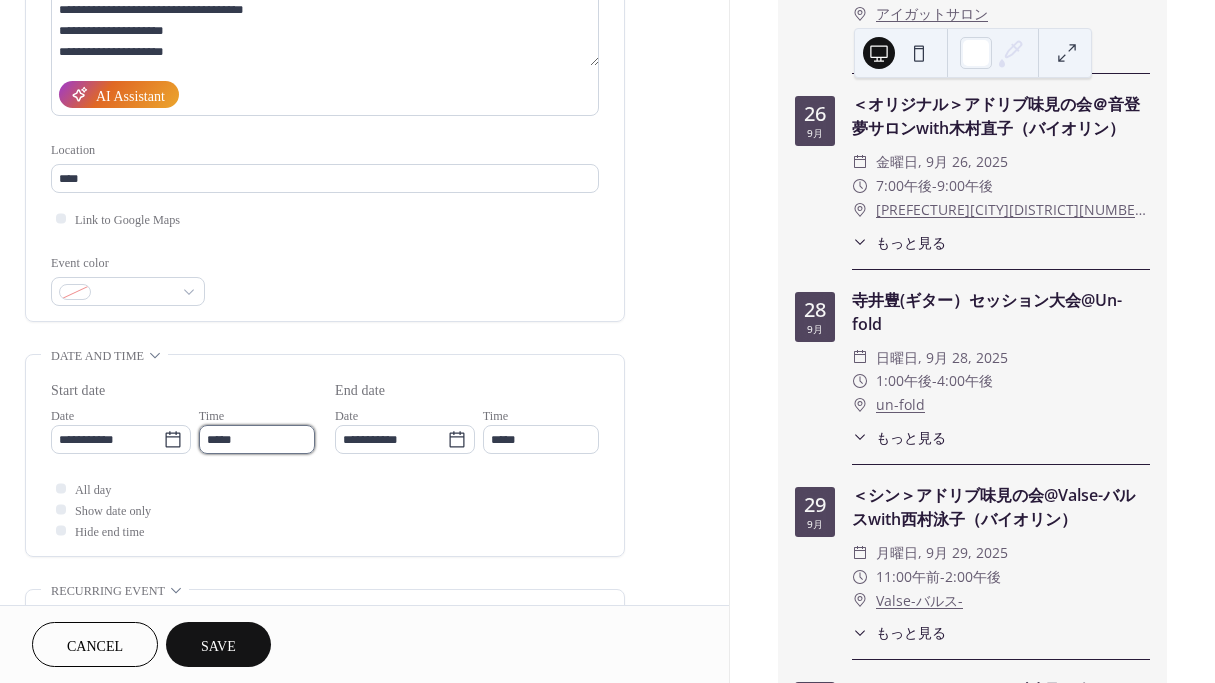 click on "*****" at bounding box center (257, 439) 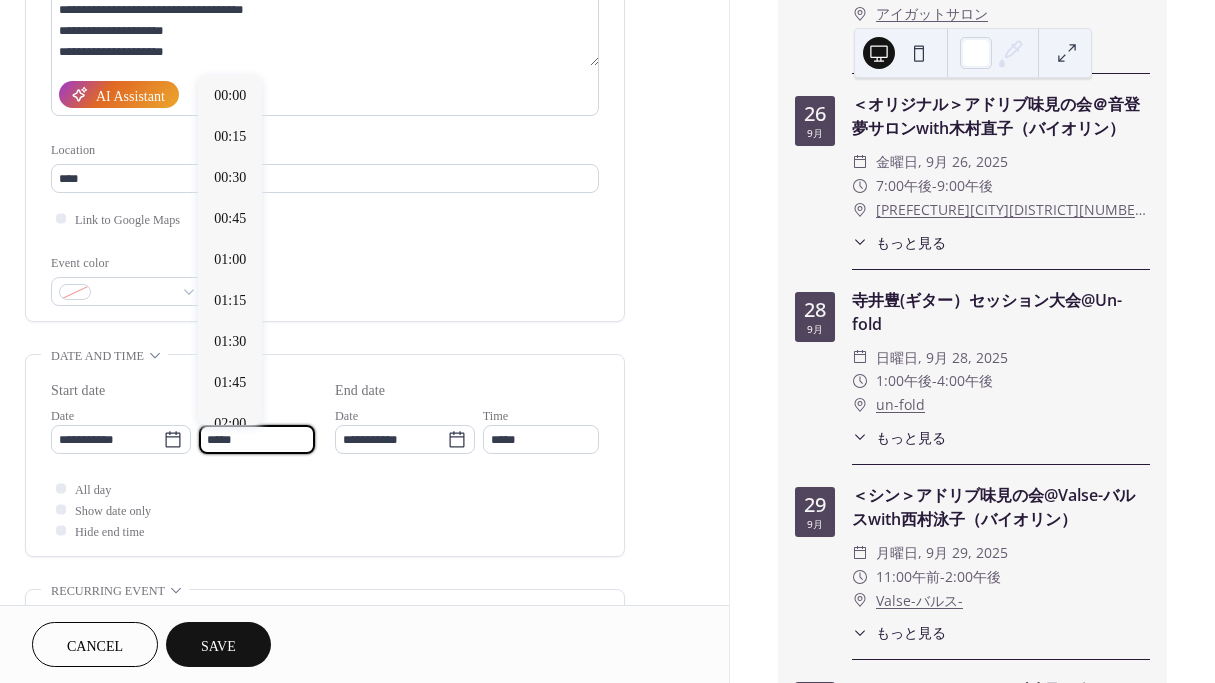 scroll, scrollTop: 2016, scrollLeft: 0, axis: vertical 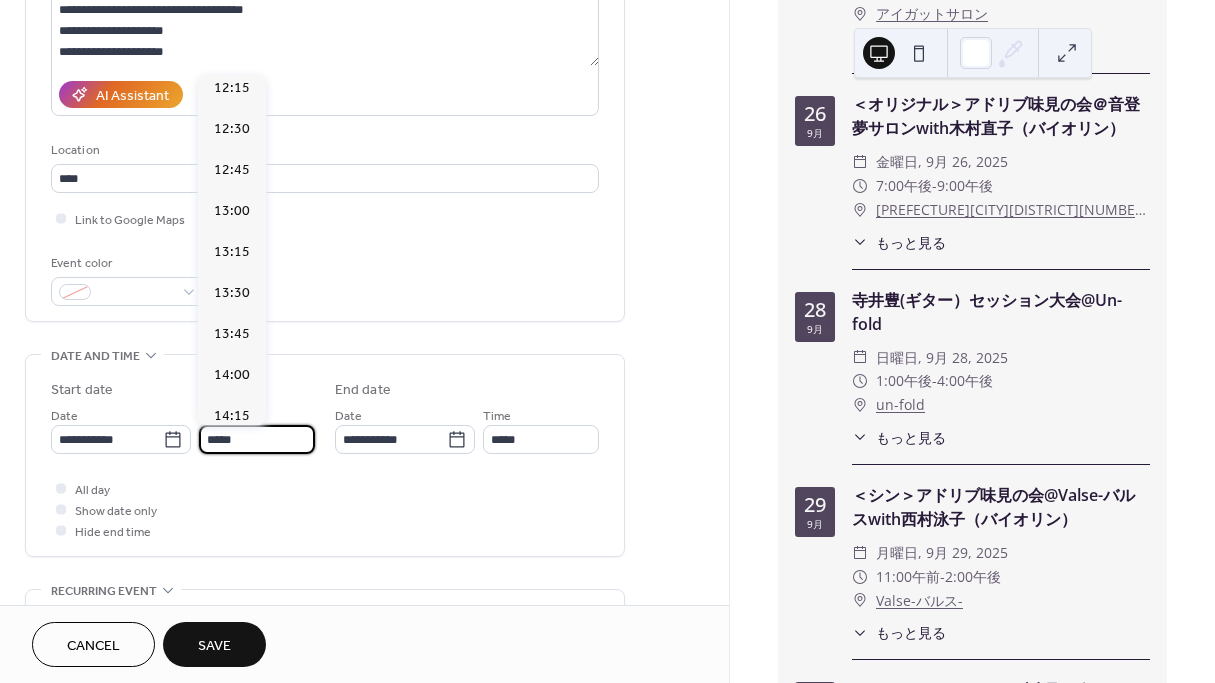 drag, startPoint x: 279, startPoint y: 438, endPoint x: 193, endPoint y: 437, distance: 86.00581 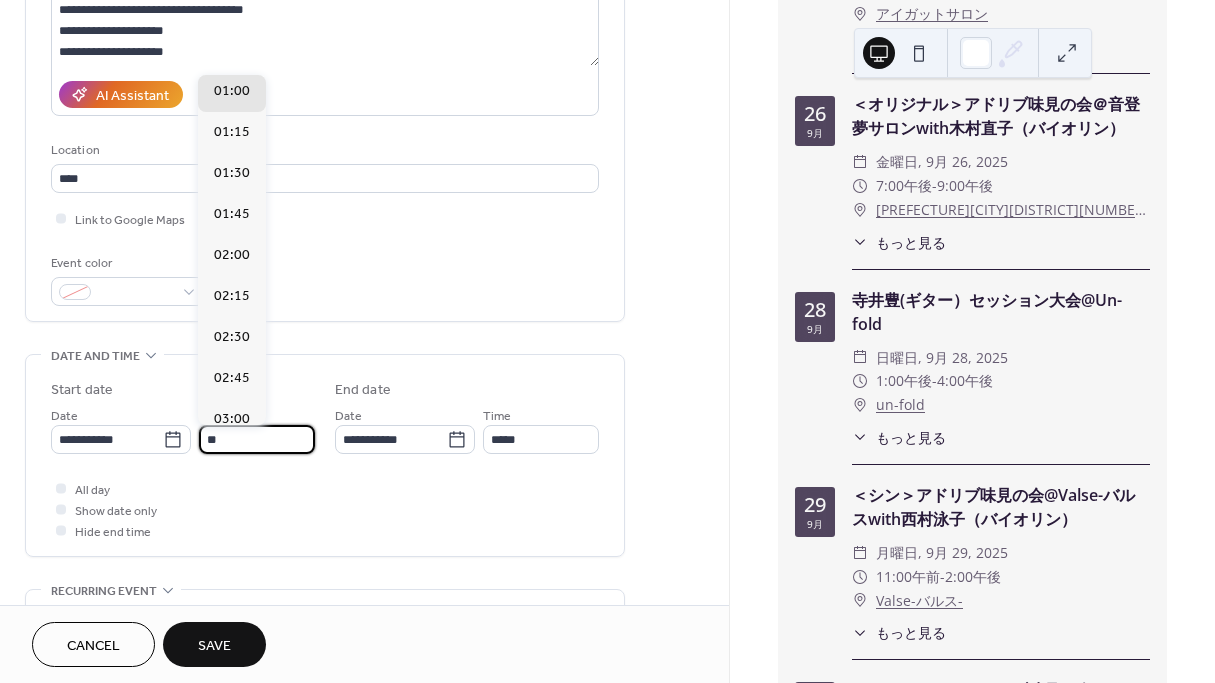 scroll, scrollTop: 3192, scrollLeft: 0, axis: vertical 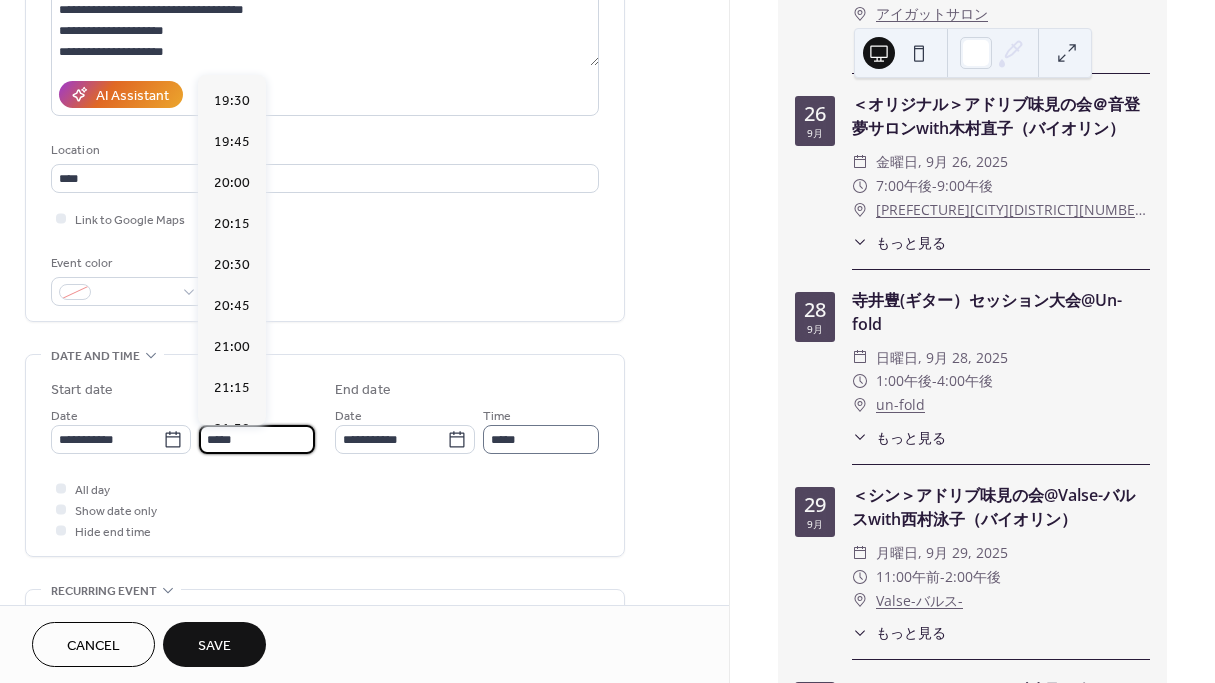 type on "*****" 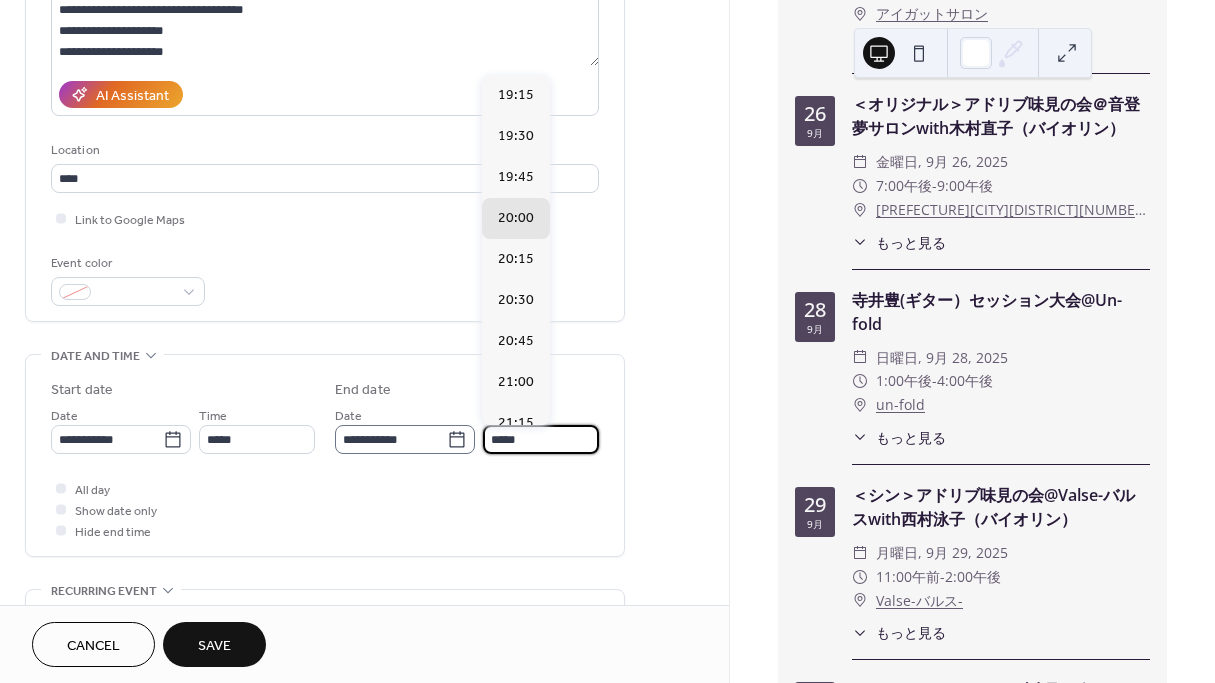 scroll, scrollTop: 1, scrollLeft: 0, axis: vertical 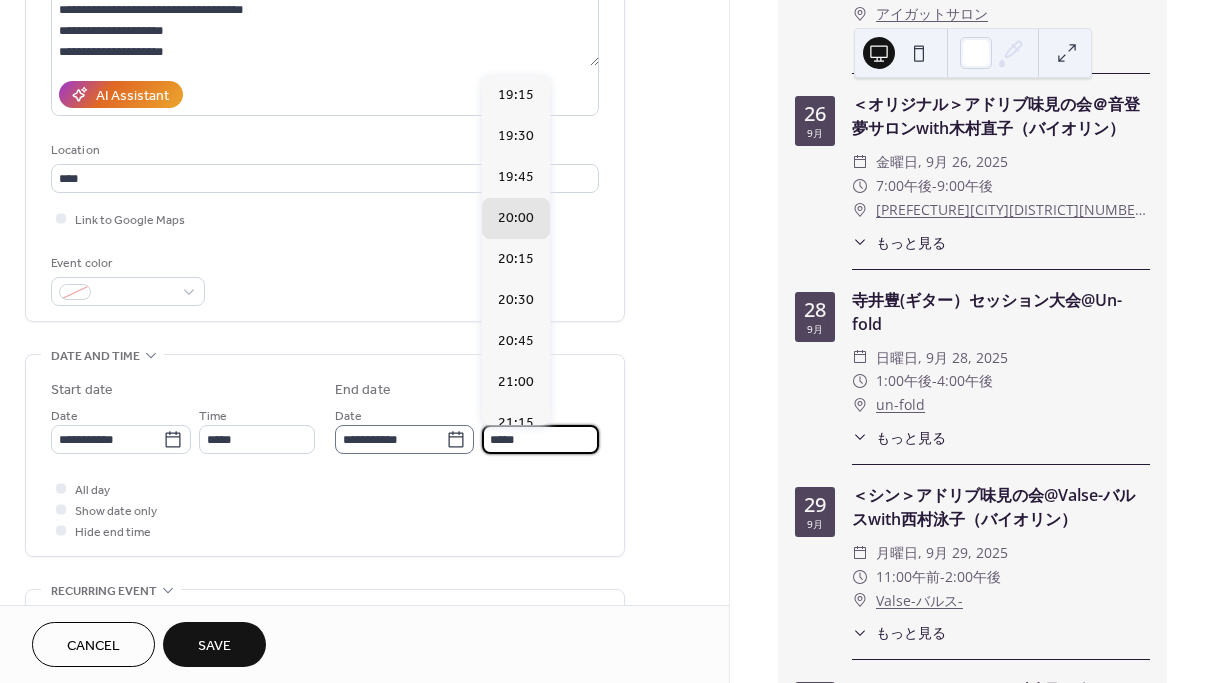 drag, startPoint x: 528, startPoint y: 441, endPoint x: 450, endPoint y: 442, distance: 78.00641 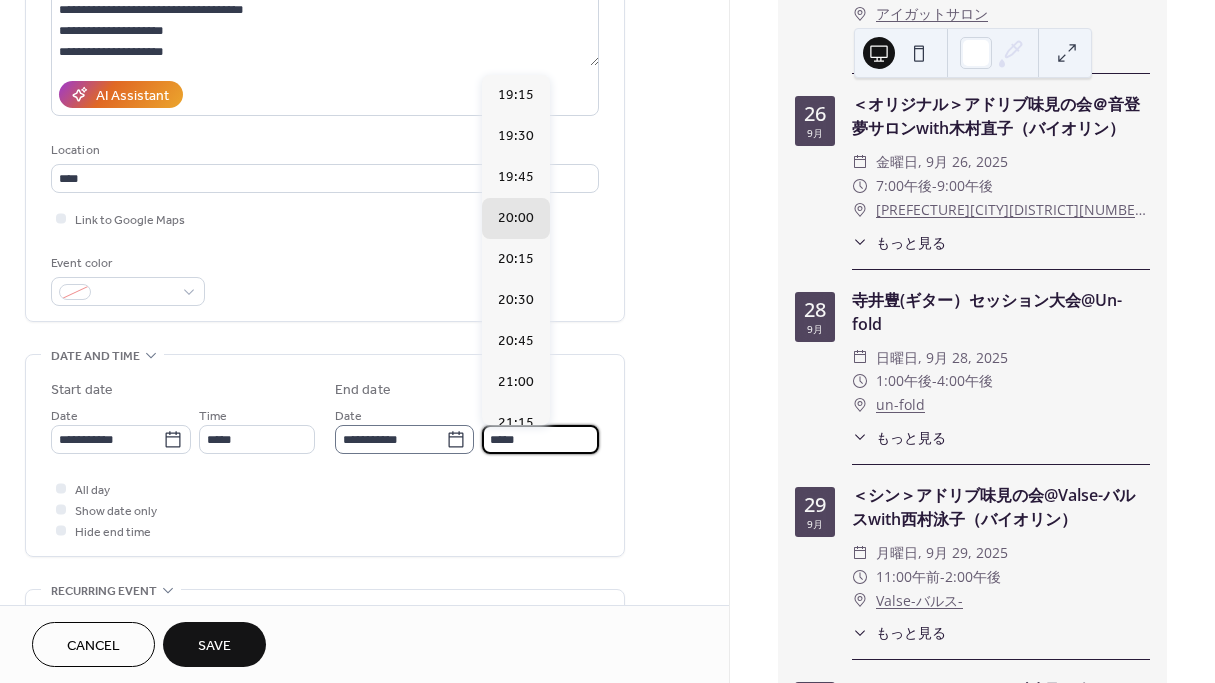 click on "**********" at bounding box center (467, 429) 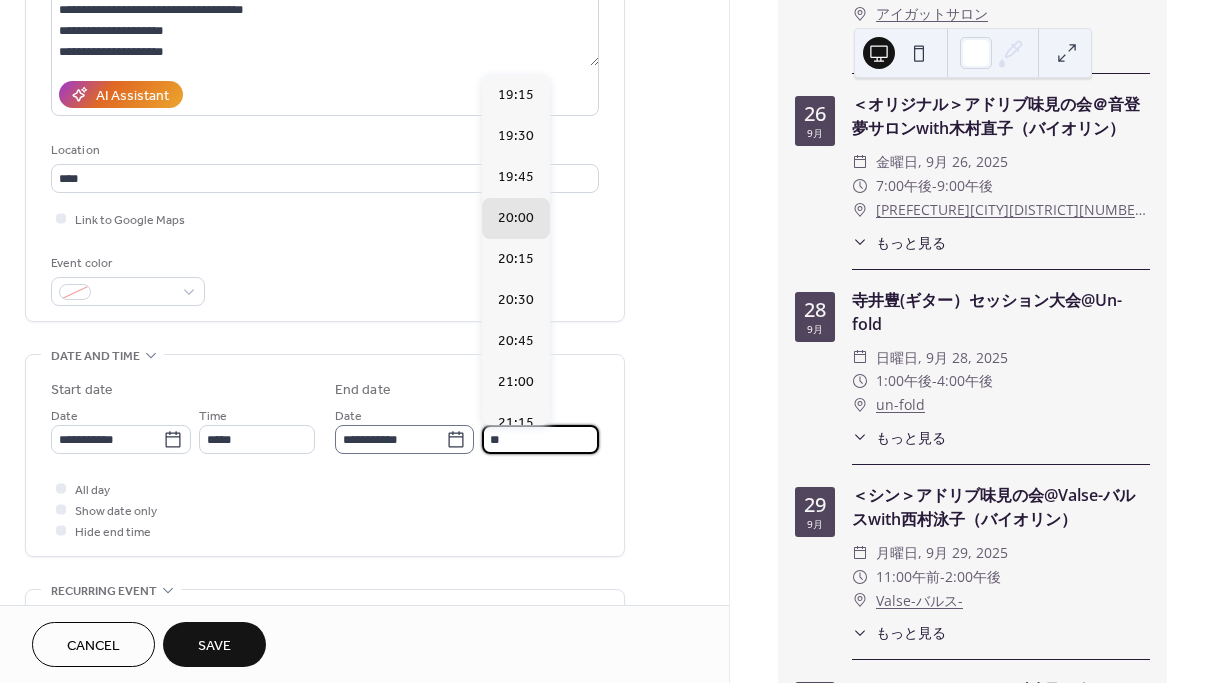 scroll, scrollTop: 448, scrollLeft: 0, axis: vertical 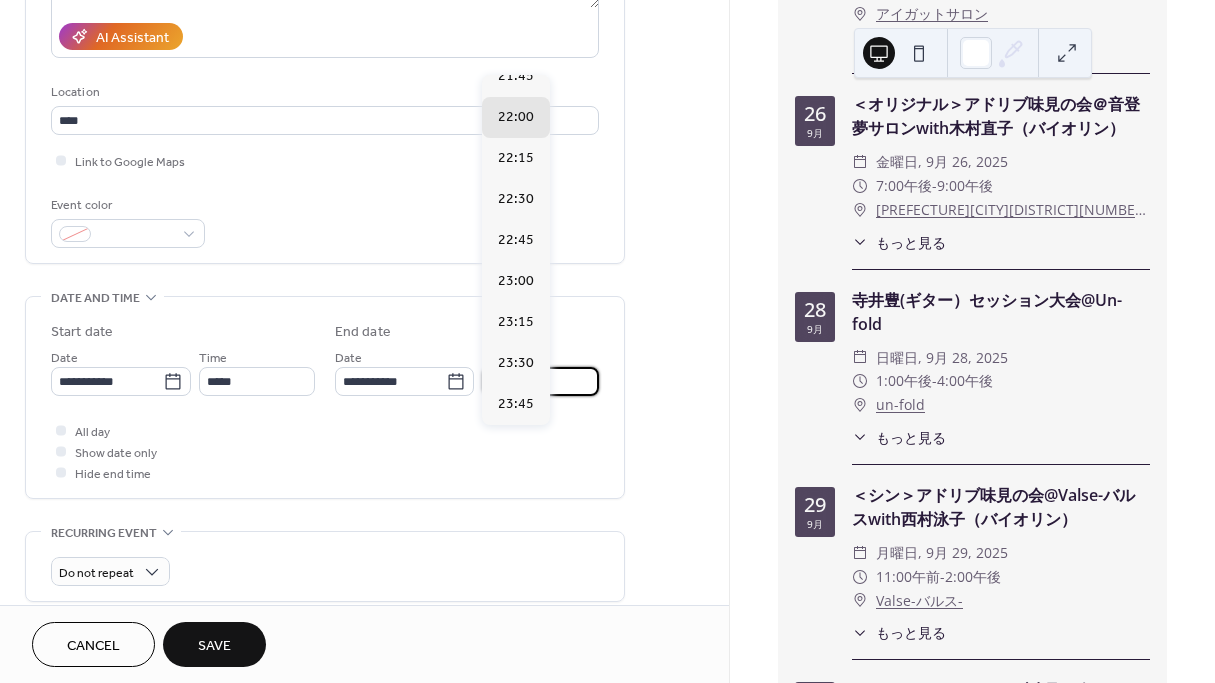 type on "*****" 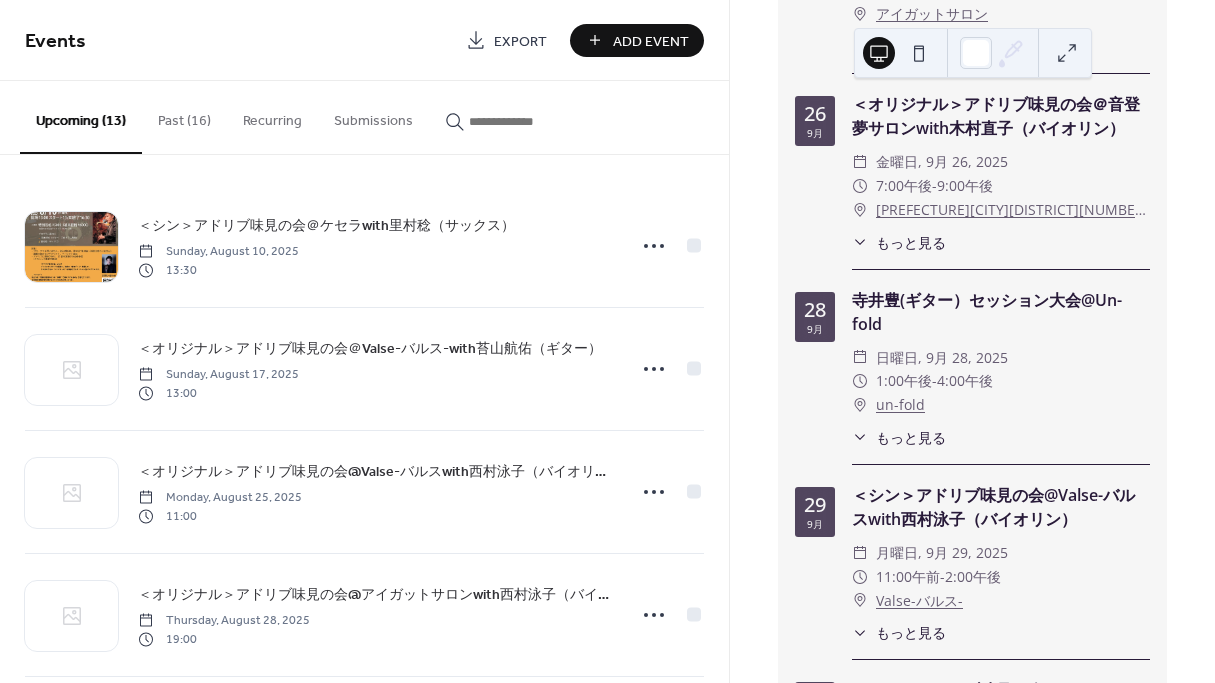 click on "Add Event" at bounding box center (651, 41) 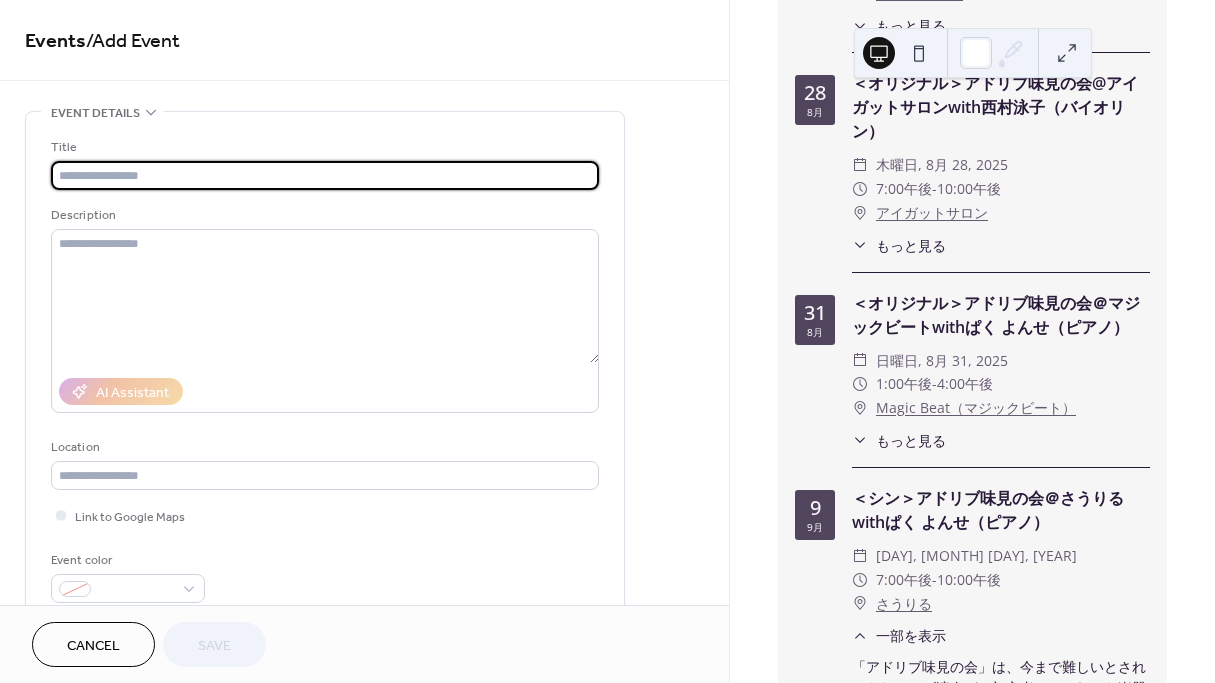 scroll, scrollTop: 732, scrollLeft: 0, axis: vertical 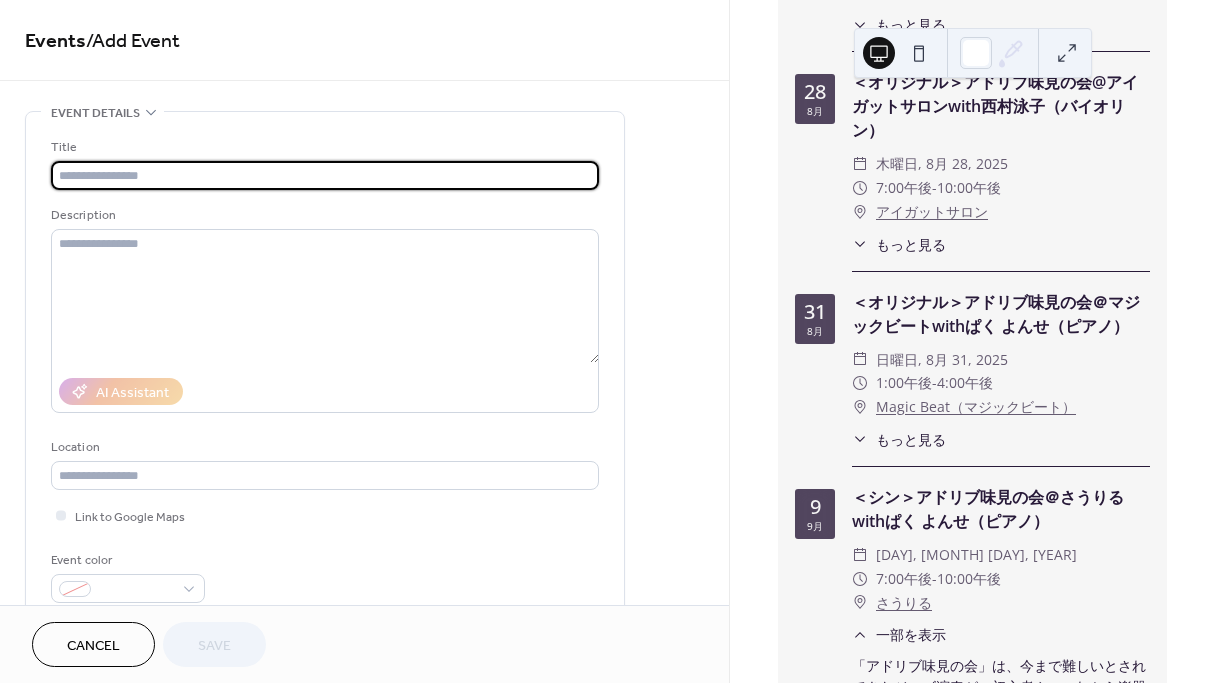 click on "もっと見る" at bounding box center [911, 439] 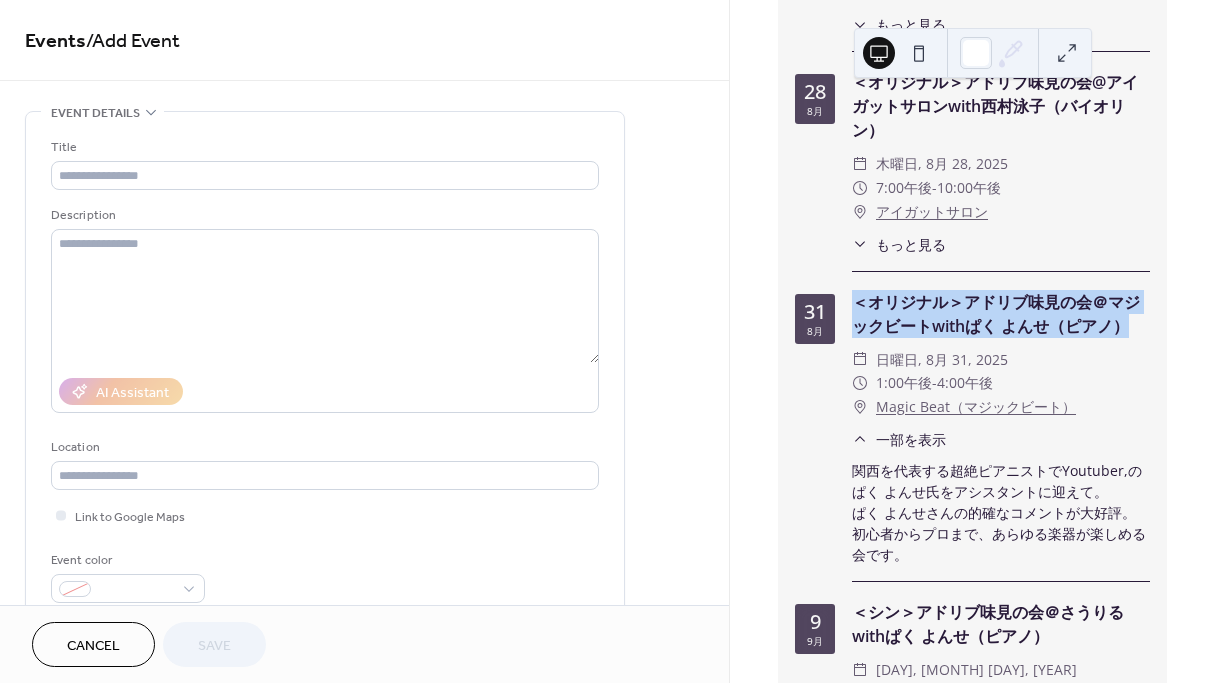 drag, startPoint x: 855, startPoint y: 318, endPoint x: 1120, endPoint y: 343, distance: 266.17664 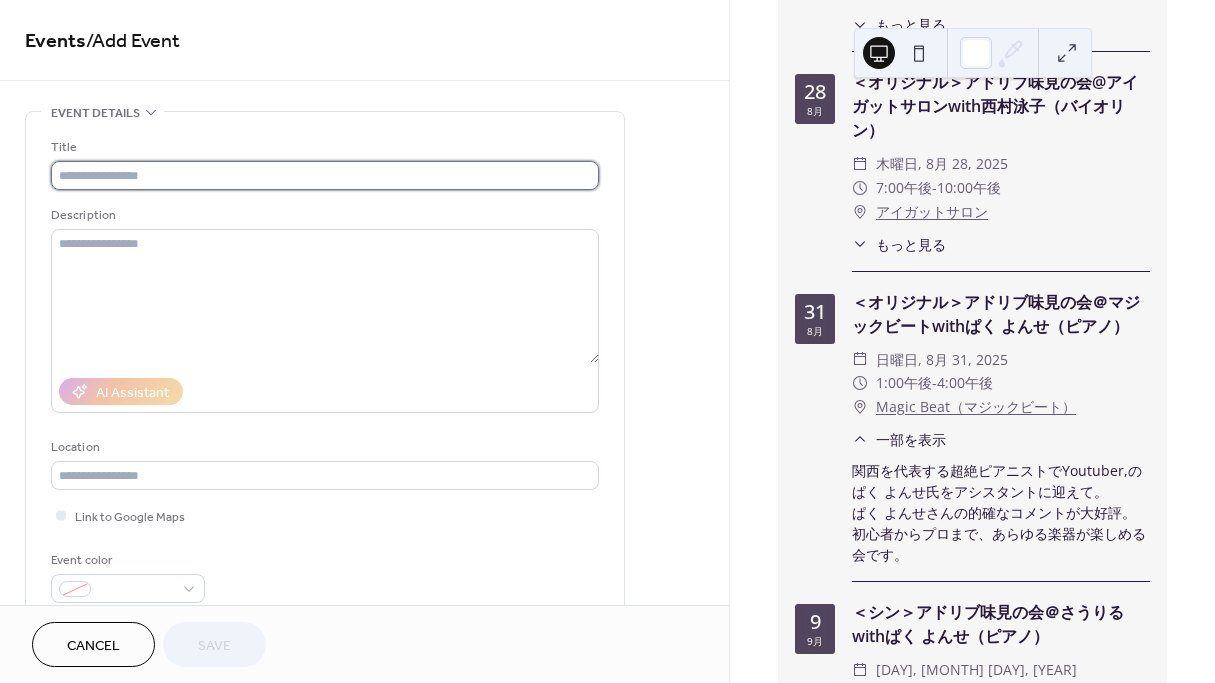 click at bounding box center [325, 175] 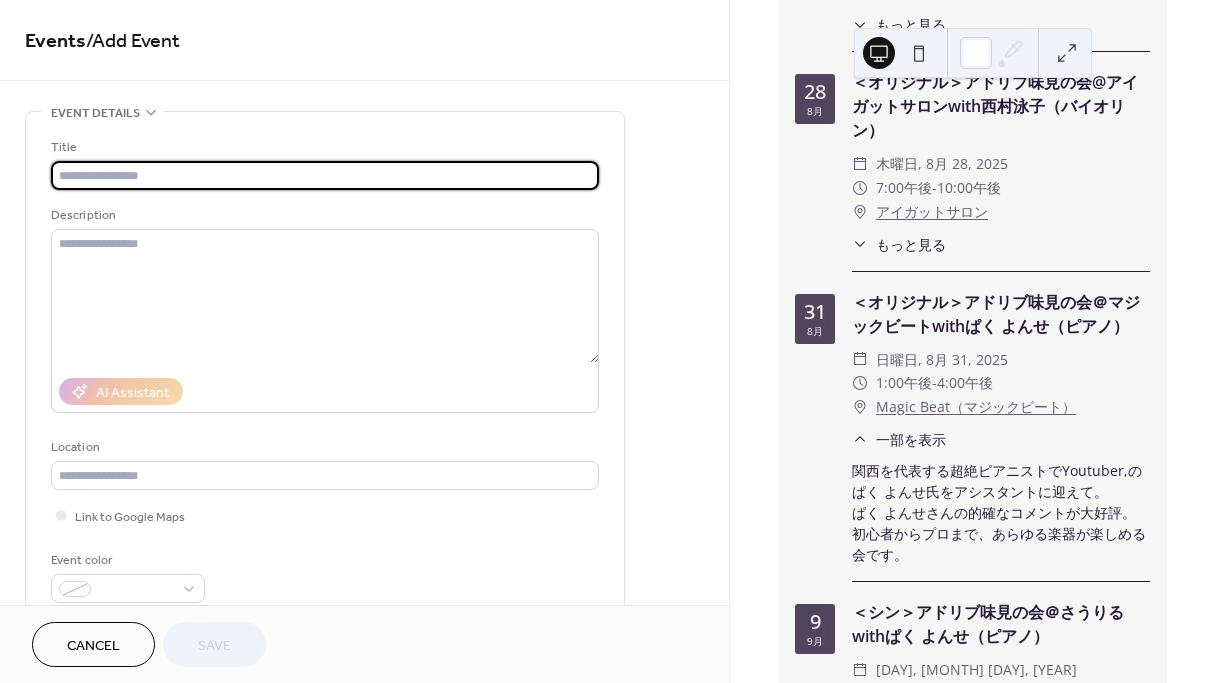 paste on "**********" 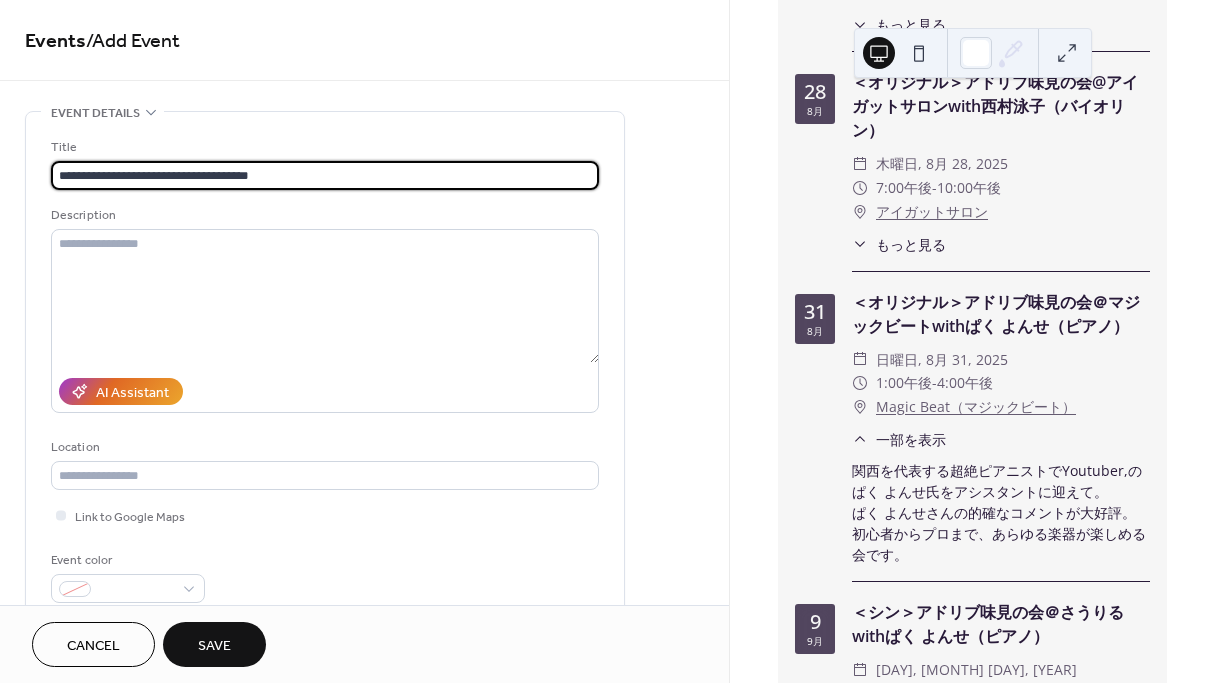 scroll, scrollTop: 0, scrollLeft: 0, axis: both 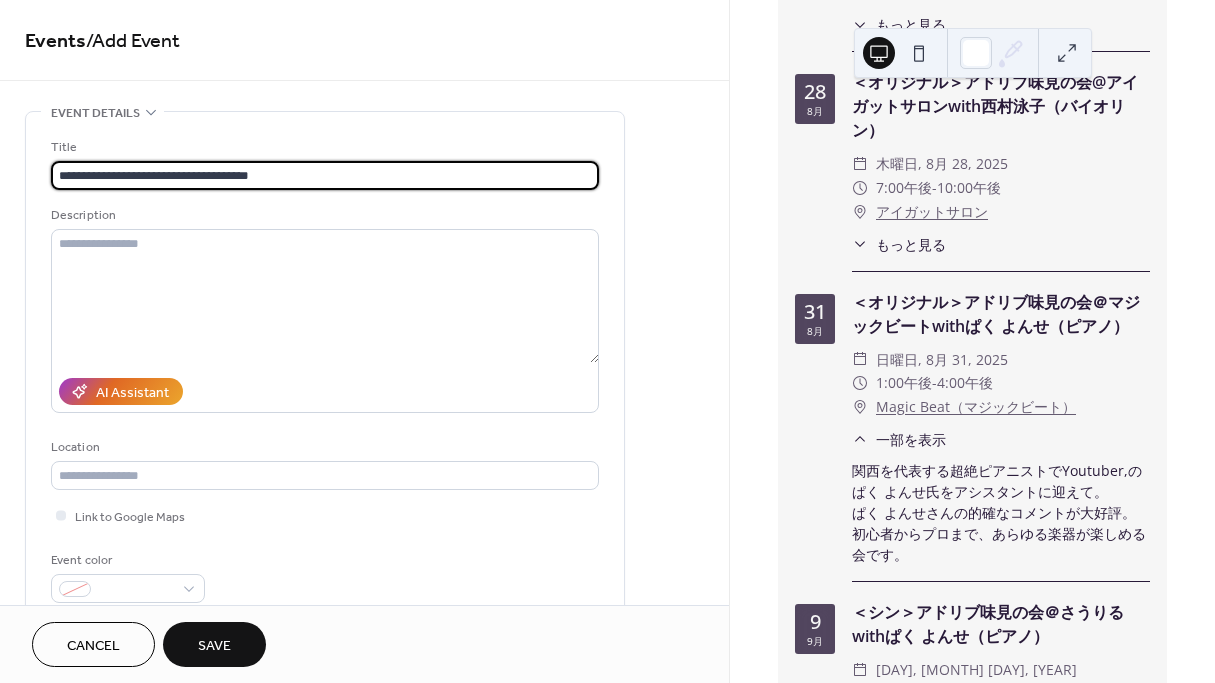 drag, startPoint x: 133, startPoint y: 177, endPoint x: 71, endPoint y: 175, distance: 62.03225 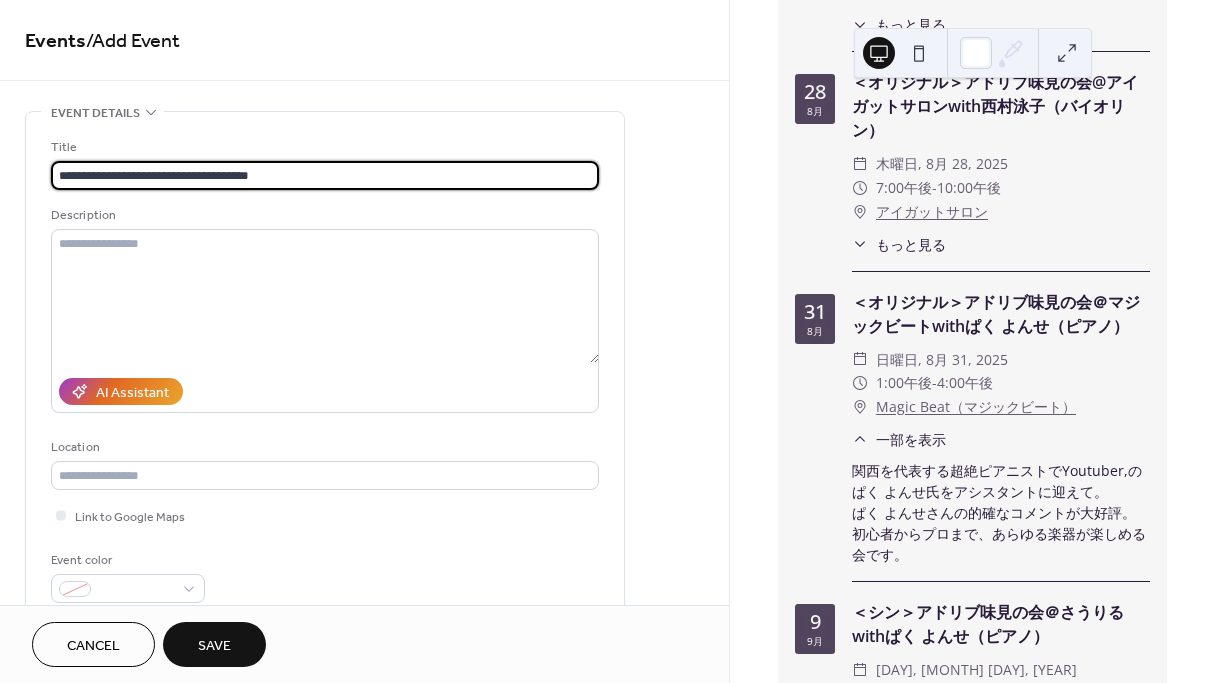 click on "**********" at bounding box center [325, 175] 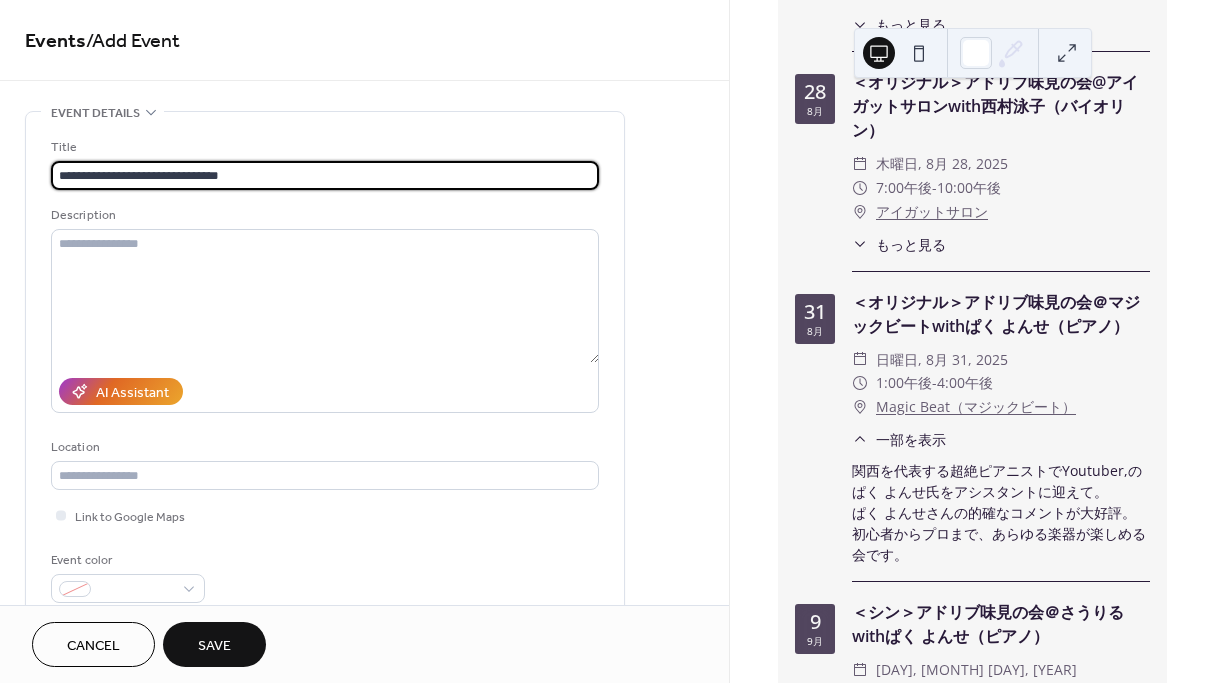 drag, startPoint x: 72, startPoint y: 172, endPoint x: 34, endPoint y: 171, distance: 38.013157 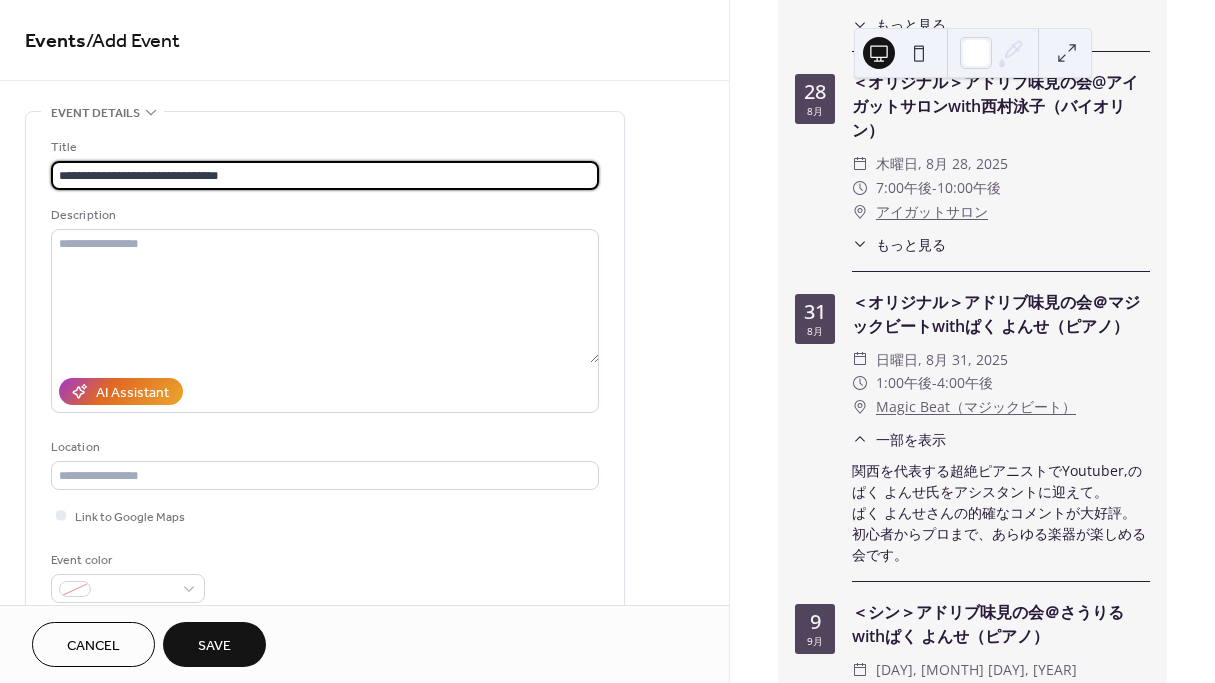 click on "**********" at bounding box center [325, 365] 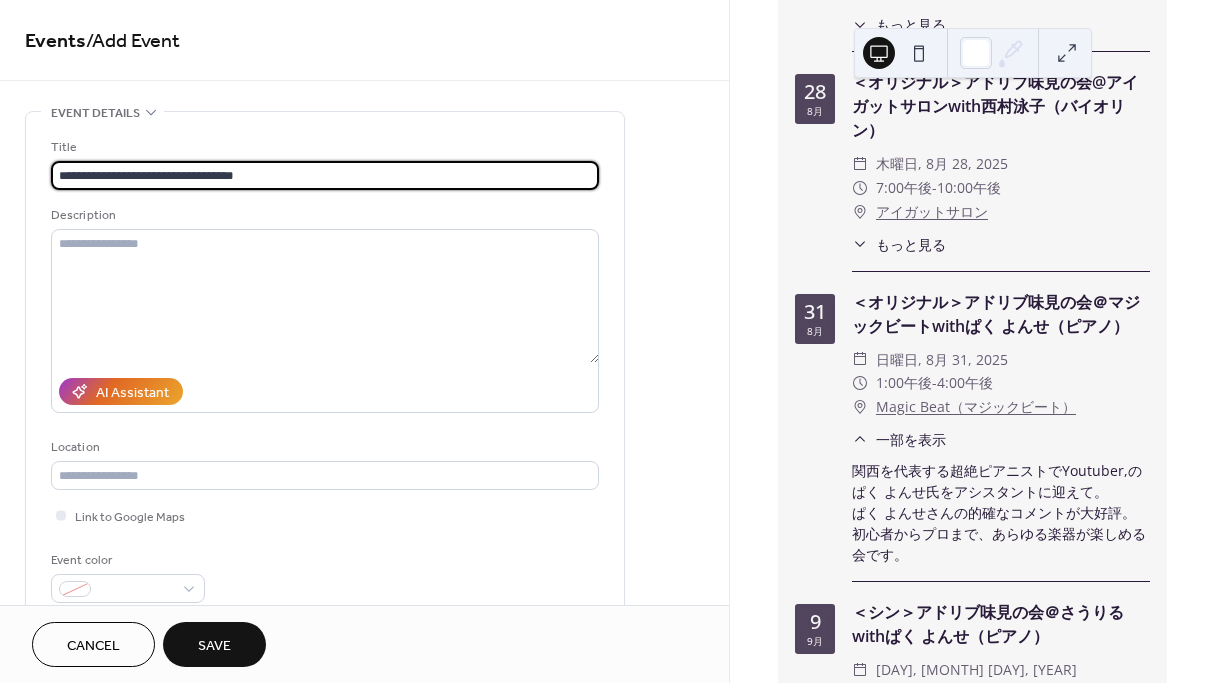 type on "**********" 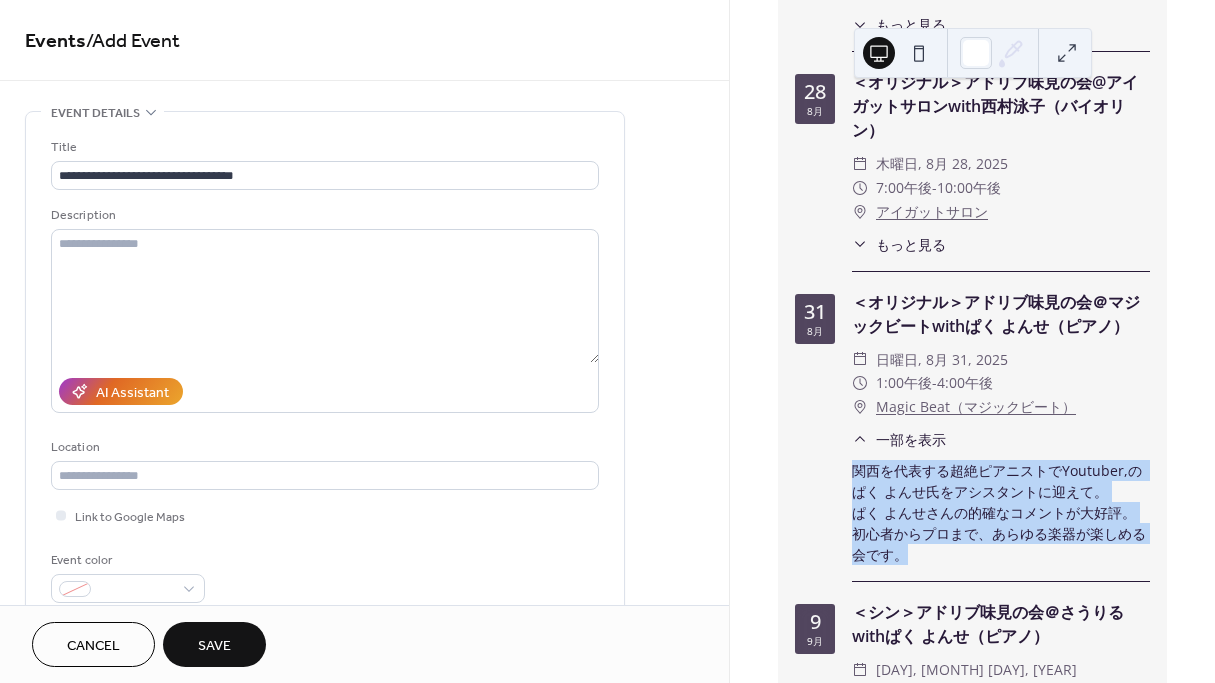 drag, startPoint x: 917, startPoint y: 566, endPoint x: 842, endPoint y: 491, distance: 106.06602 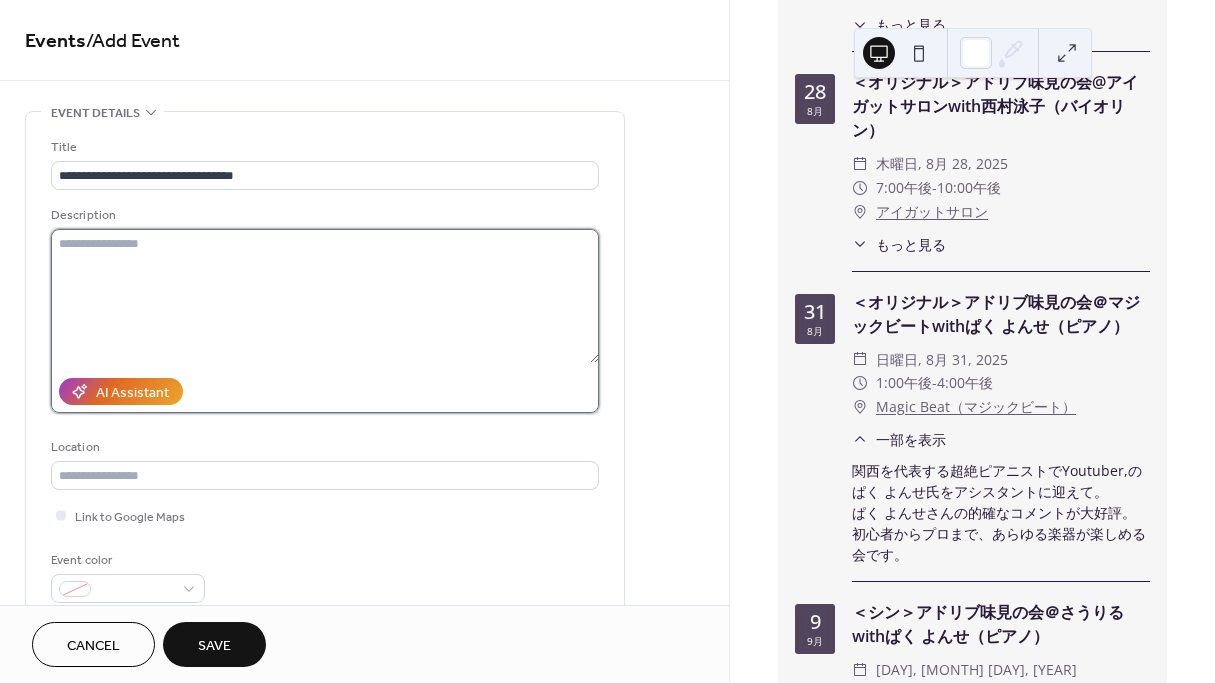 click at bounding box center [325, 296] 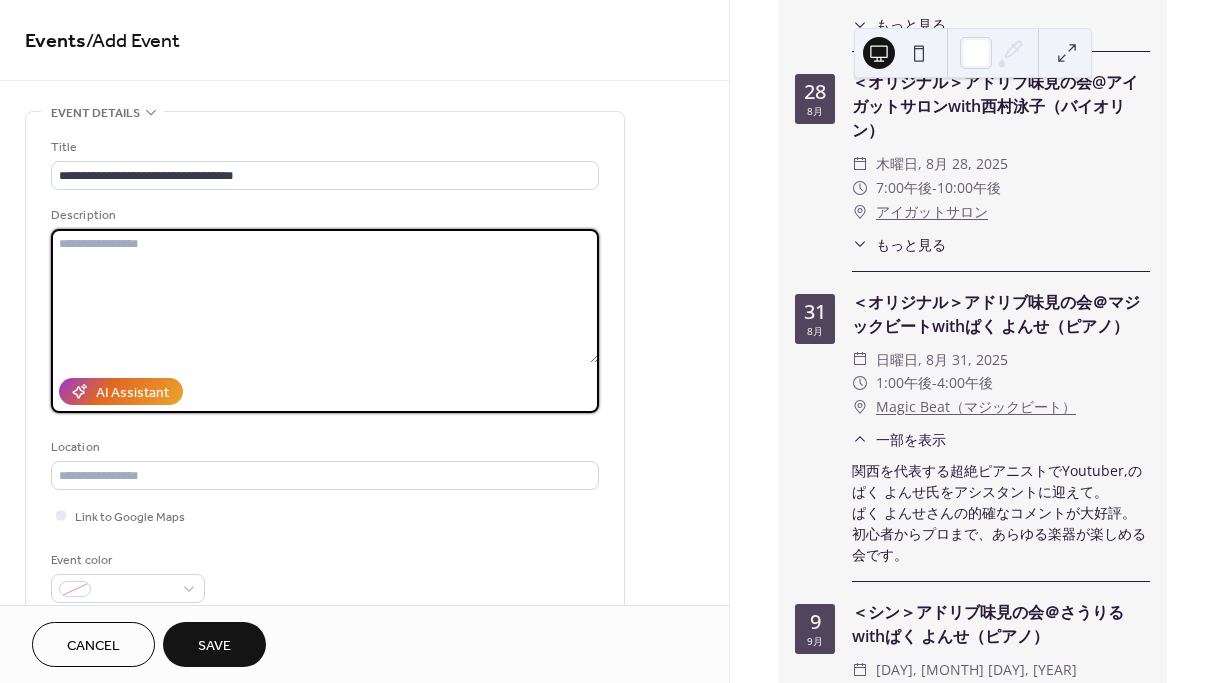 paste on "**********" 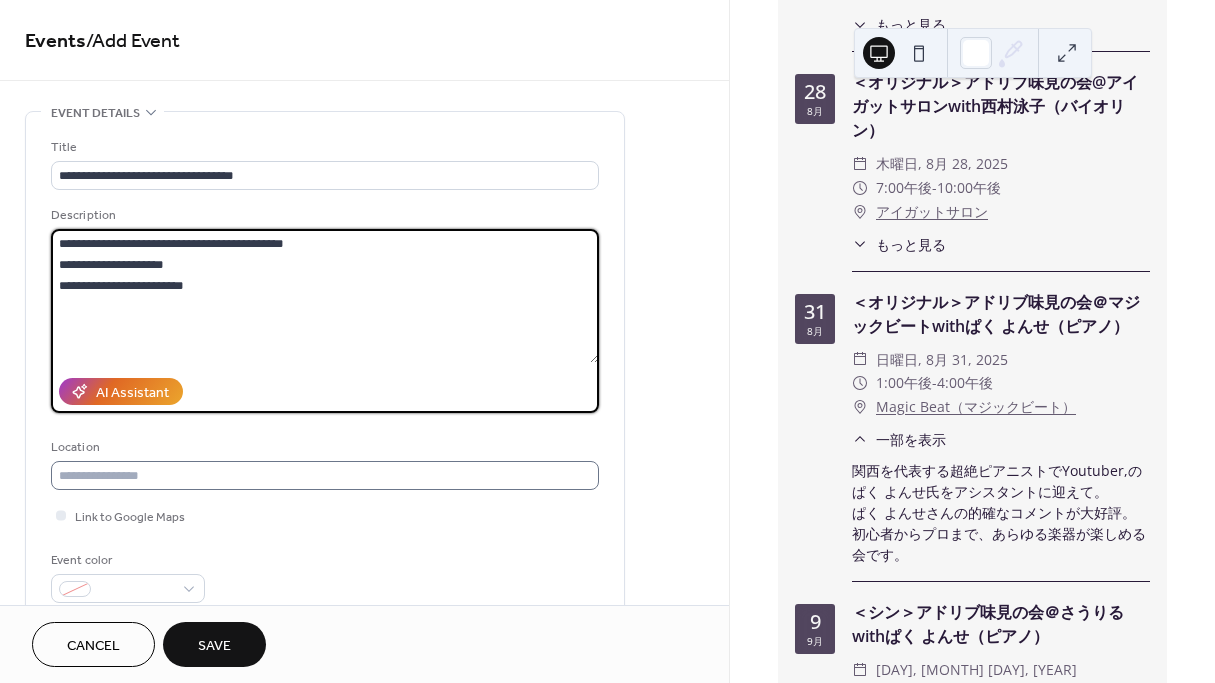 type on "**********" 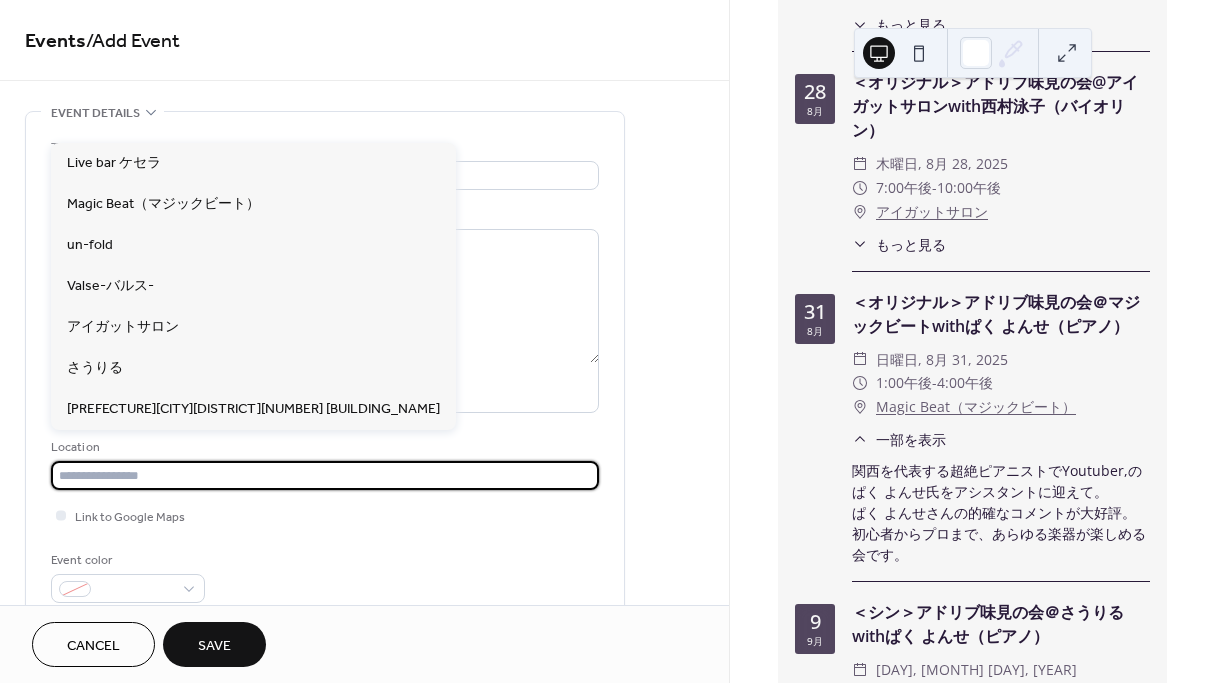 click at bounding box center [325, 475] 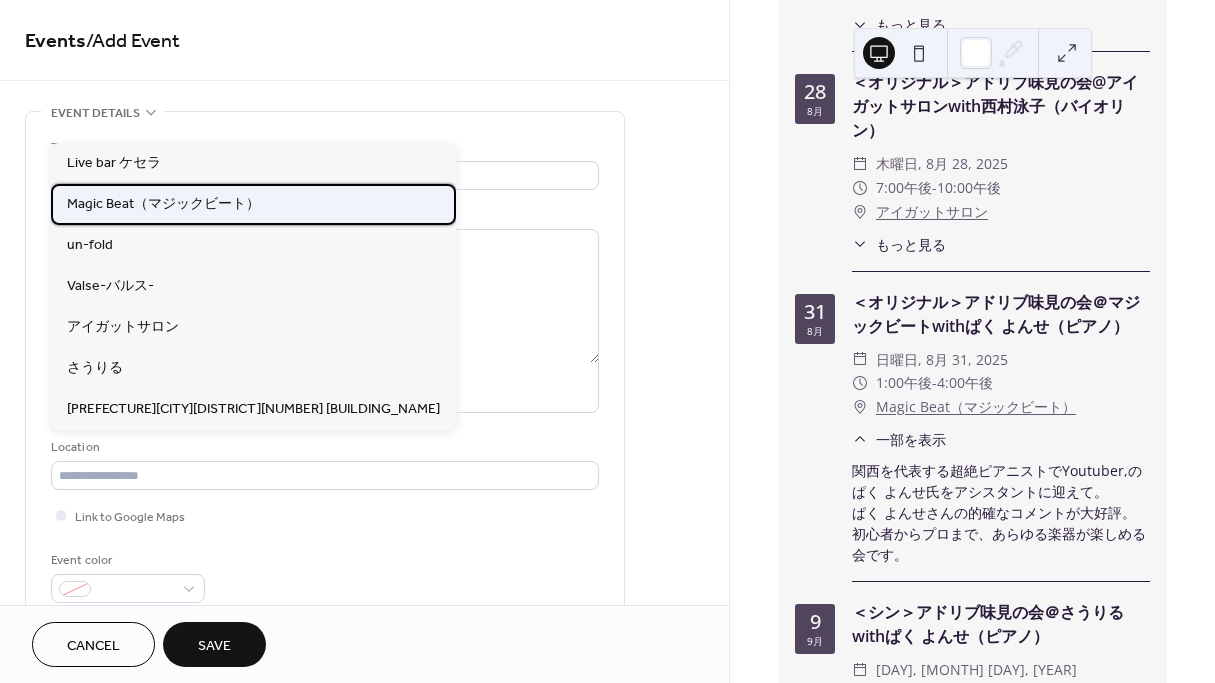 click on "Magic Beat（マジックビート）" at bounding box center [163, 204] 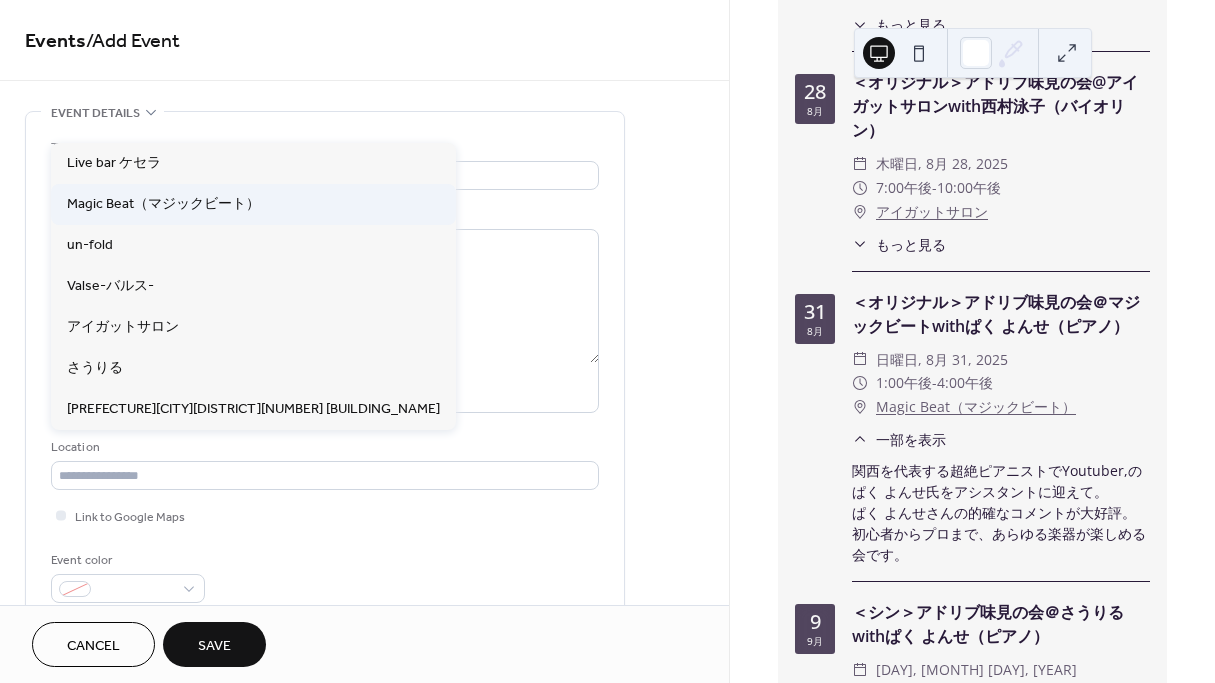 type on "**********" 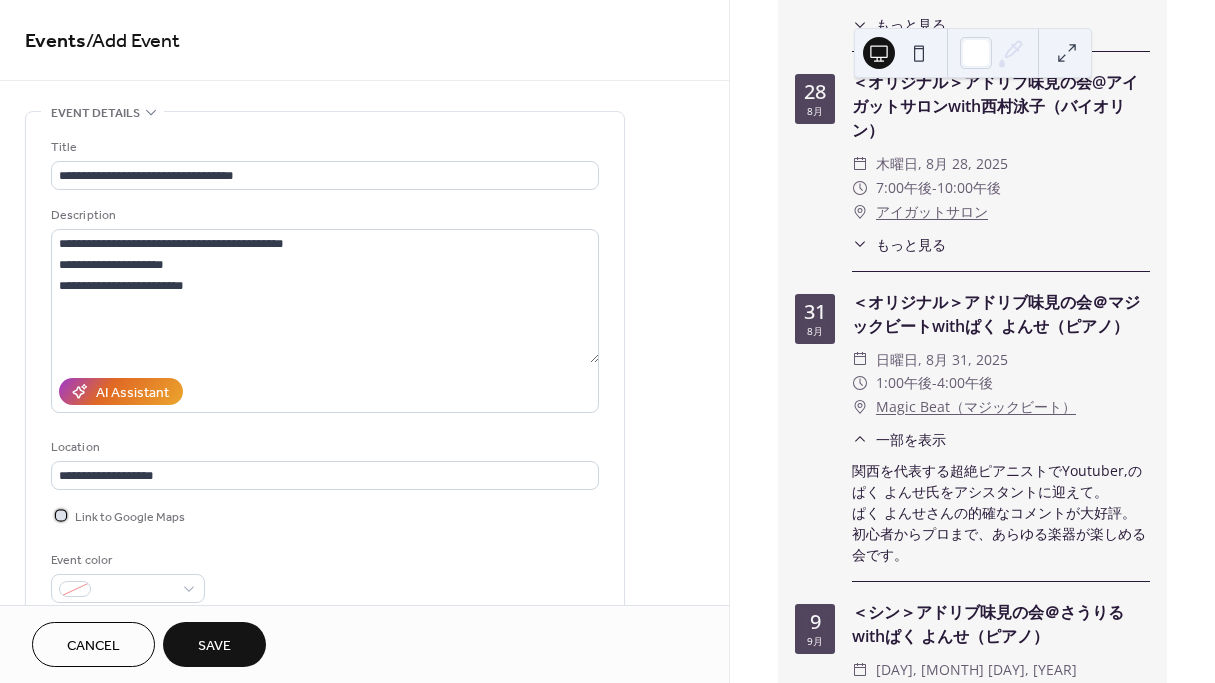 click at bounding box center [61, 515] 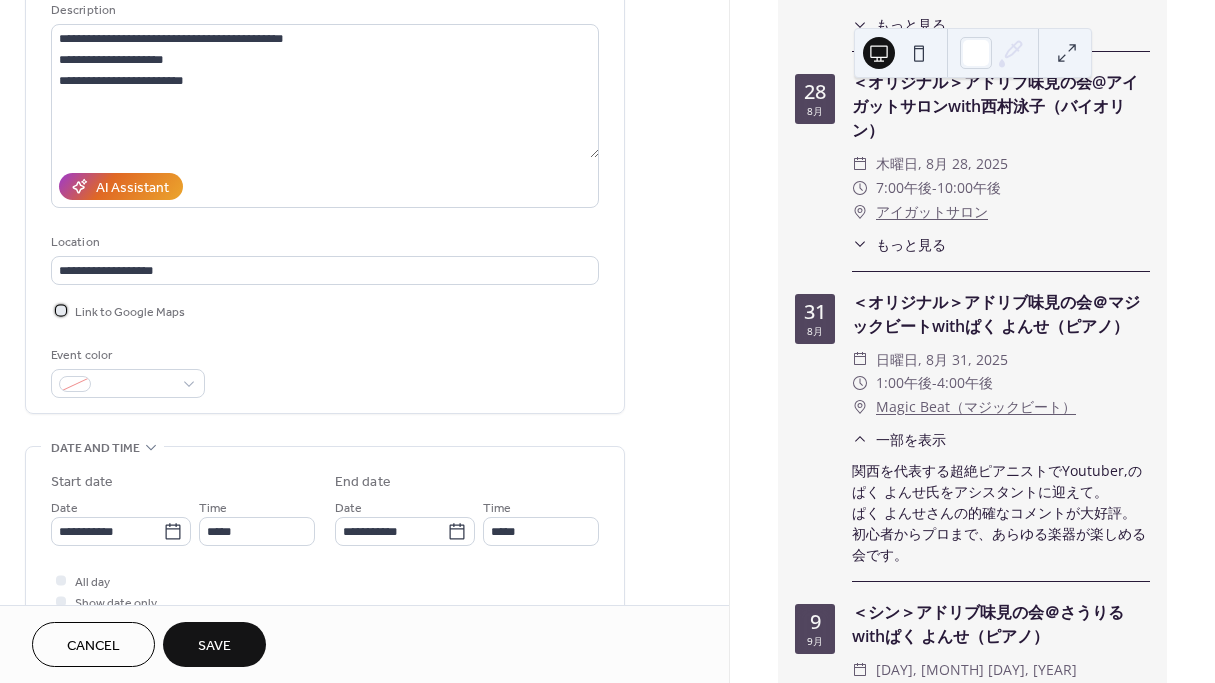 scroll, scrollTop: 212, scrollLeft: 0, axis: vertical 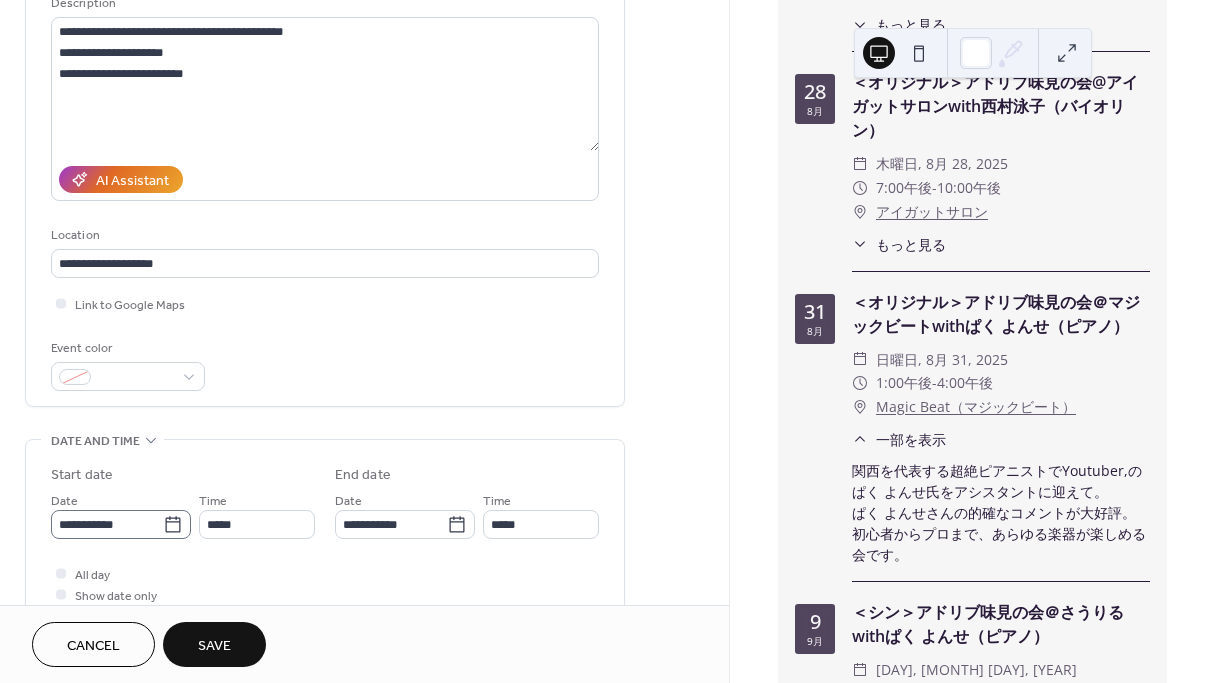 click 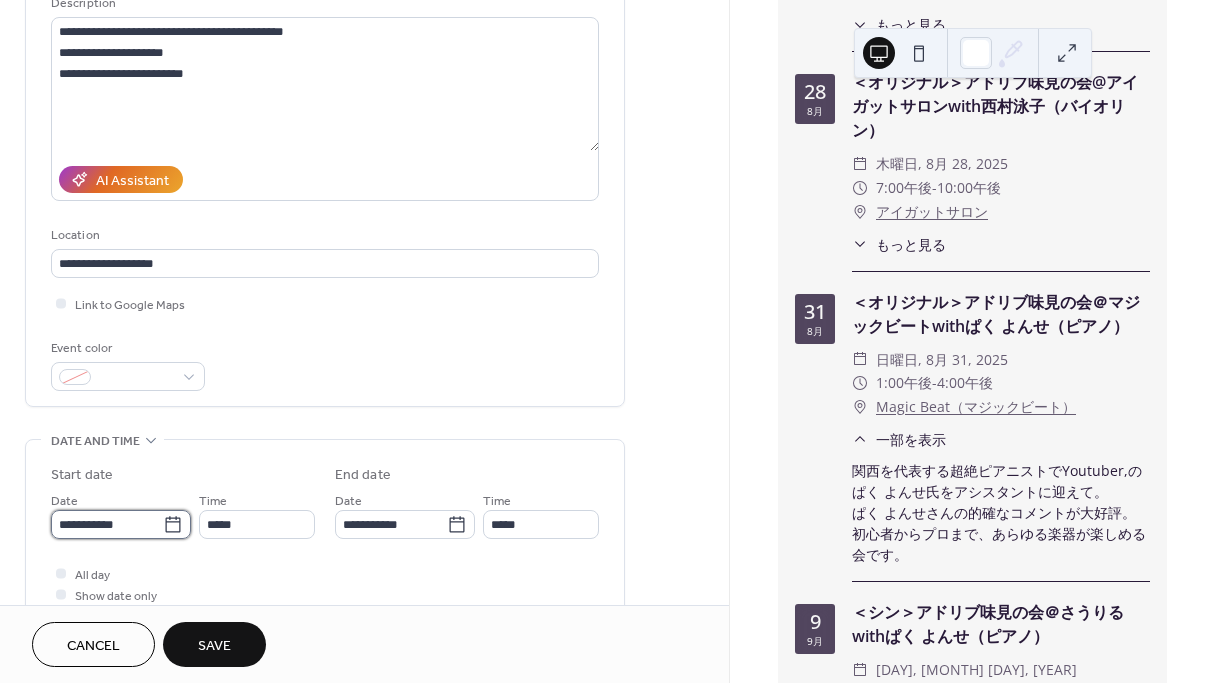 click on "**********" at bounding box center [107, 524] 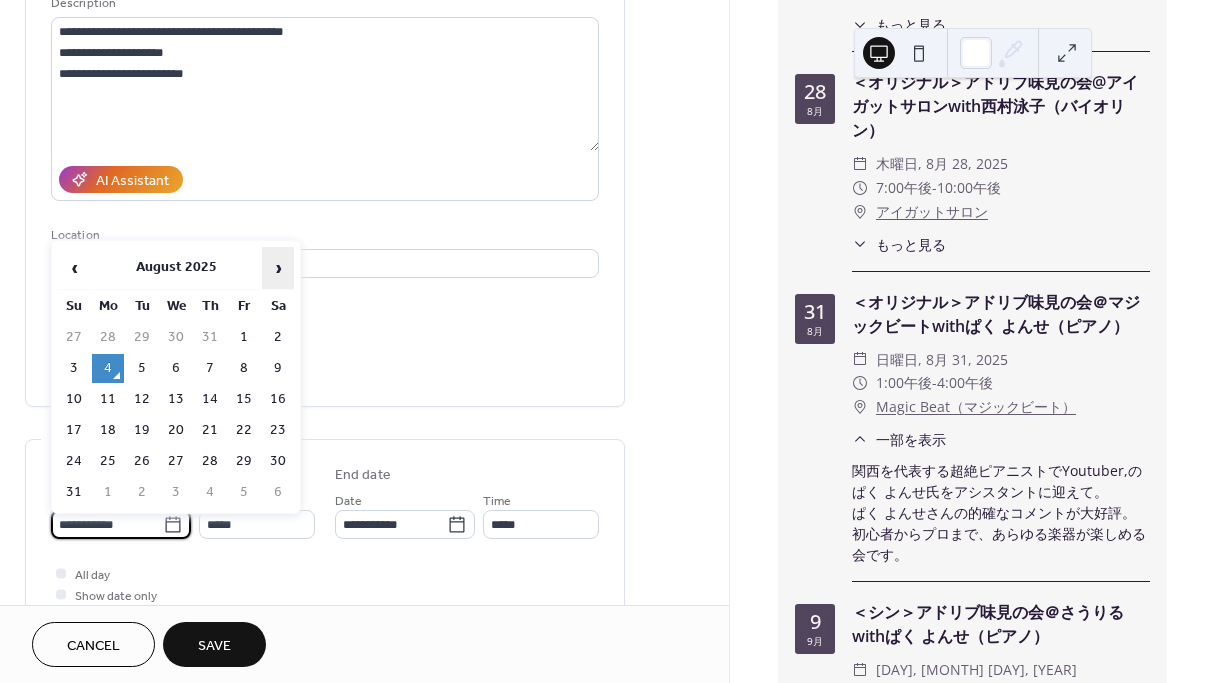 click on "›" at bounding box center (278, 268) 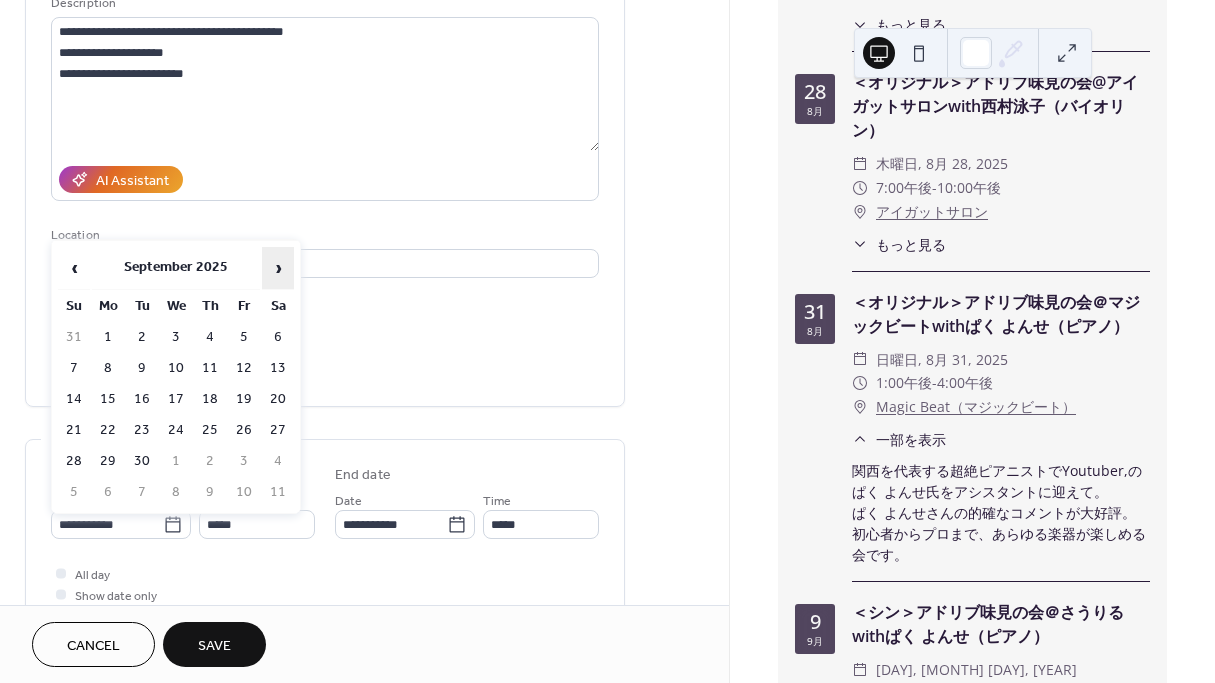 click on "›" at bounding box center (278, 268) 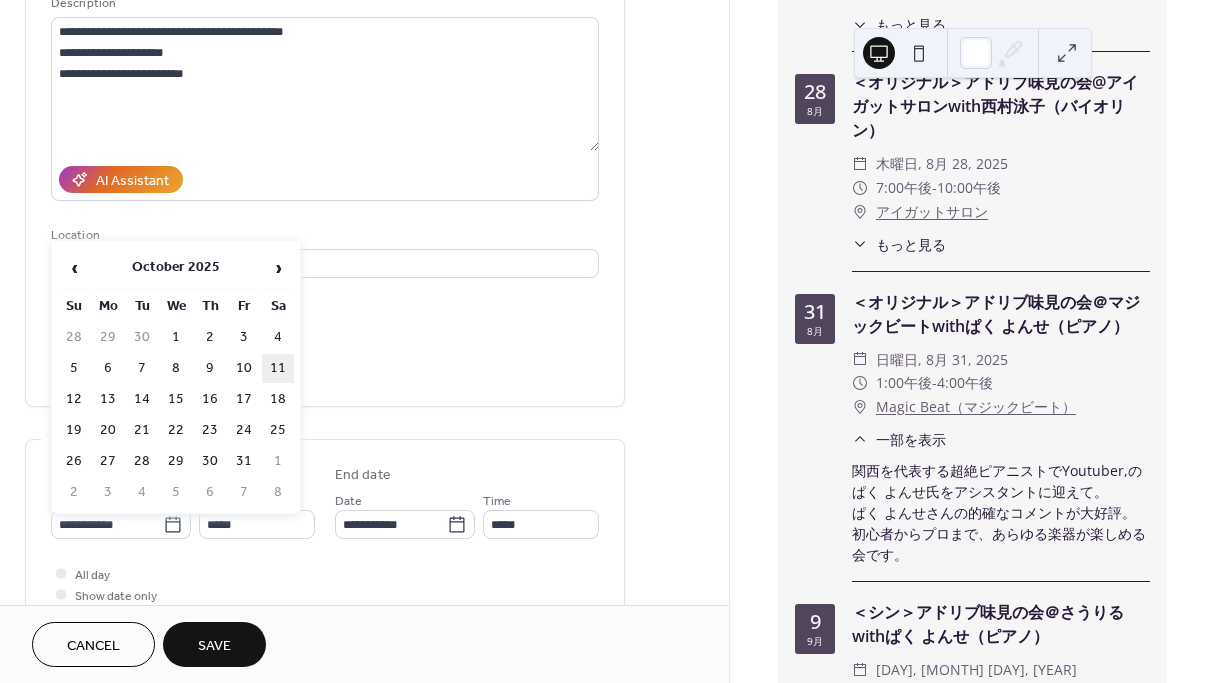 click on "11" at bounding box center (278, 368) 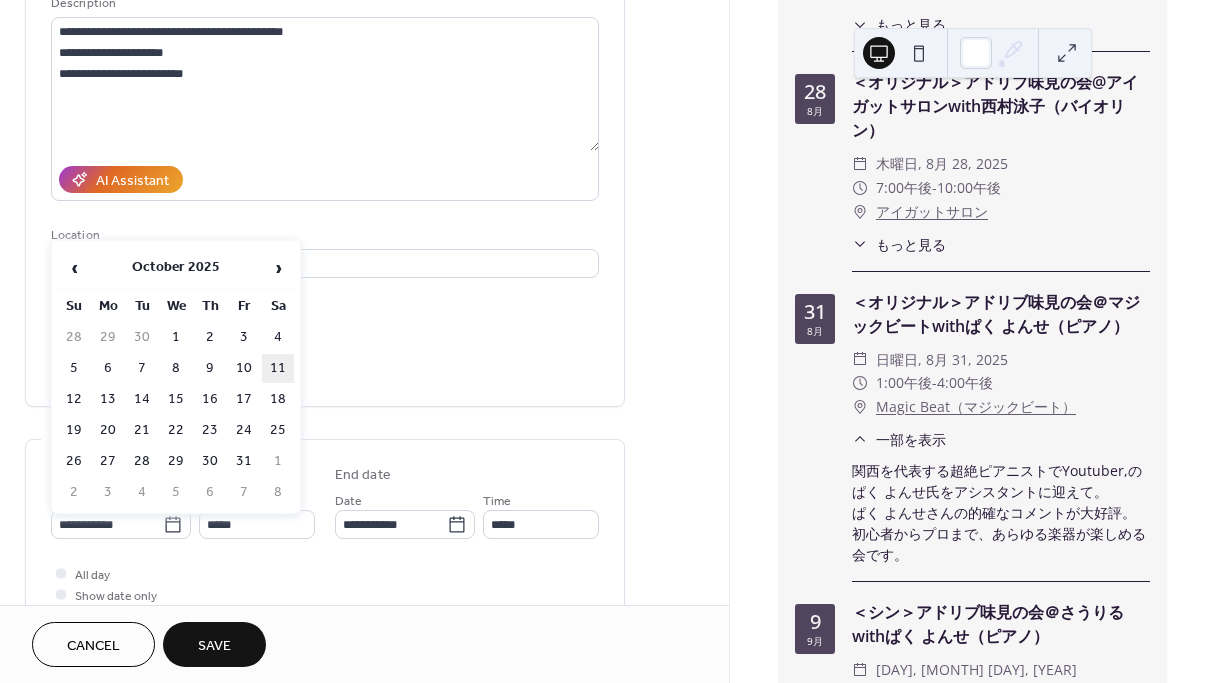 type on "**********" 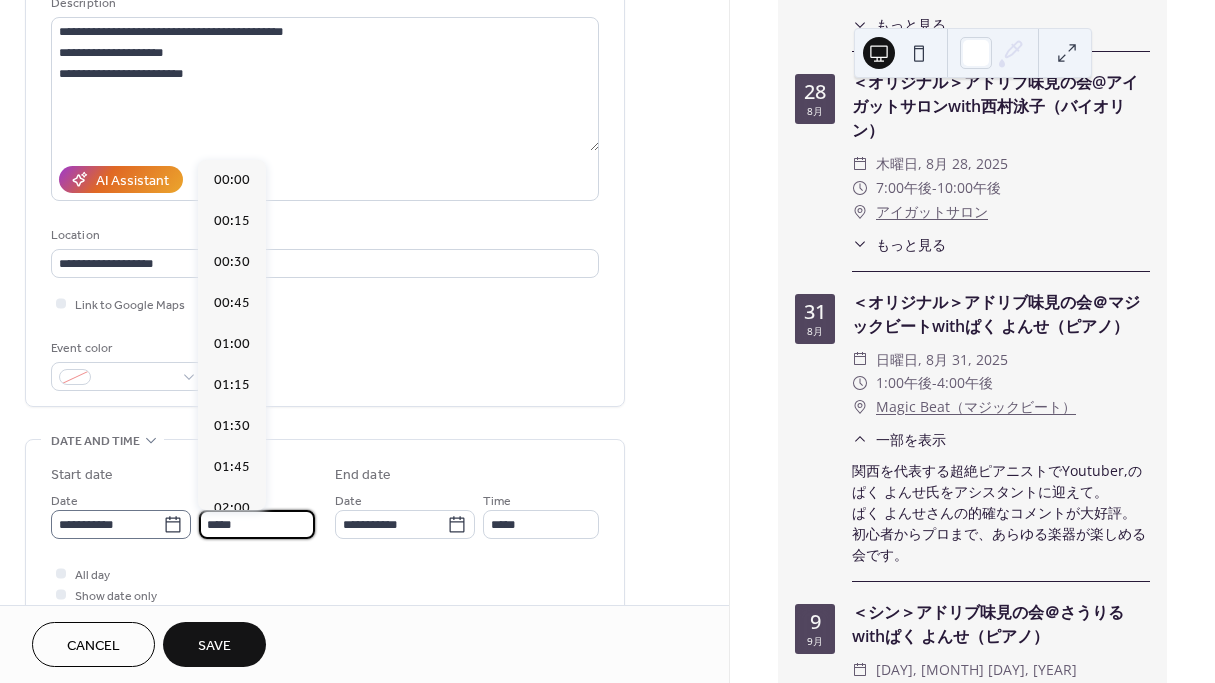 scroll, scrollTop: 1, scrollLeft: 0, axis: vertical 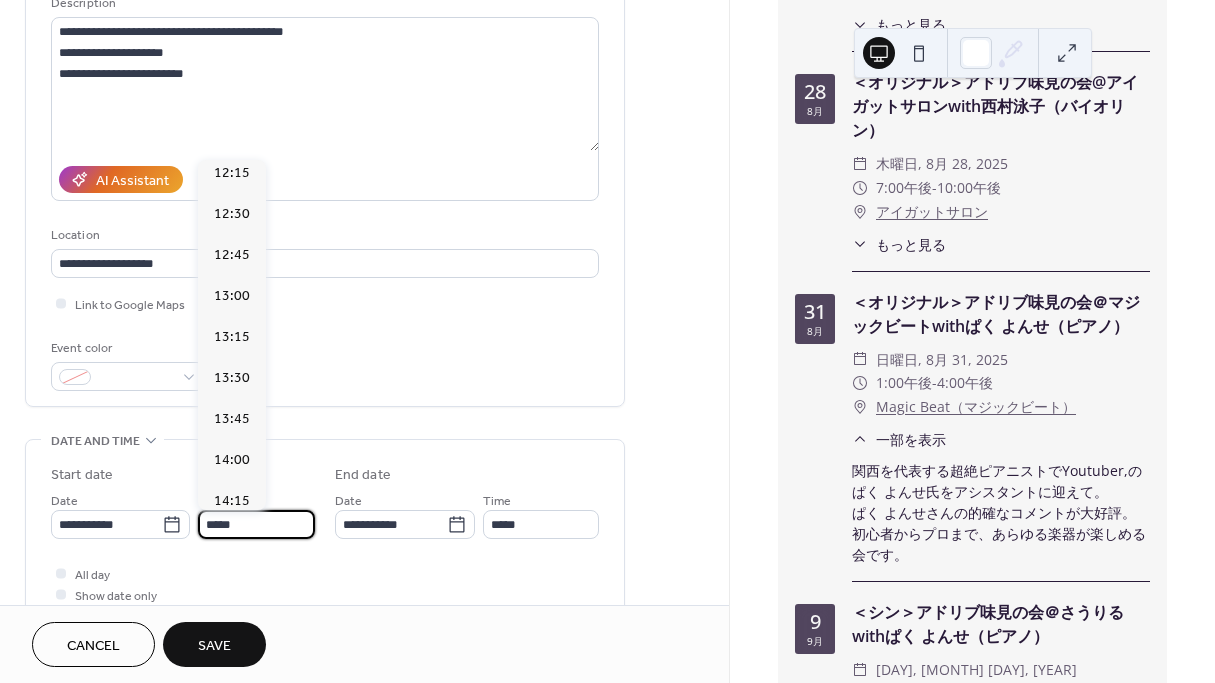 drag, startPoint x: 256, startPoint y: 531, endPoint x: 191, endPoint y: 530, distance: 65.00769 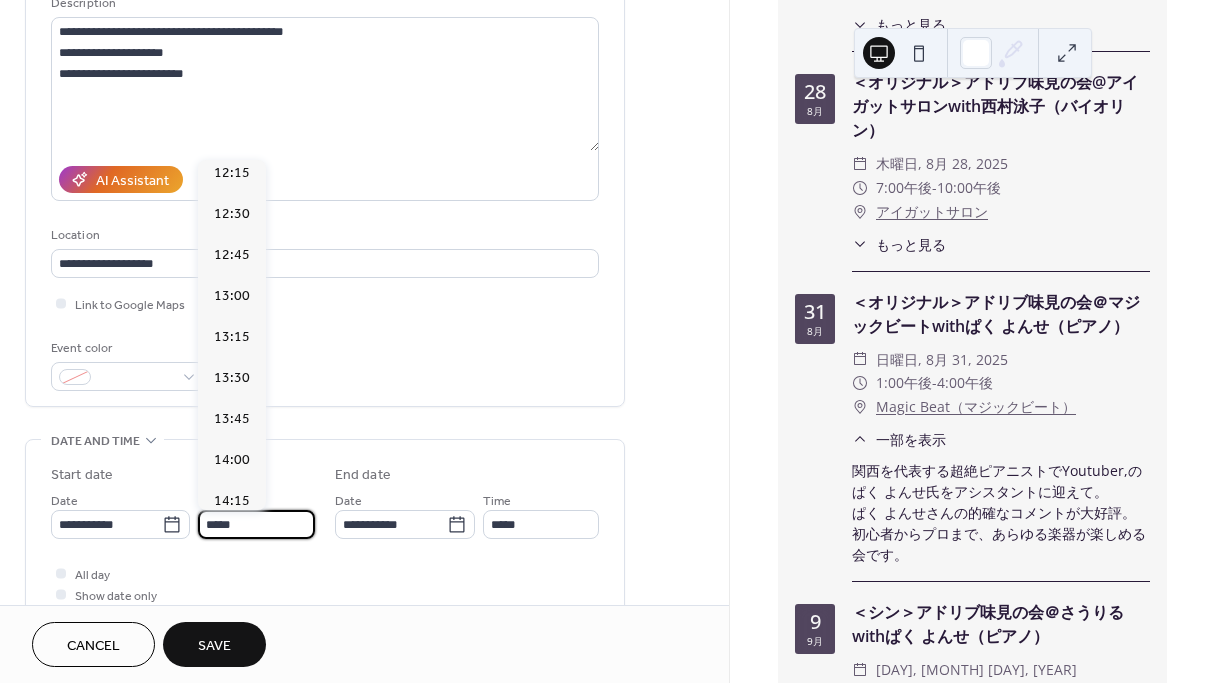click on "**********" at bounding box center [183, 514] 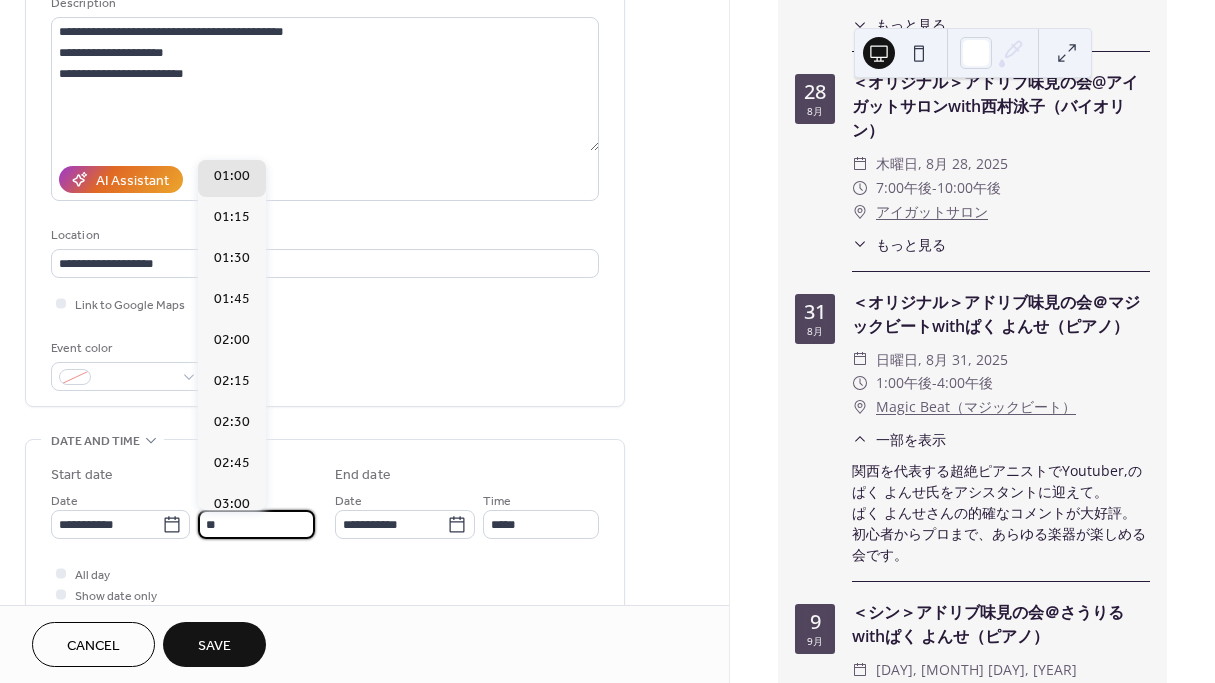 scroll, scrollTop: 2184, scrollLeft: 0, axis: vertical 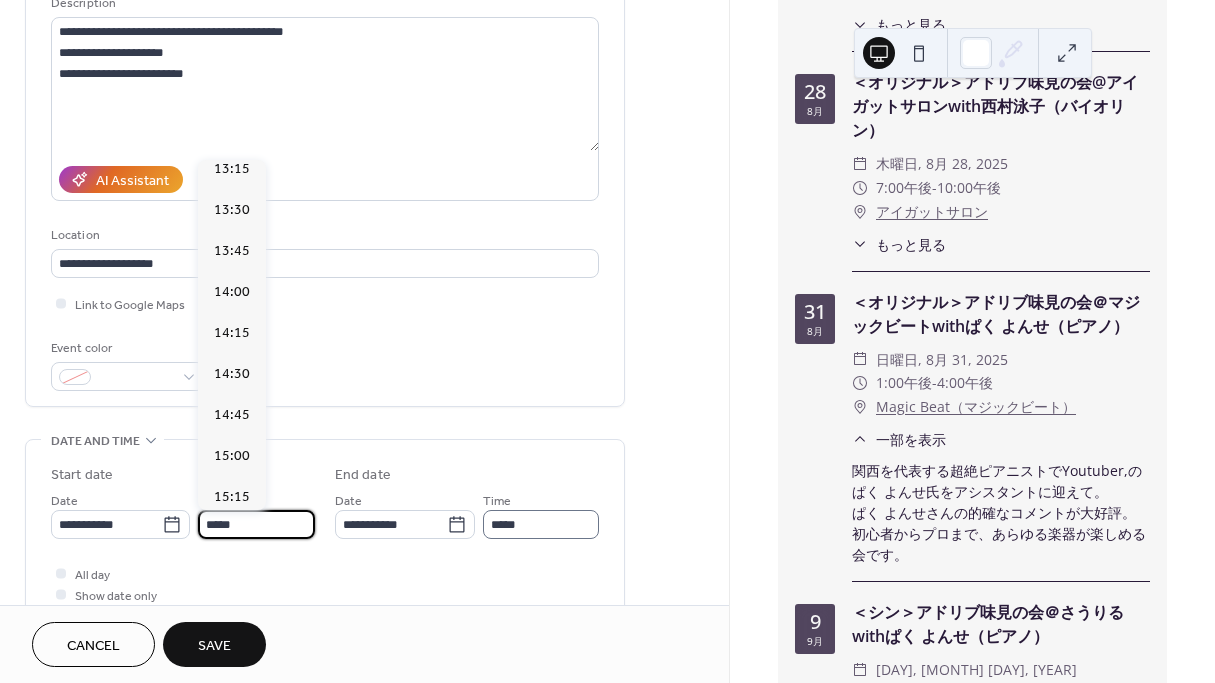 type on "*****" 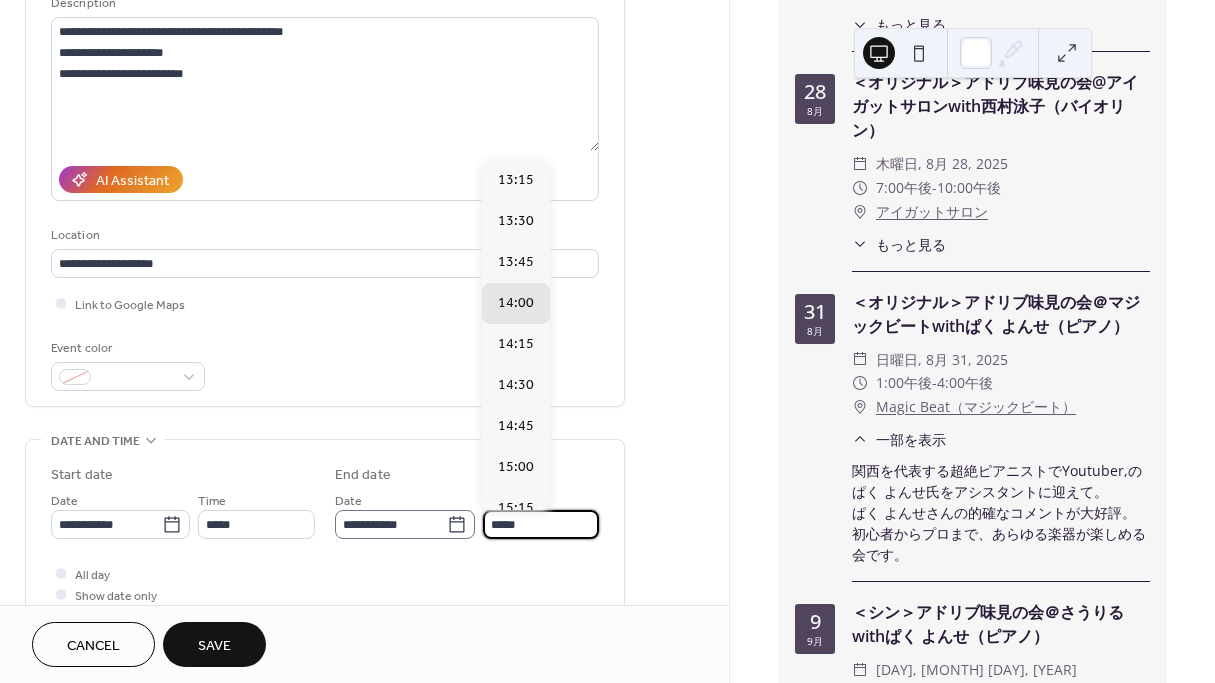 scroll, scrollTop: 0, scrollLeft: 0, axis: both 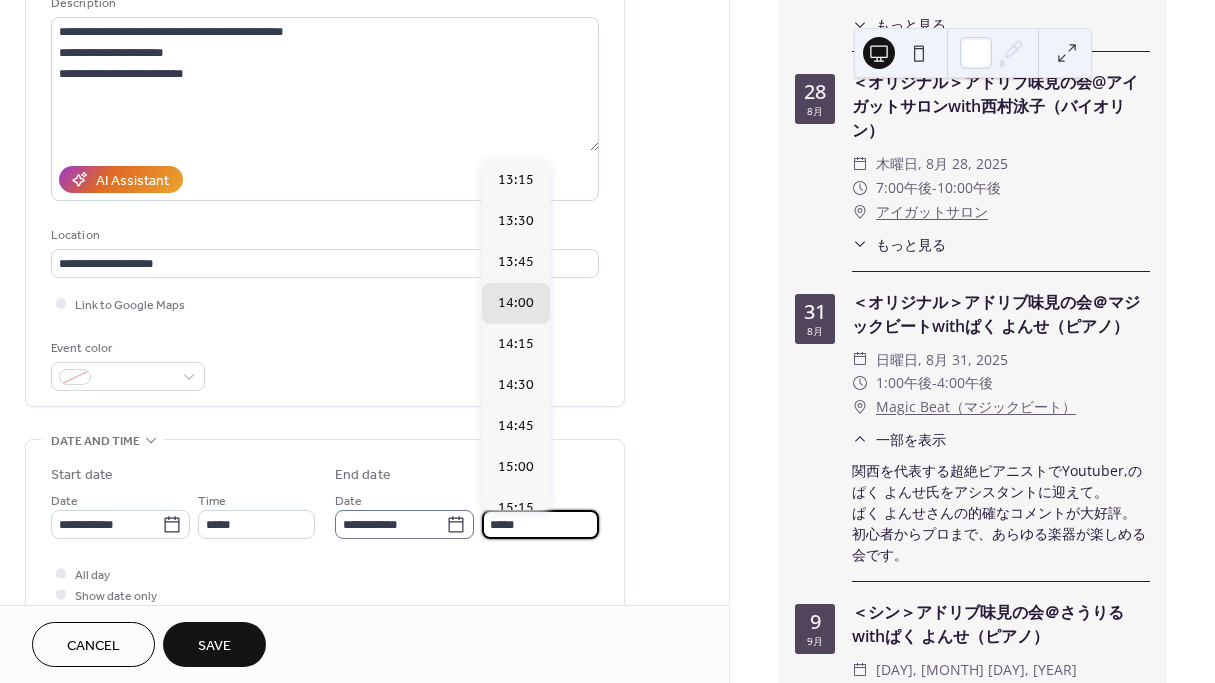 drag, startPoint x: 536, startPoint y: 525, endPoint x: 453, endPoint y: 525, distance: 83 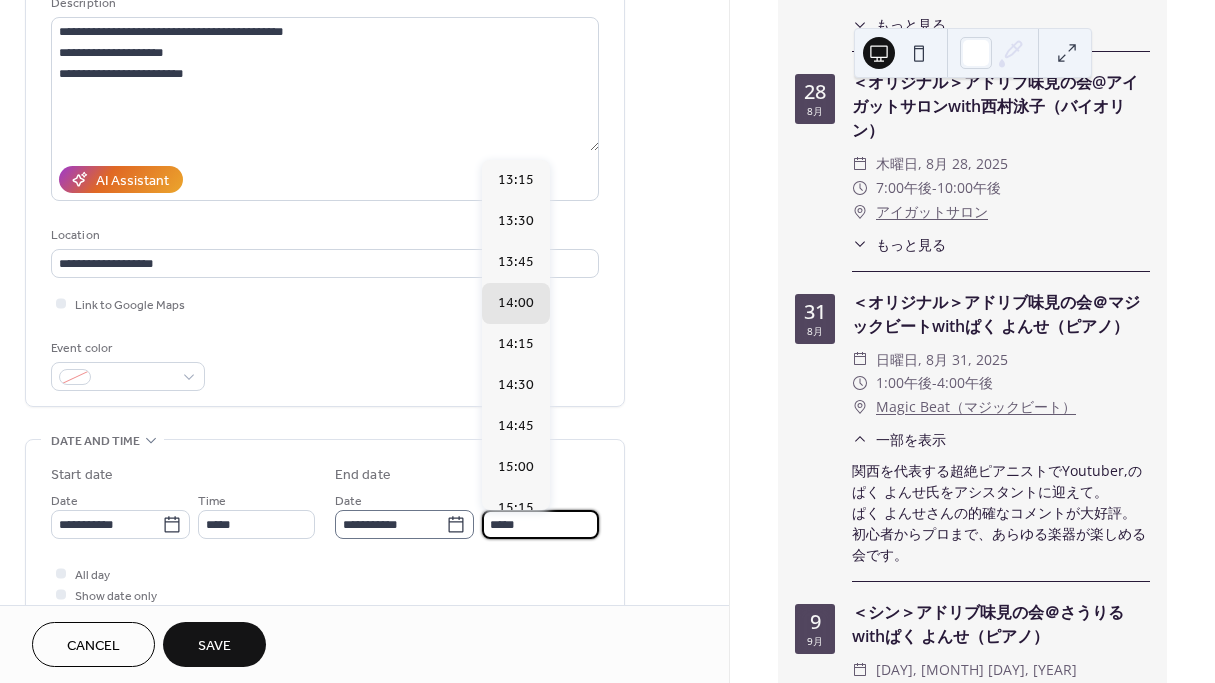 click on "**********" at bounding box center [467, 514] 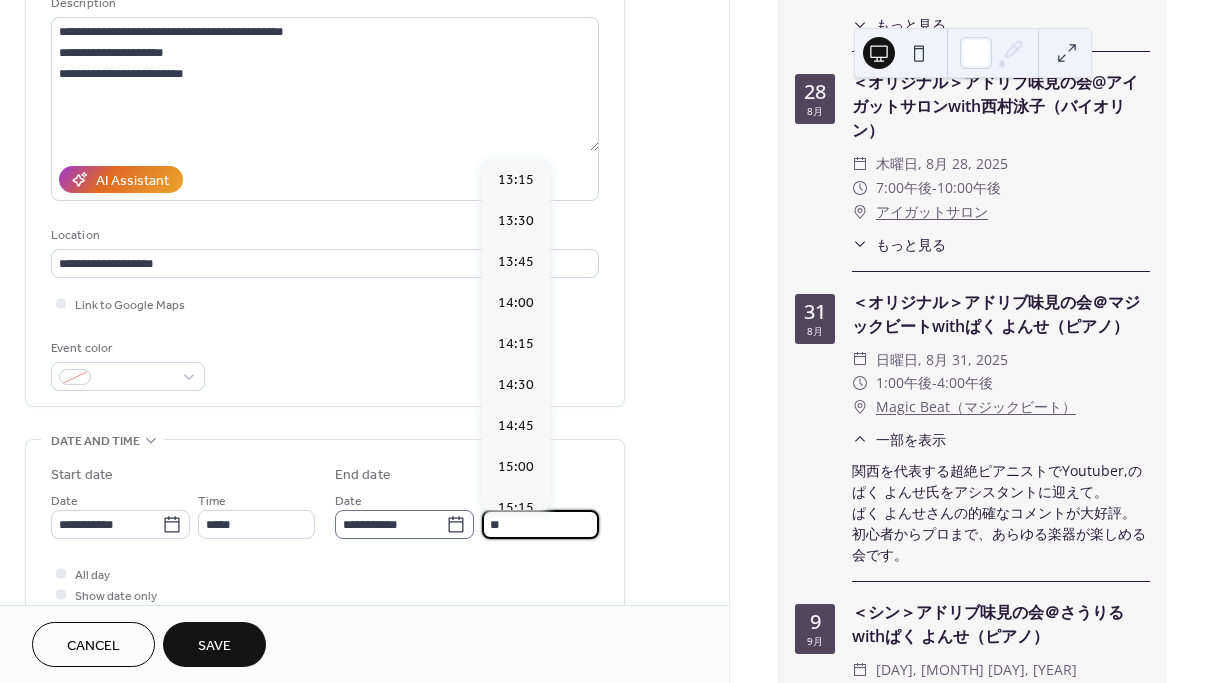 scroll, scrollTop: 462, scrollLeft: 0, axis: vertical 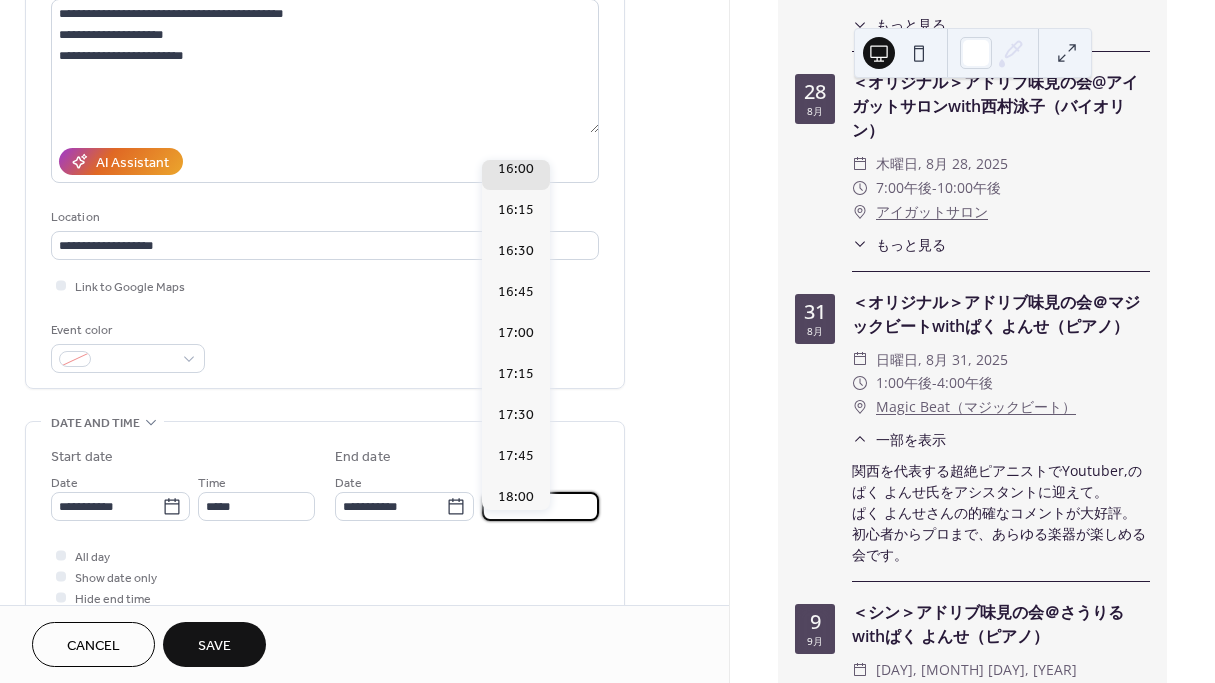 type on "*****" 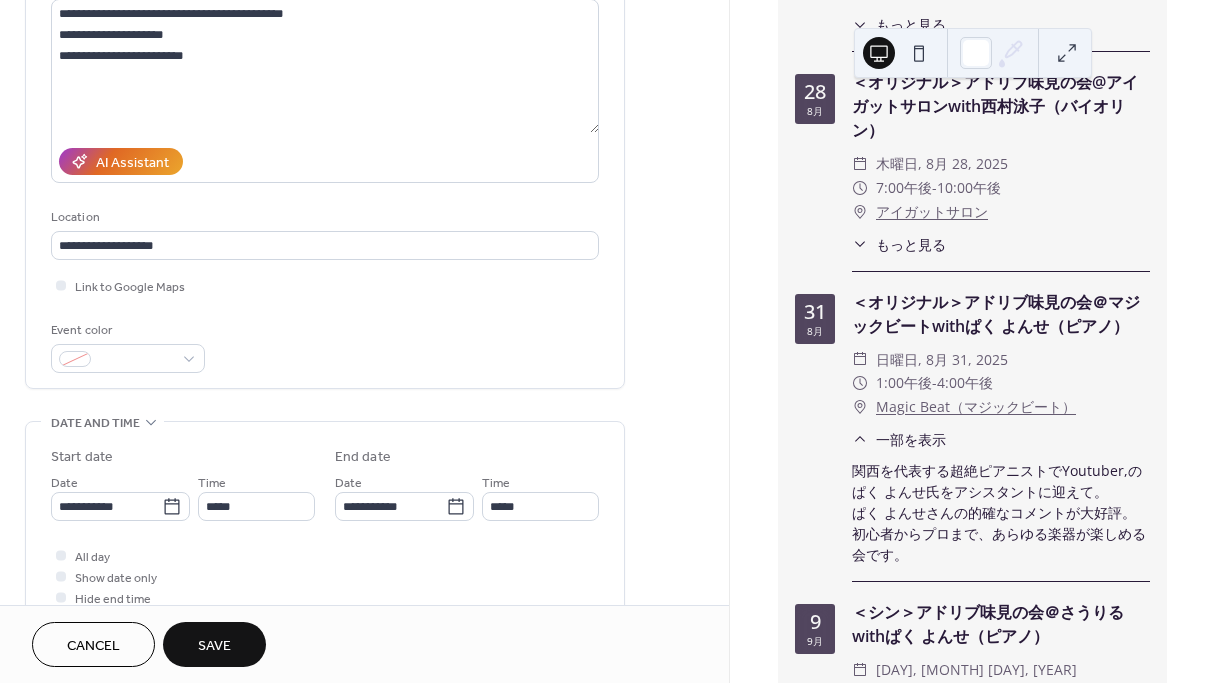 scroll, scrollTop: 0, scrollLeft: 0, axis: both 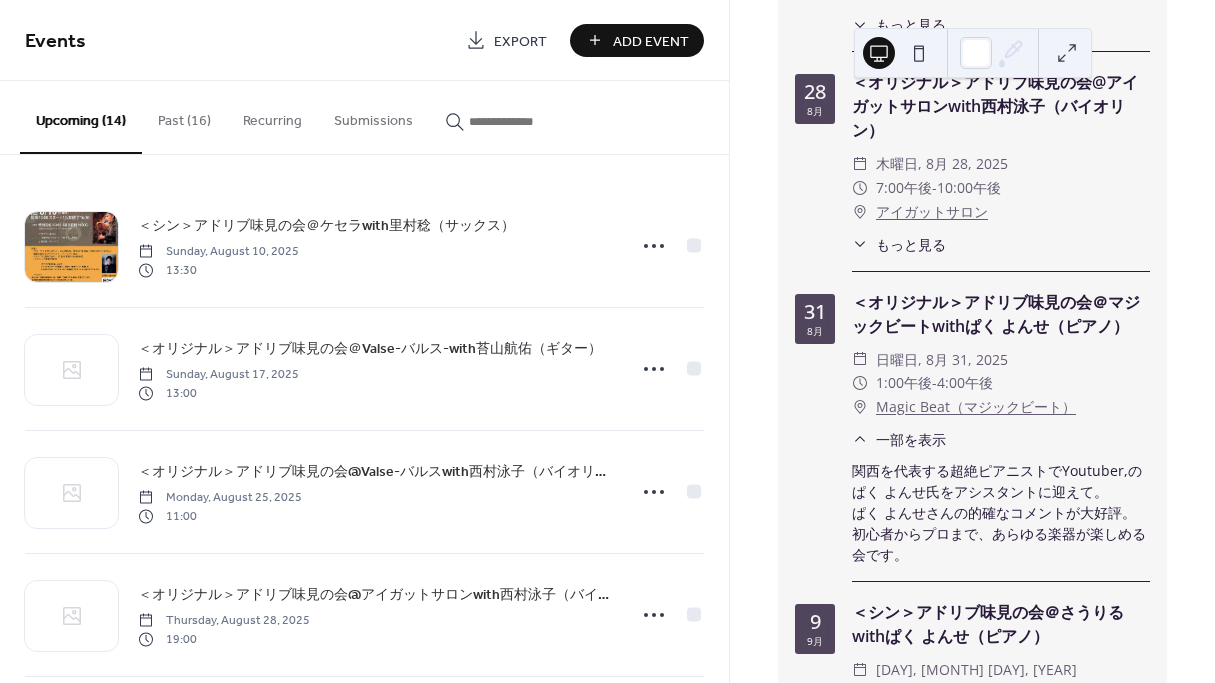 click on "Add Event" at bounding box center (651, 41) 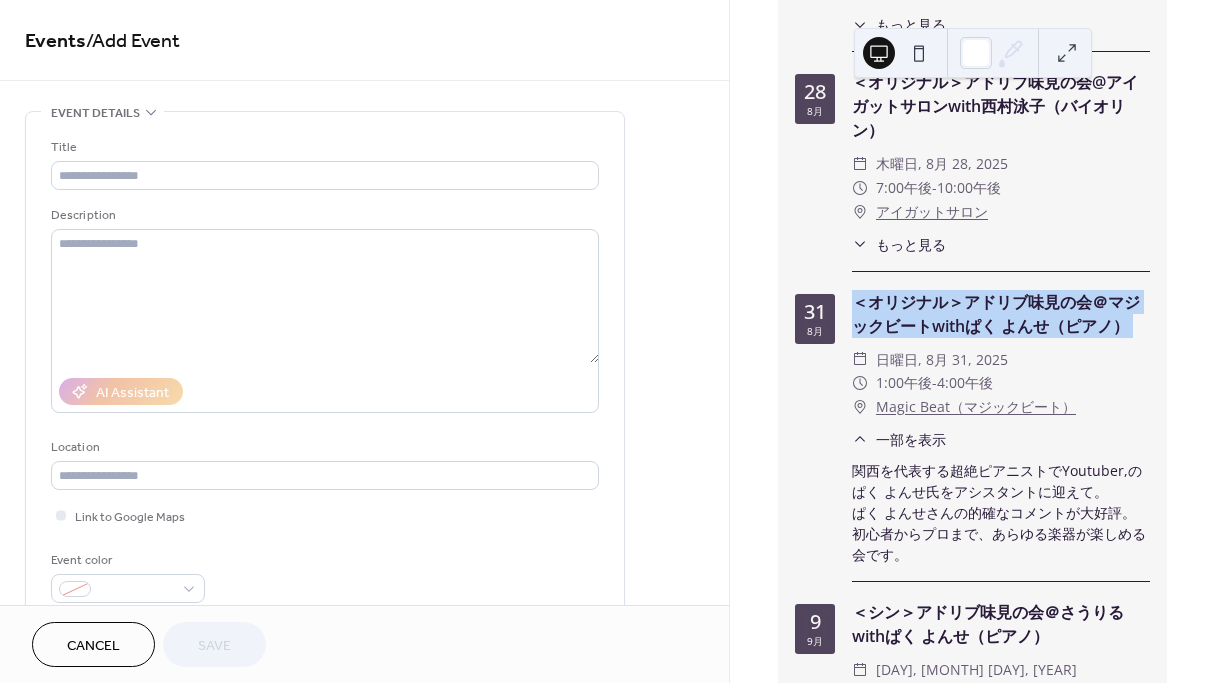 drag, startPoint x: 853, startPoint y: 316, endPoint x: 1045, endPoint y: 359, distance: 196.7562 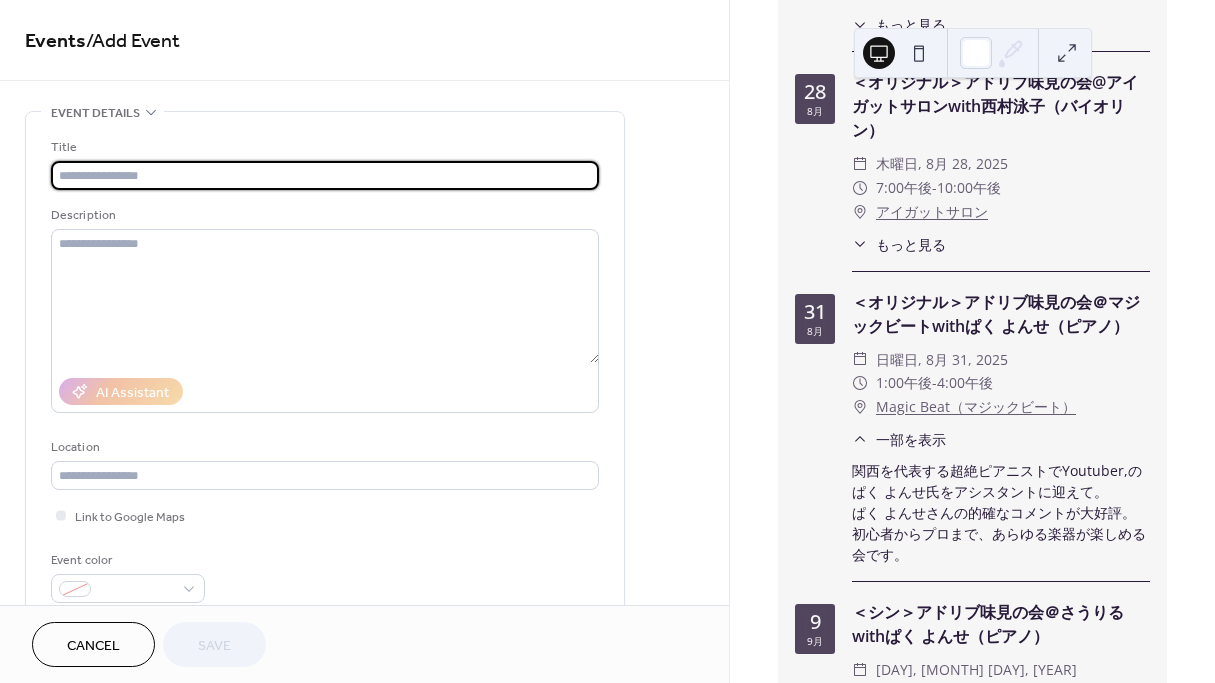 click at bounding box center (325, 175) 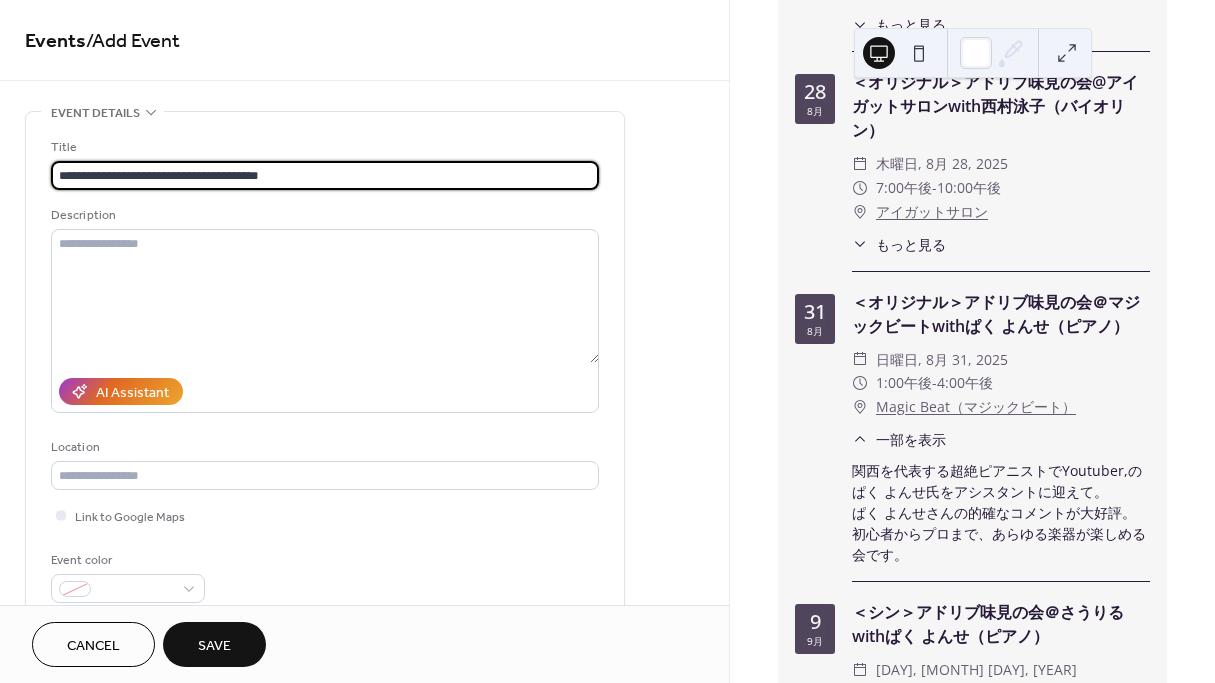 type on "**********" 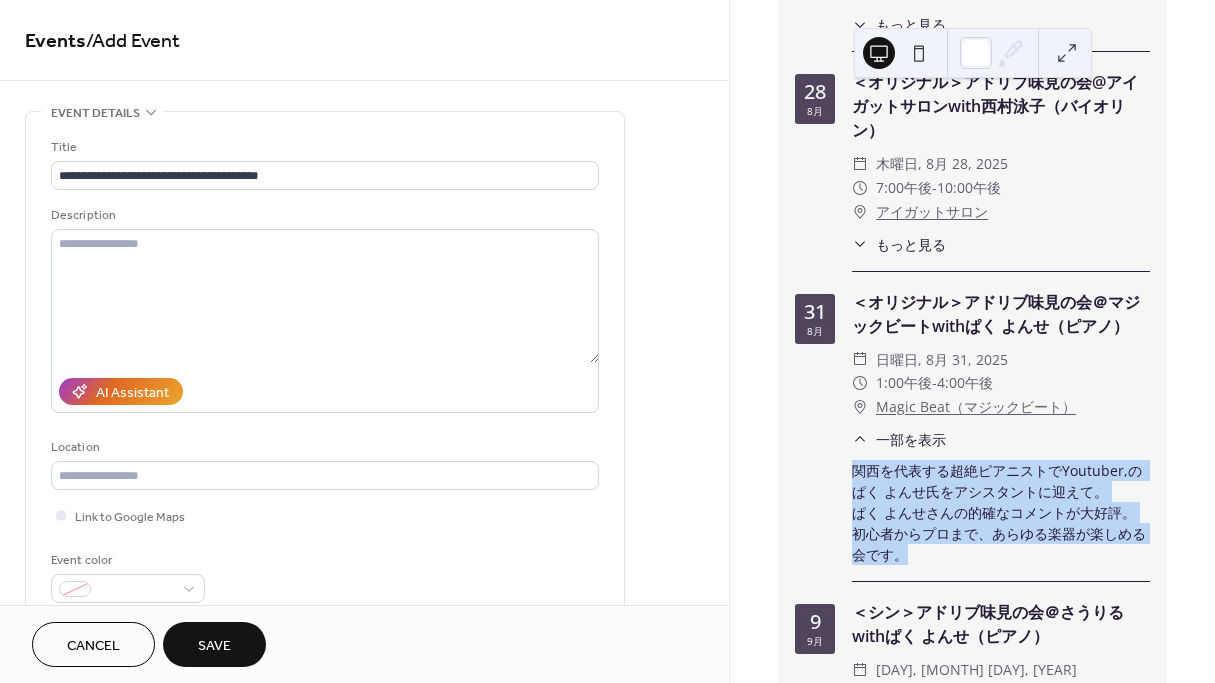 drag, startPoint x: 851, startPoint y: 484, endPoint x: 915, endPoint y: 559, distance: 98.59513 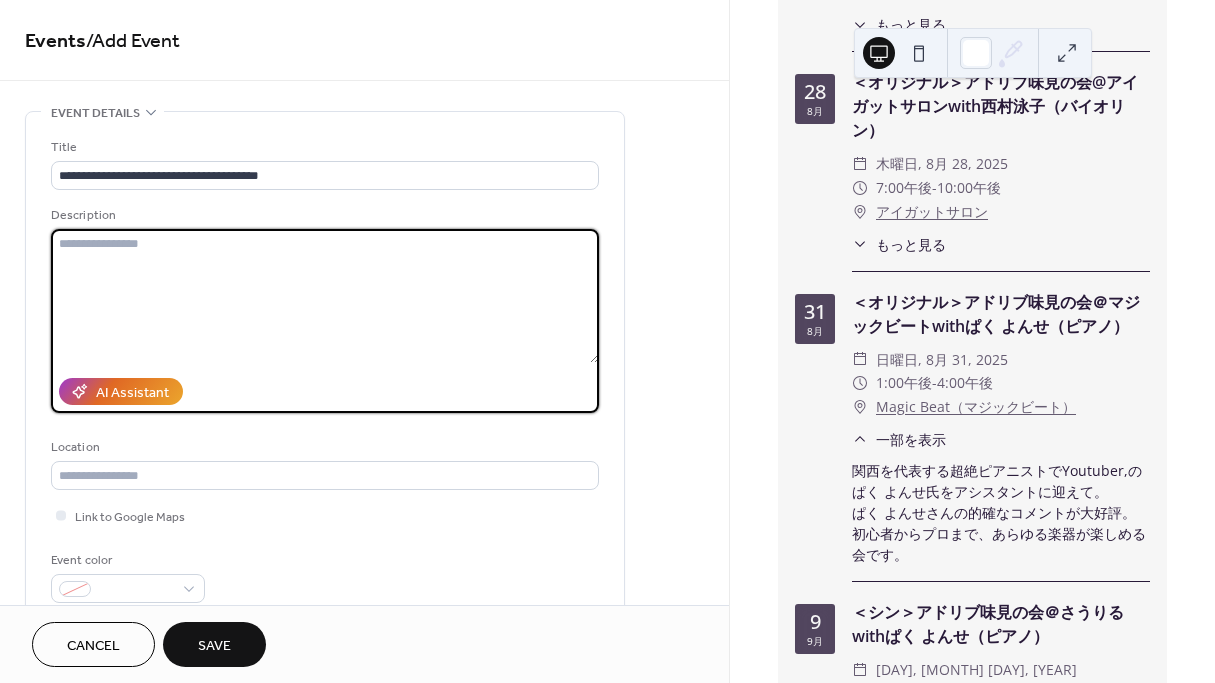 click at bounding box center (325, 296) 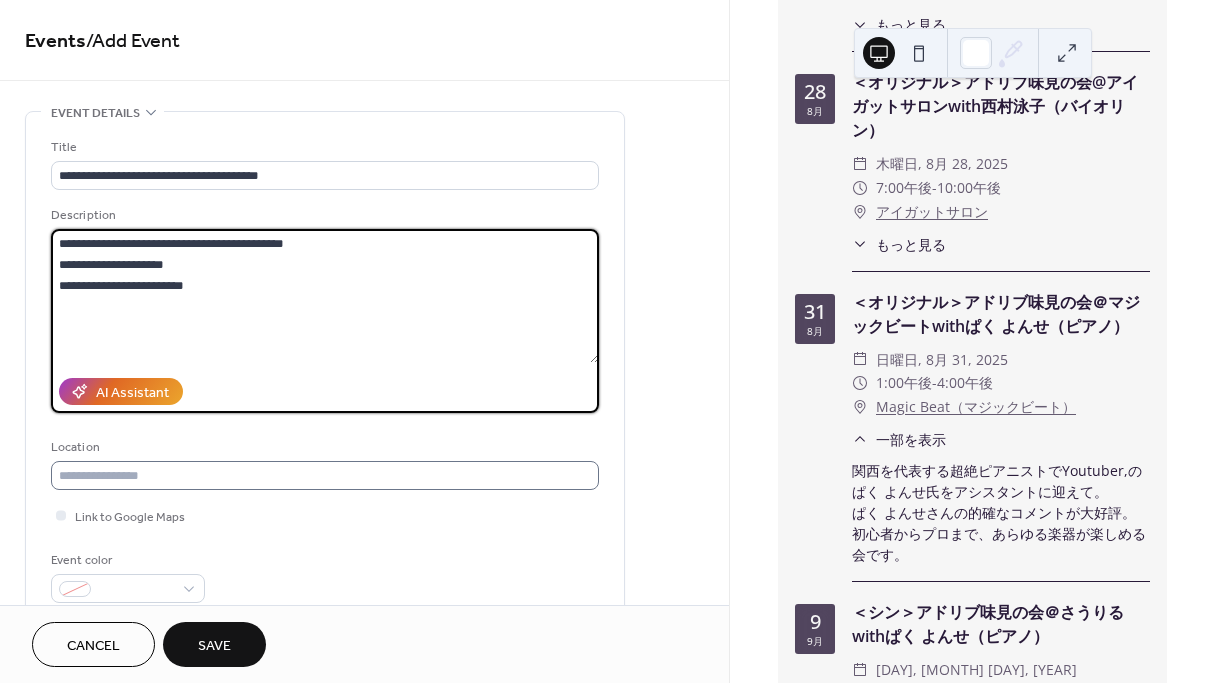 type on "**********" 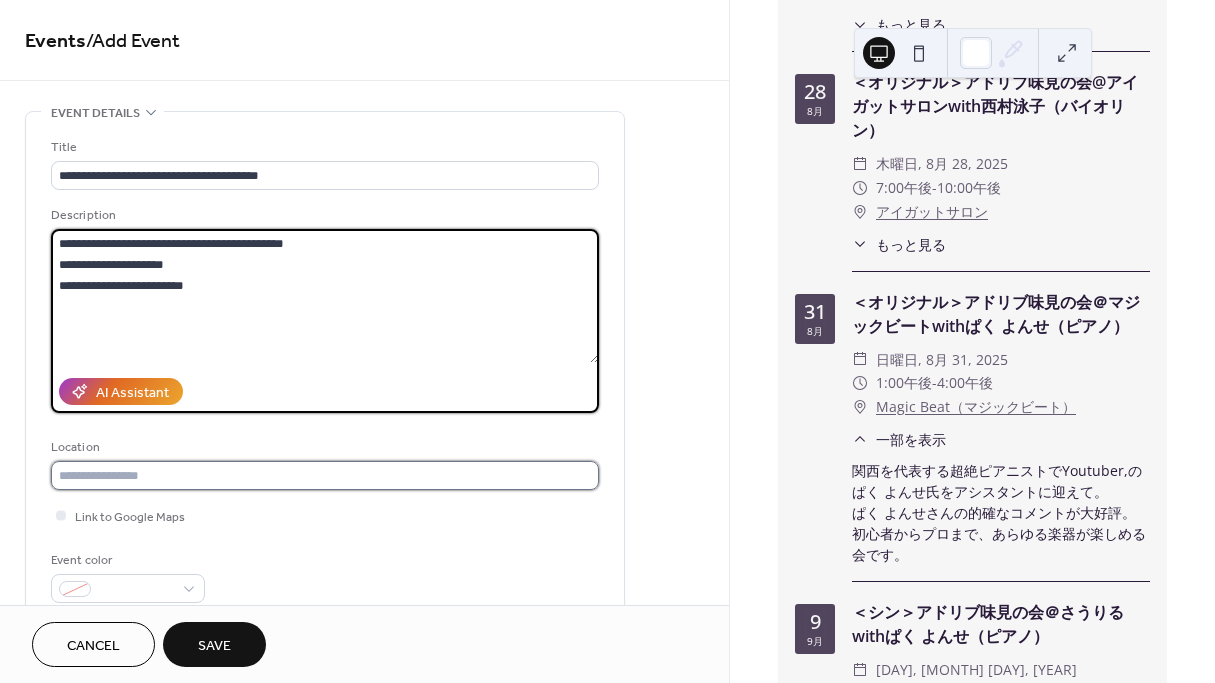 click at bounding box center [325, 475] 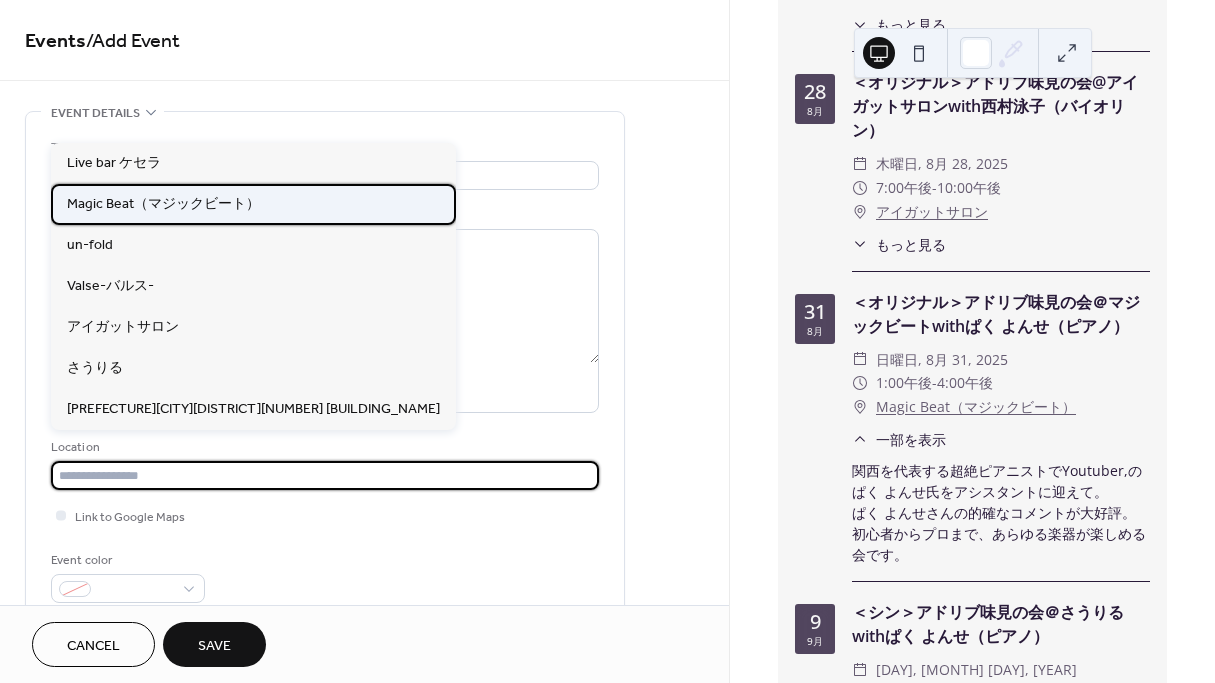 click on "Magic Beat（マジックビート）" at bounding box center (163, 204) 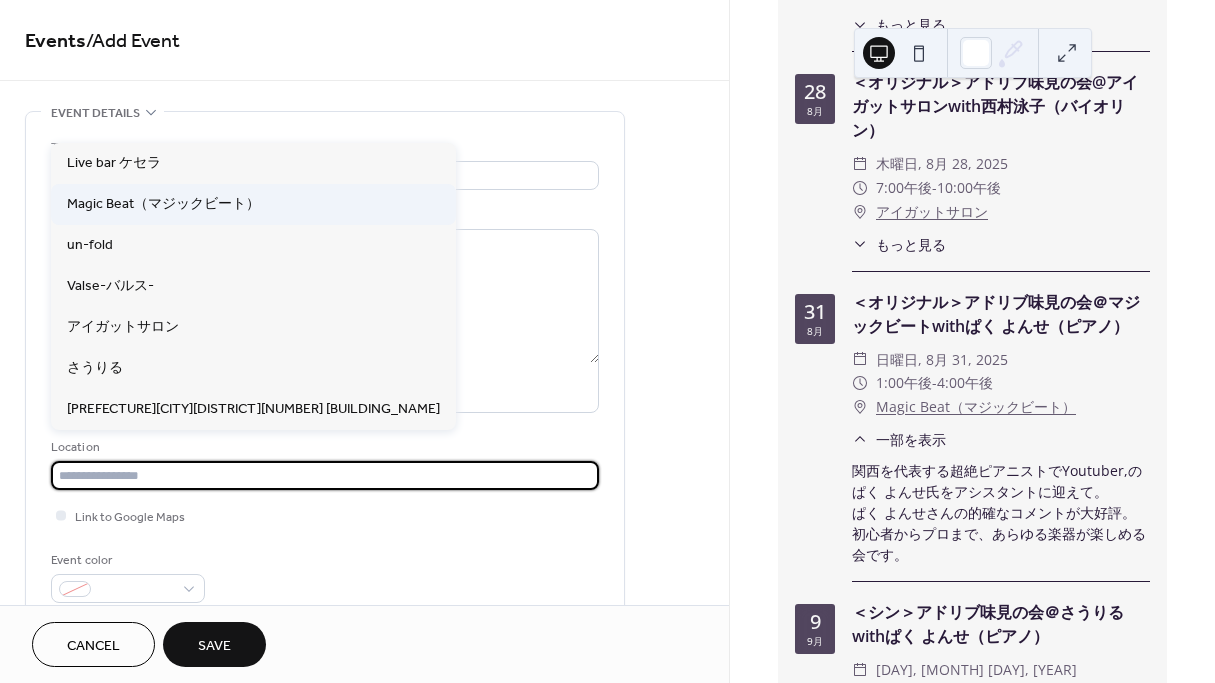 type on "**********" 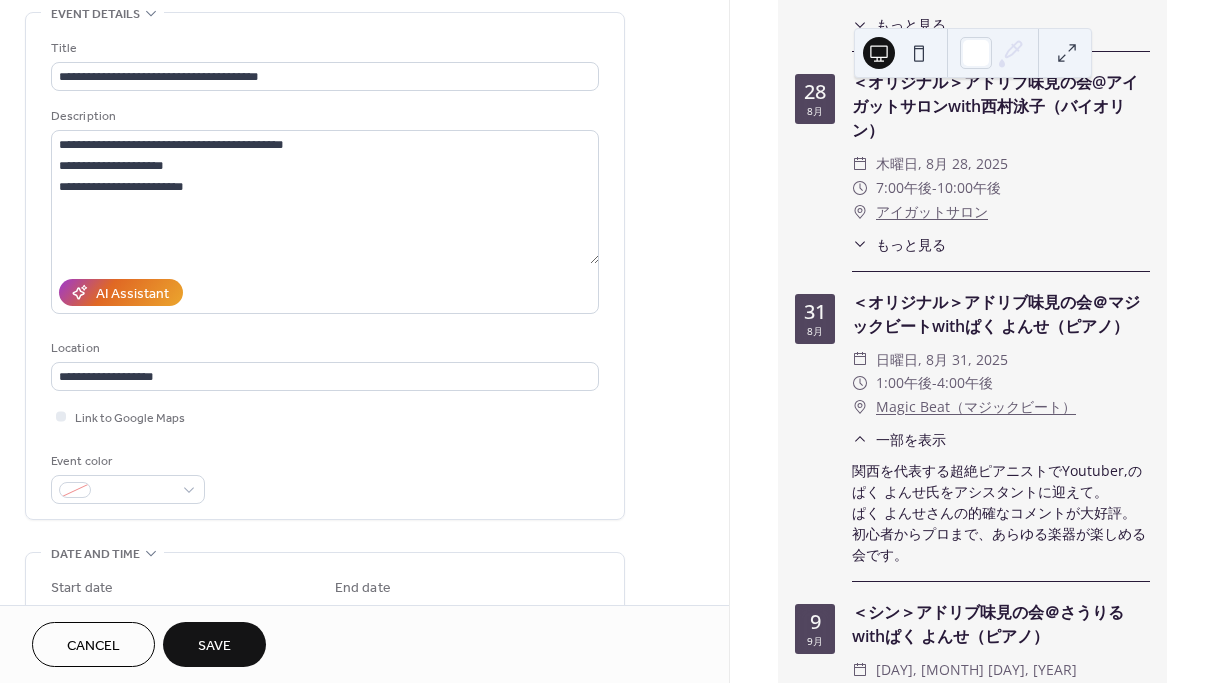 scroll, scrollTop: 100, scrollLeft: 0, axis: vertical 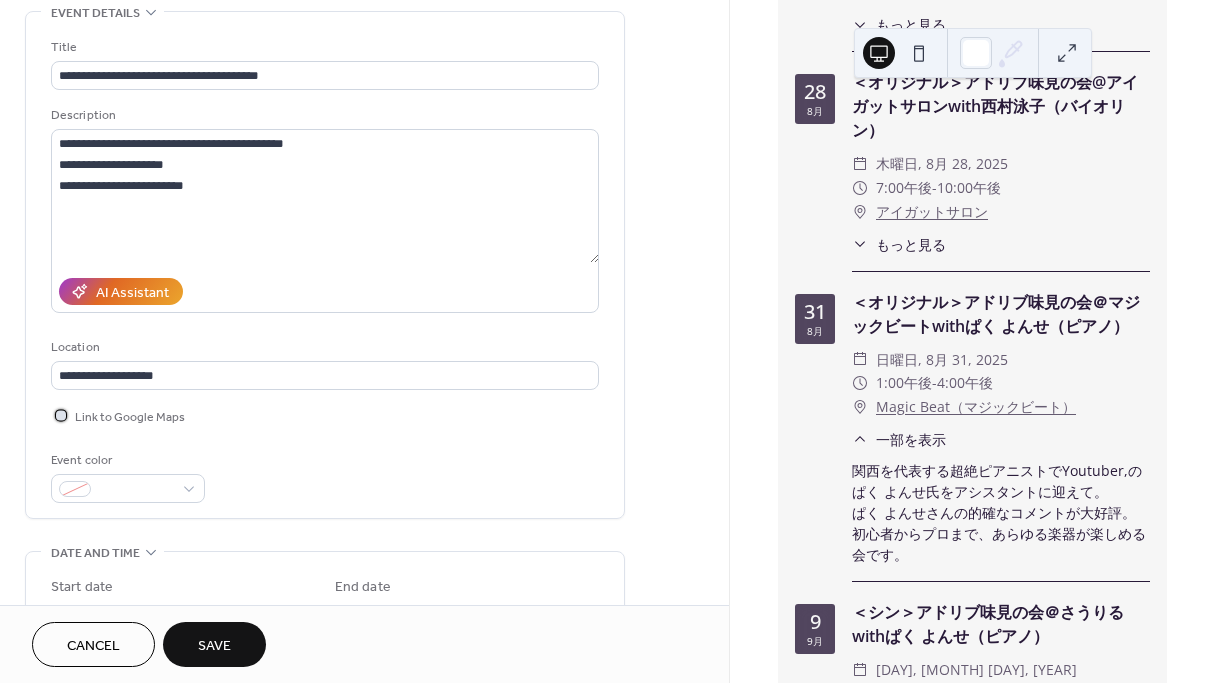 click at bounding box center [61, 415] 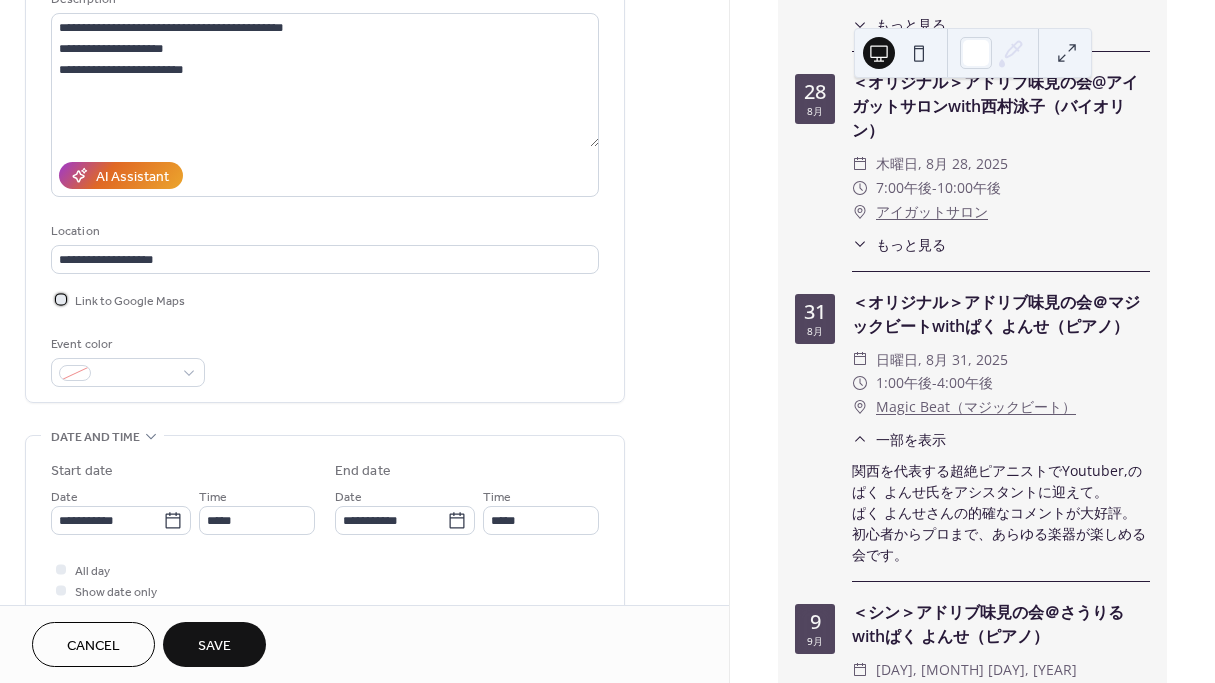 scroll, scrollTop: 226, scrollLeft: 0, axis: vertical 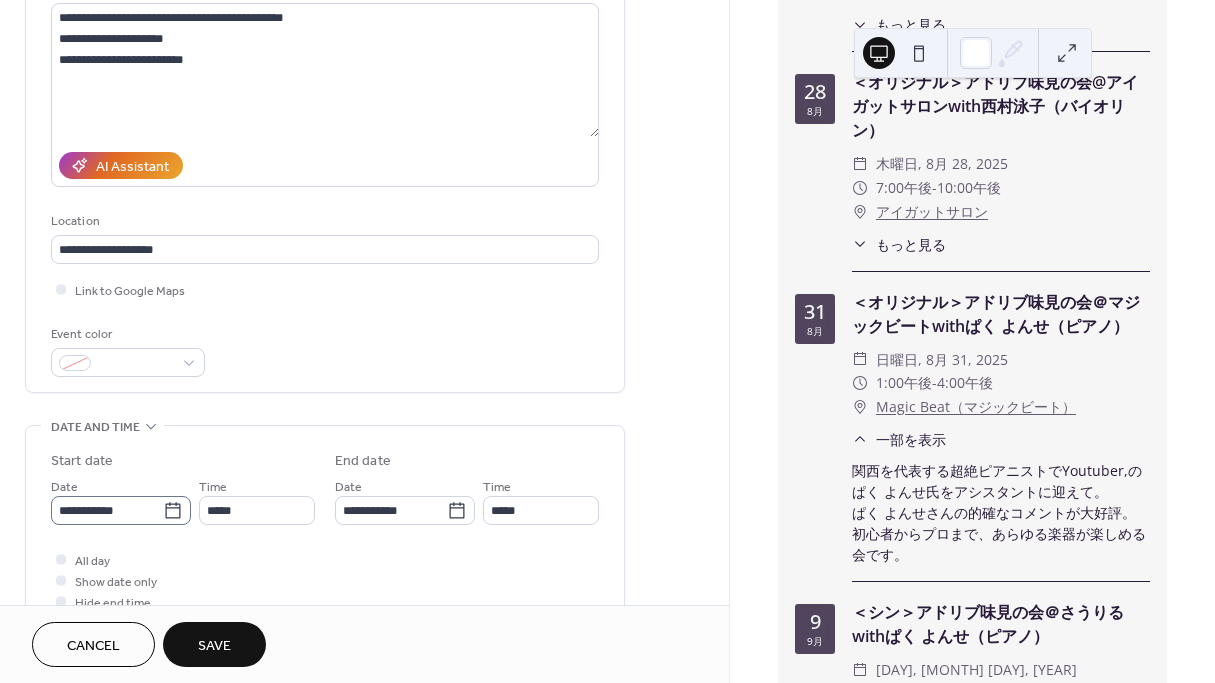 click 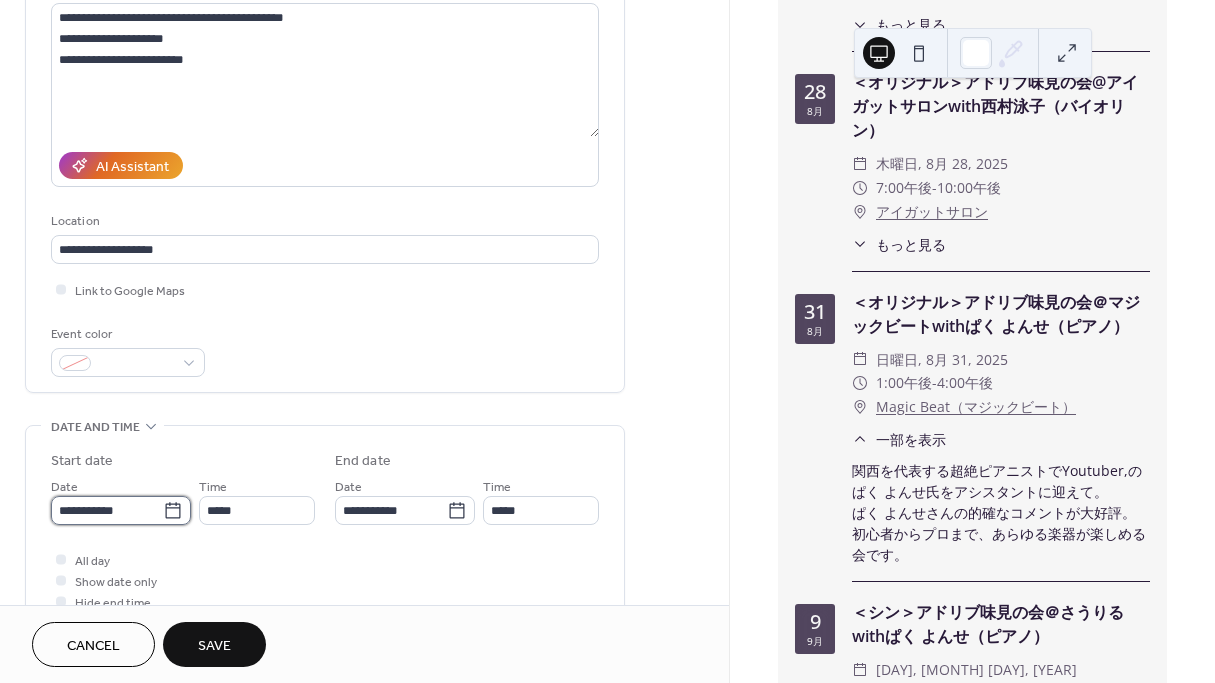 click on "**********" at bounding box center [107, 510] 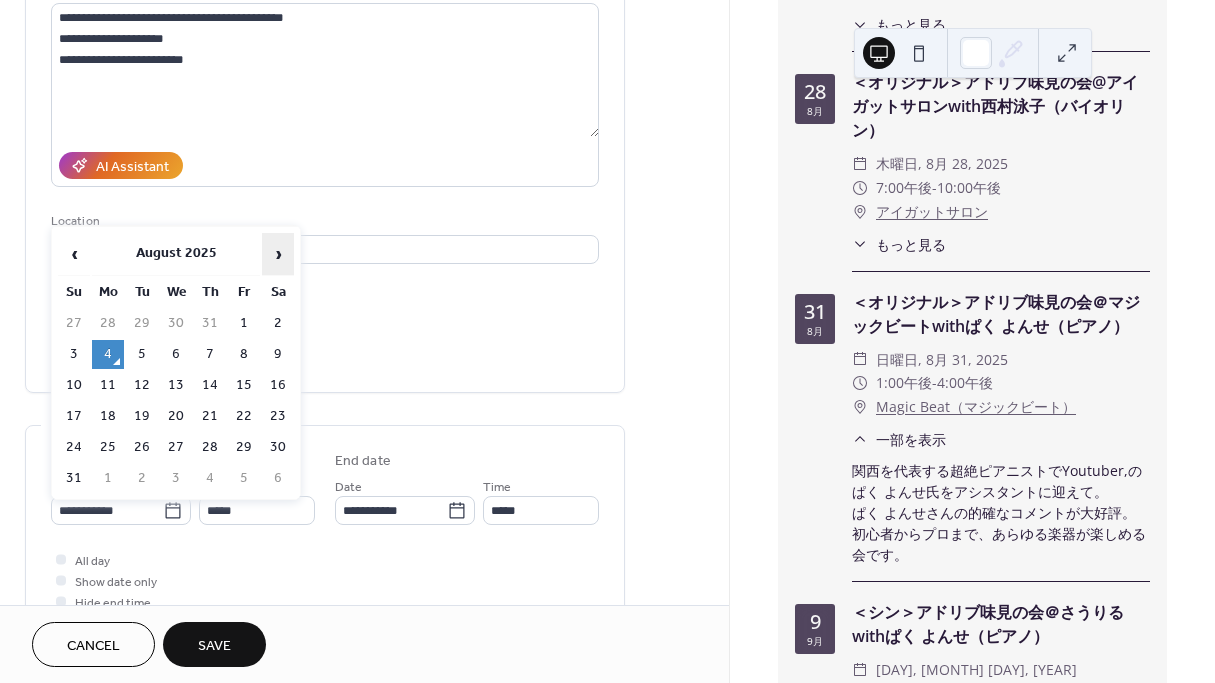 click on "›" at bounding box center (278, 254) 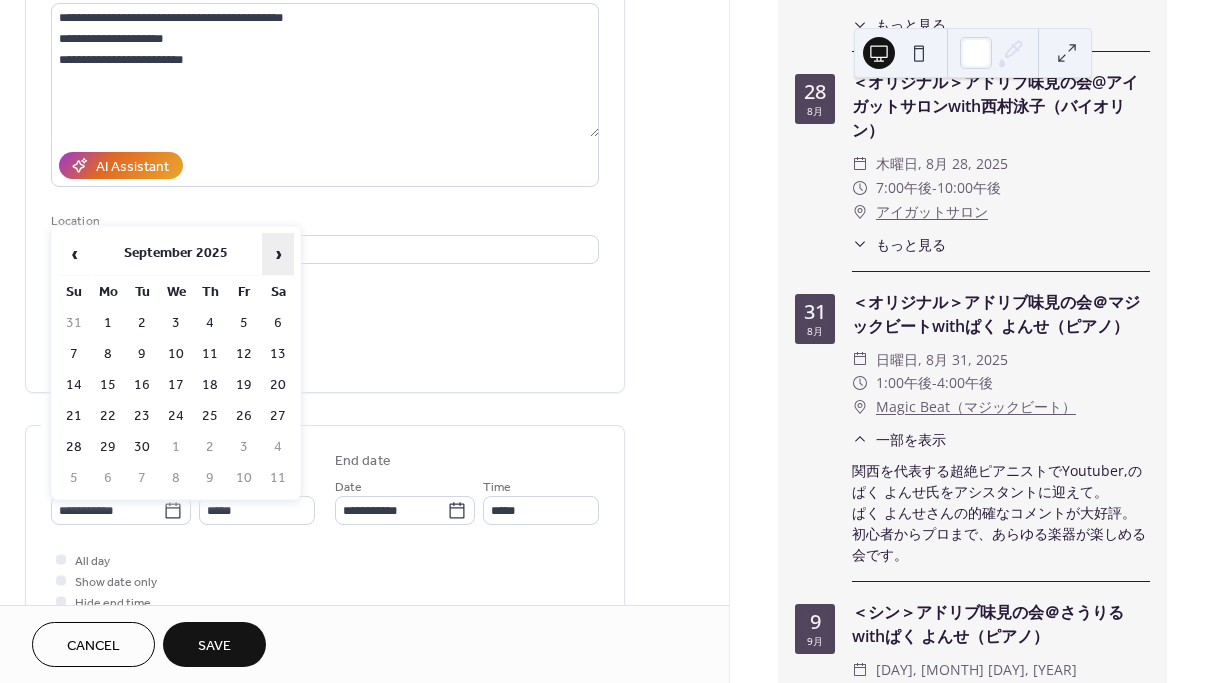 click on "›" at bounding box center [278, 254] 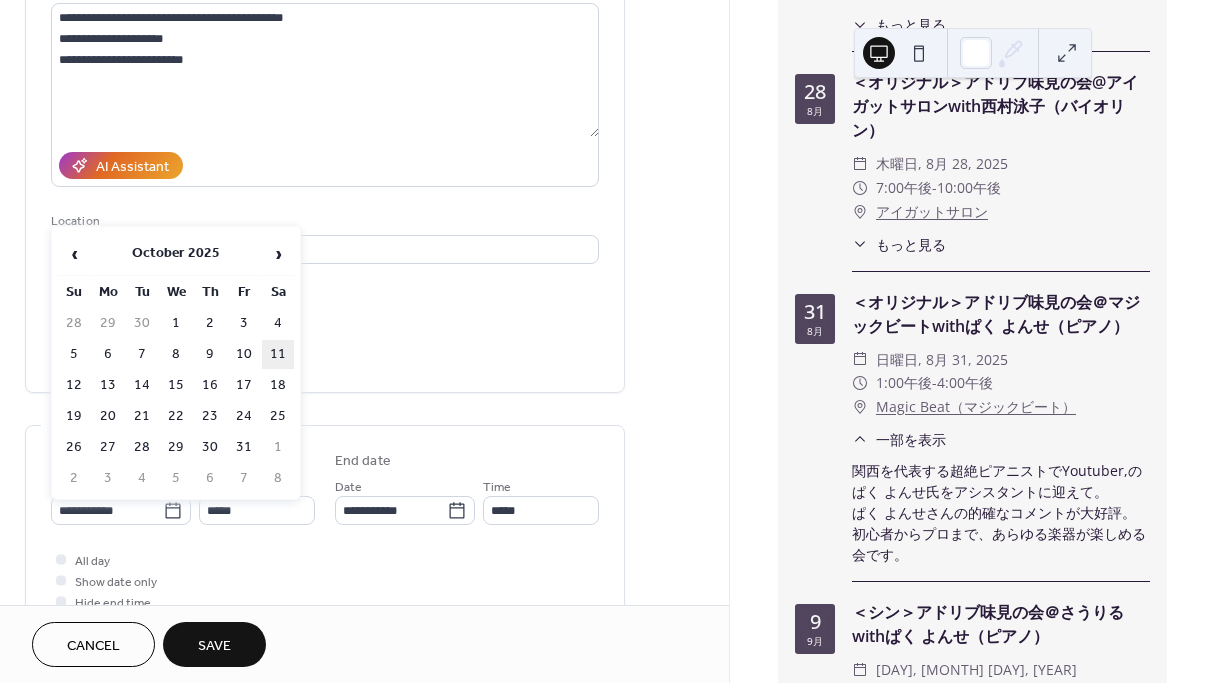 click on "11" at bounding box center [278, 354] 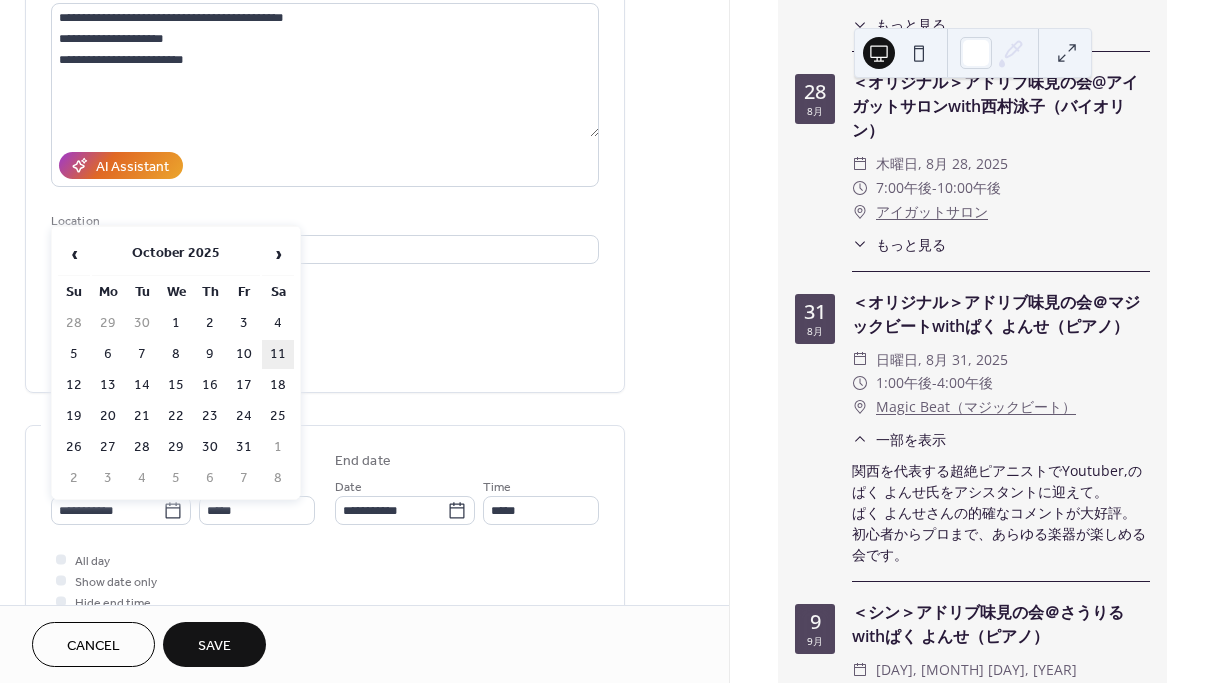 type on "**********" 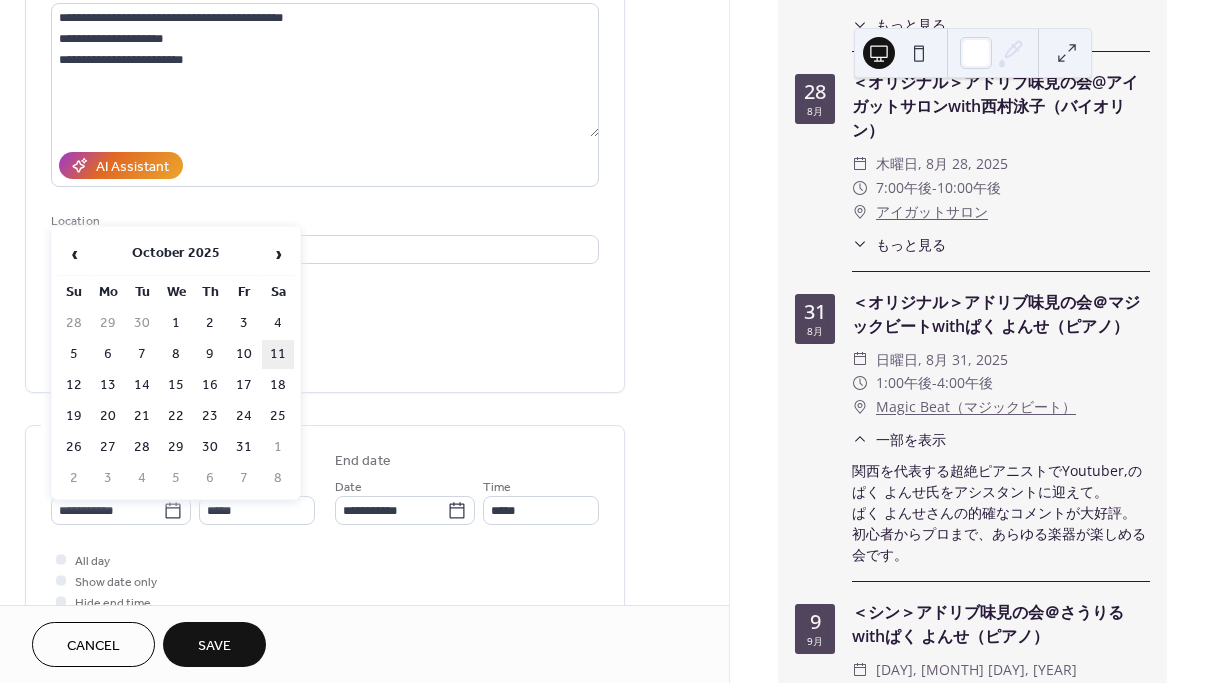 type on "**********" 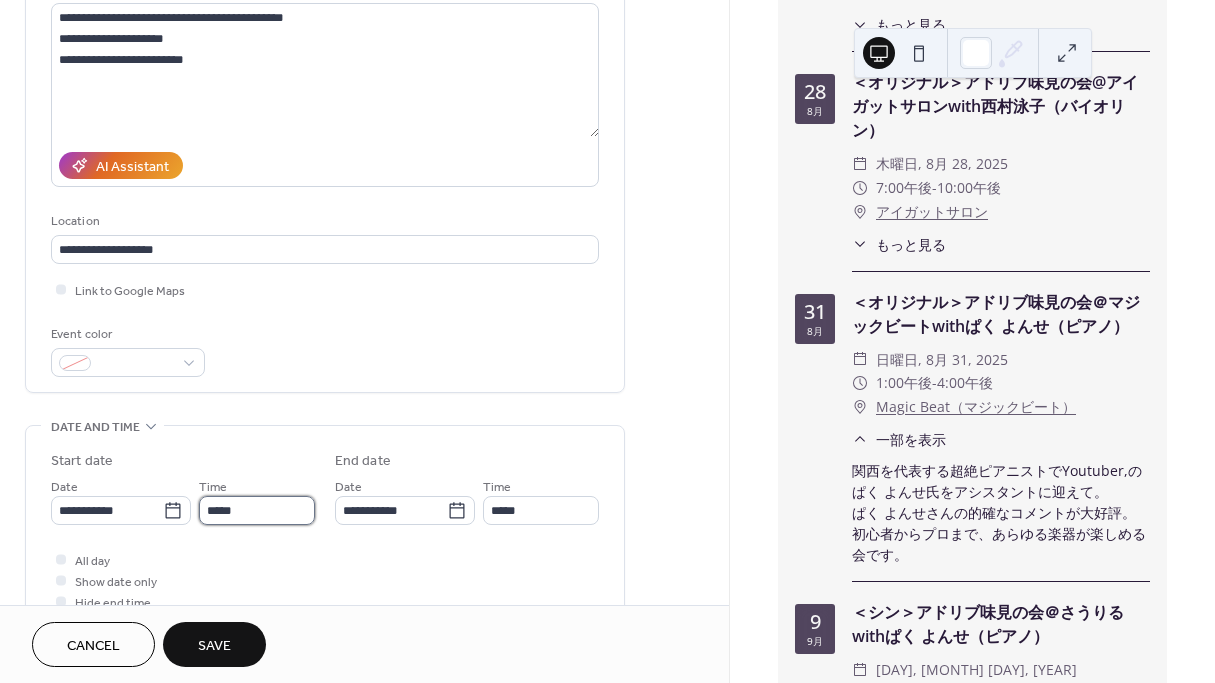 click on "*****" at bounding box center (257, 510) 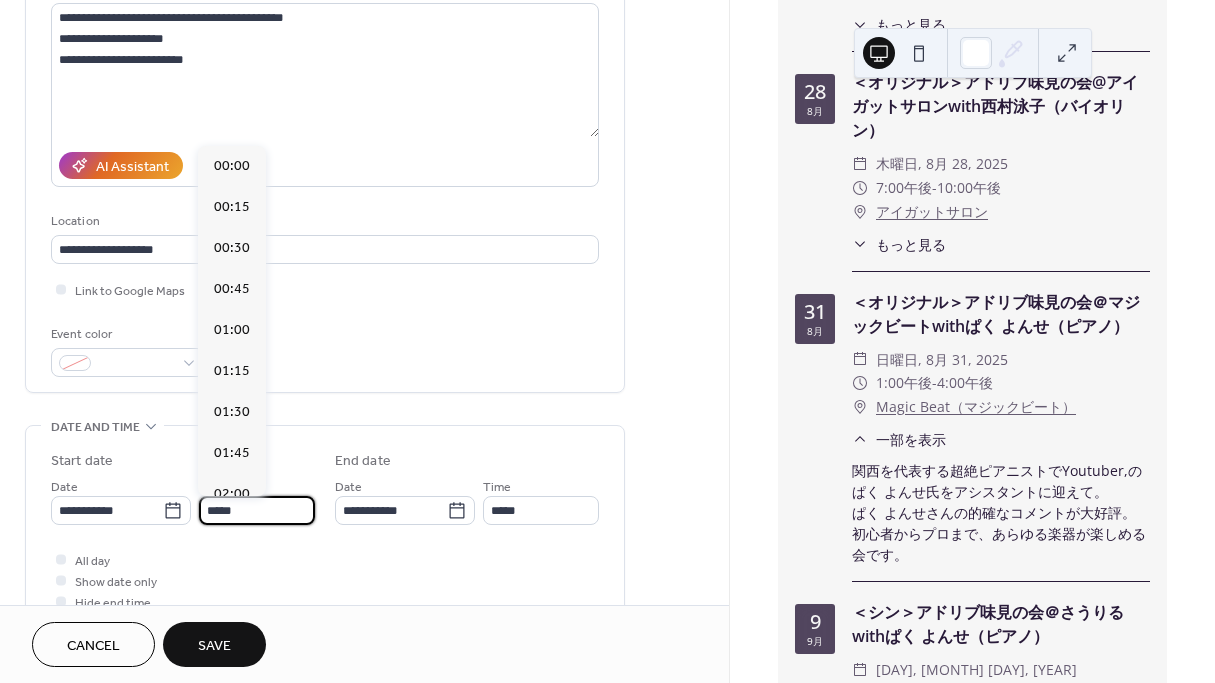 scroll, scrollTop: 2016, scrollLeft: 0, axis: vertical 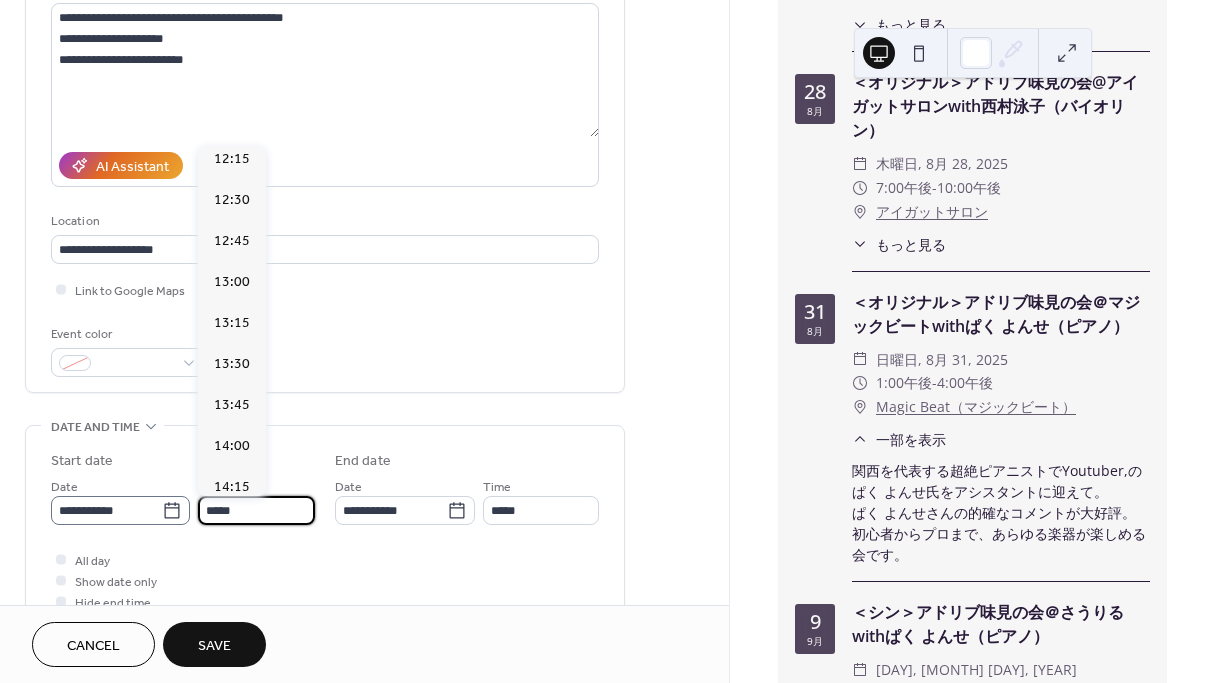 drag, startPoint x: 238, startPoint y: 515, endPoint x: 188, endPoint y: 515, distance: 50 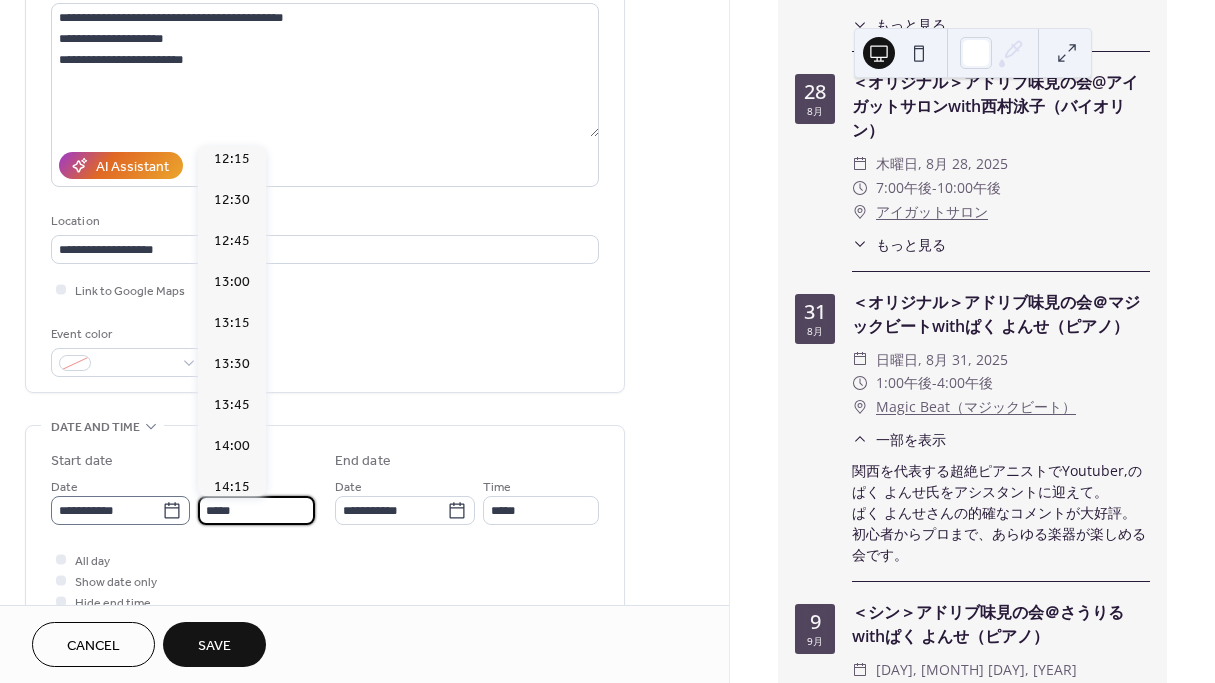 click on "**********" at bounding box center (183, 500) 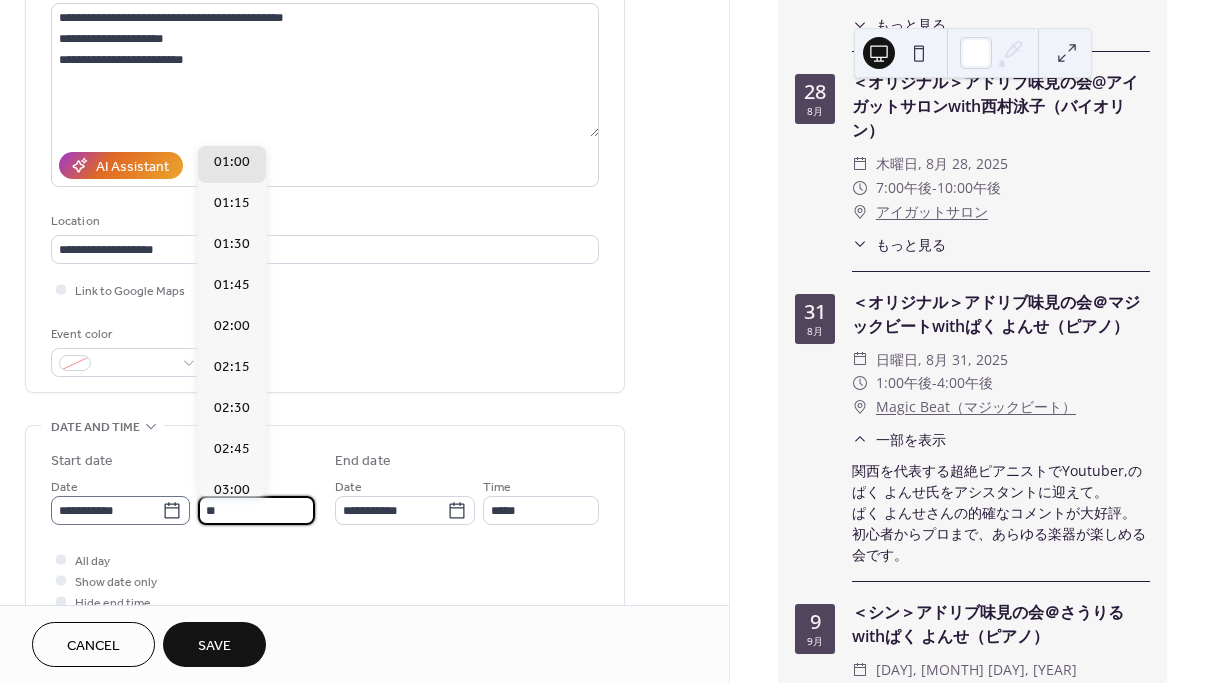 scroll, scrollTop: 2856, scrollLeft: 0, axis: vertical 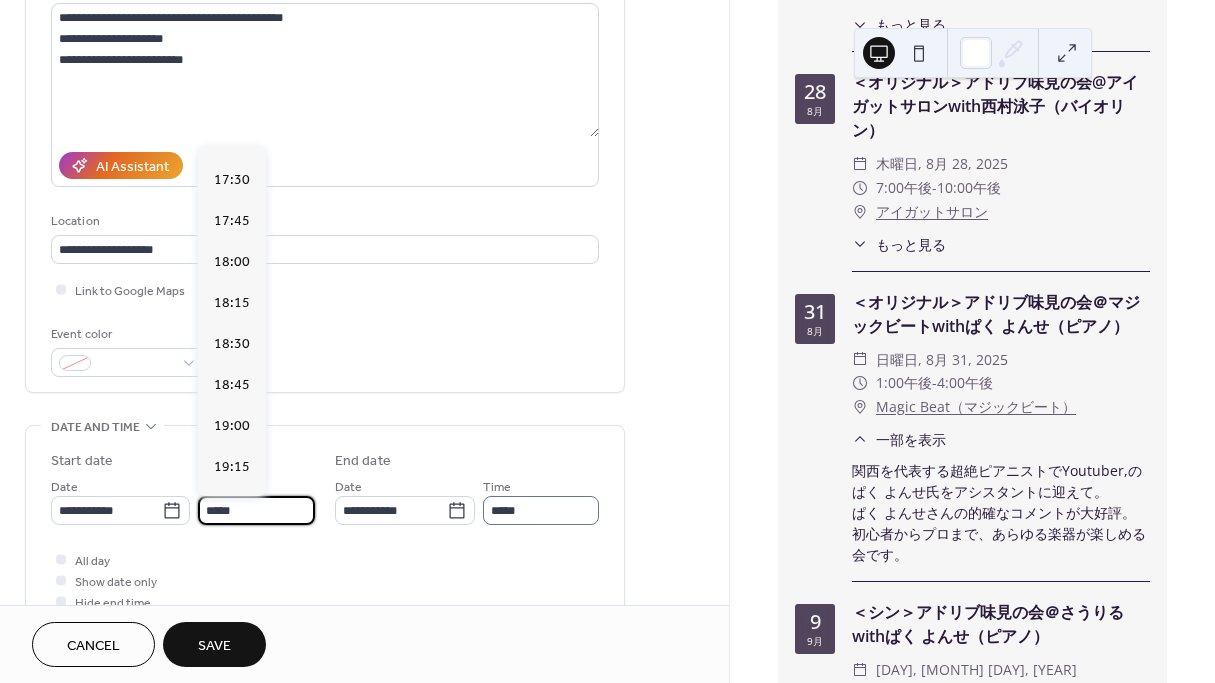 type on "*****" 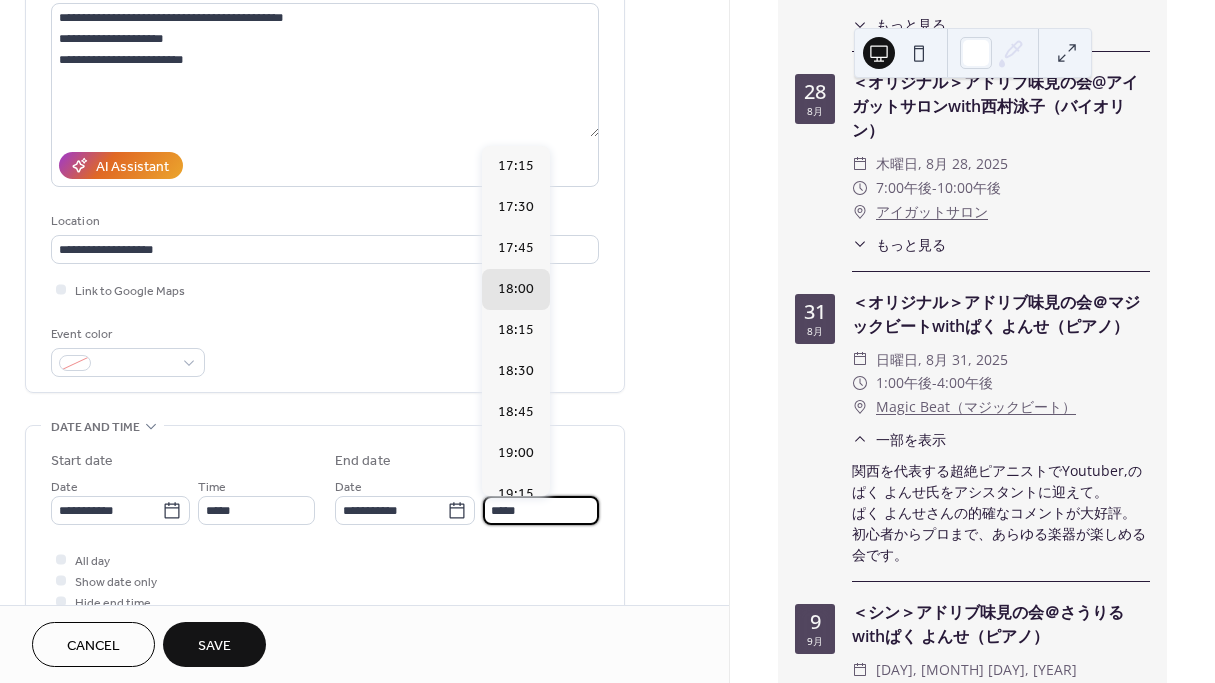 click on "*****" at bounding box center [541, 510] 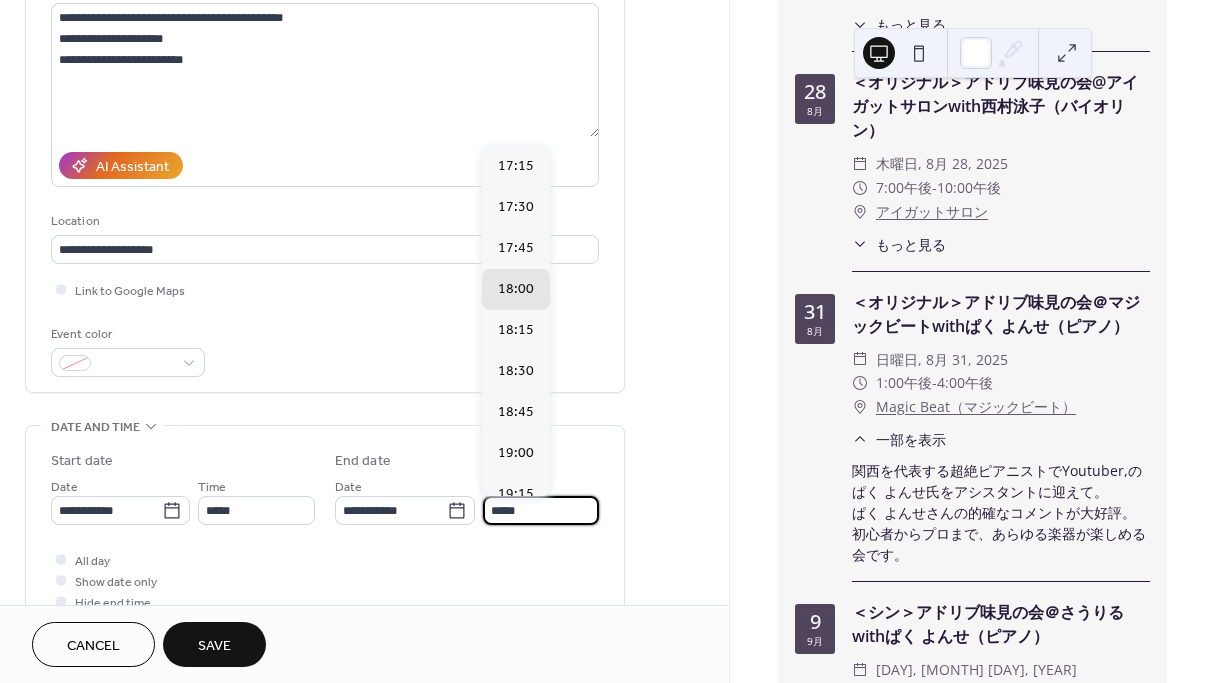 scroll, scrollTop: 0, scrollLeft: 0, axis: both 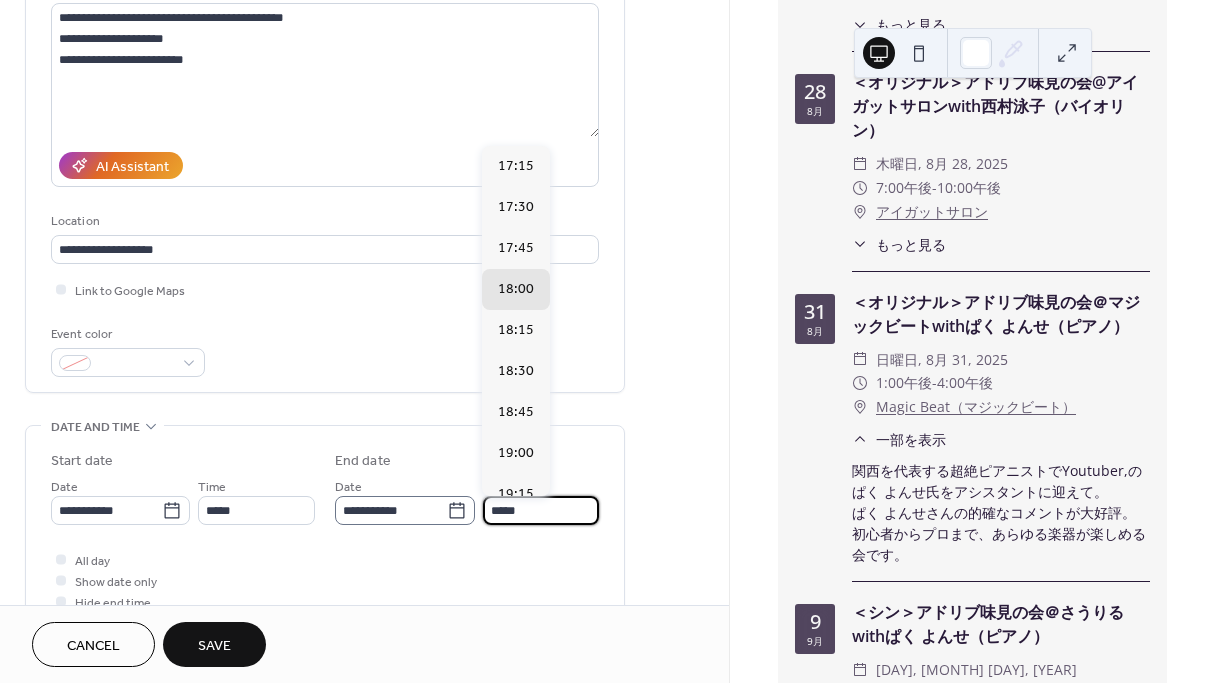 drag, startPoint x: 529, startPoint y: 510, endPoint x: 463, endPoint y: 510, distance: 66 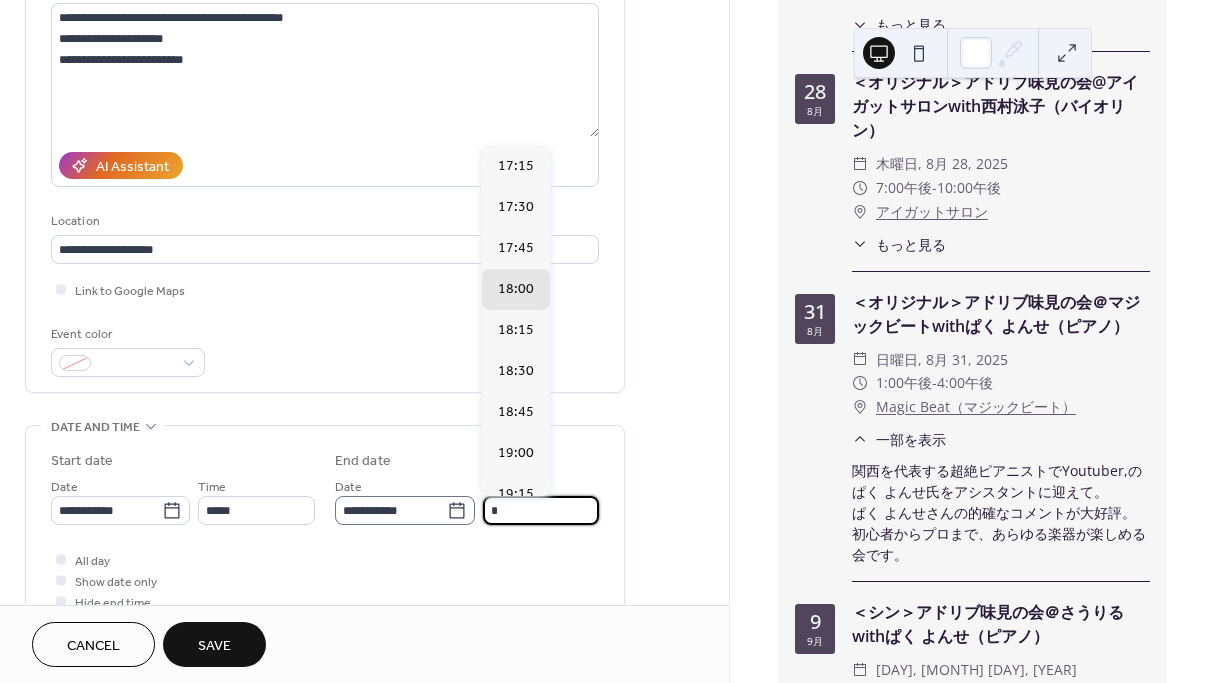 scroll, scrollTop: 462, scrollLeft: 0, axis: vertical 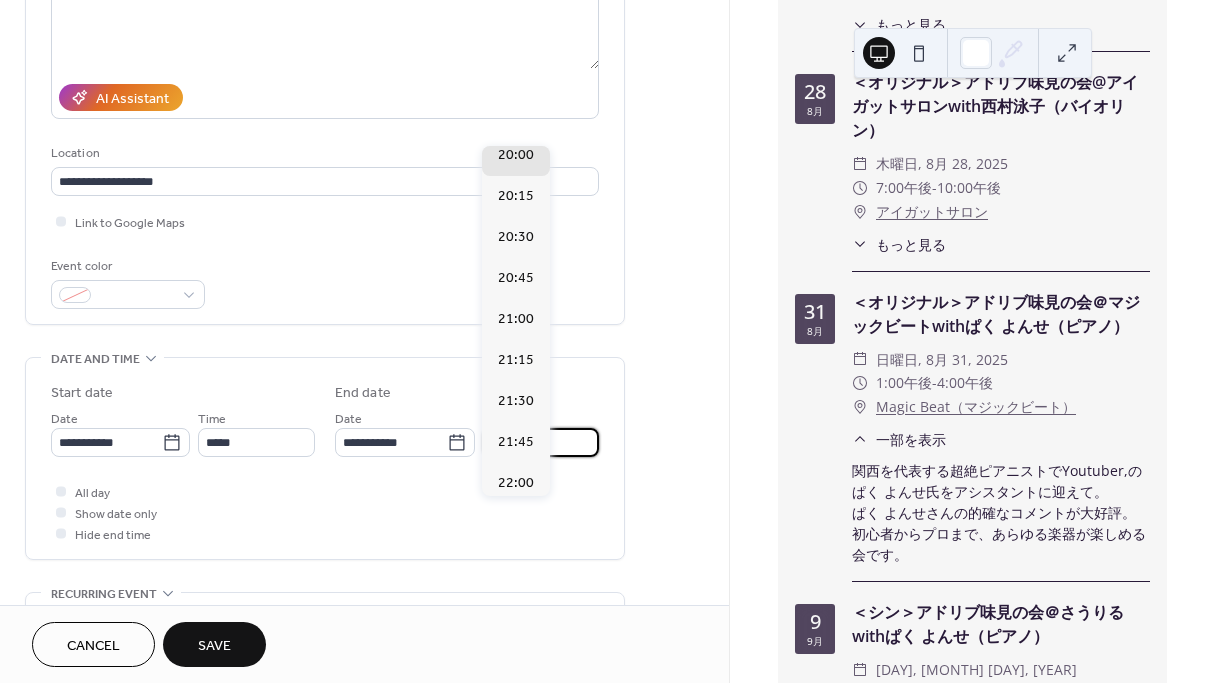 type on "*****" 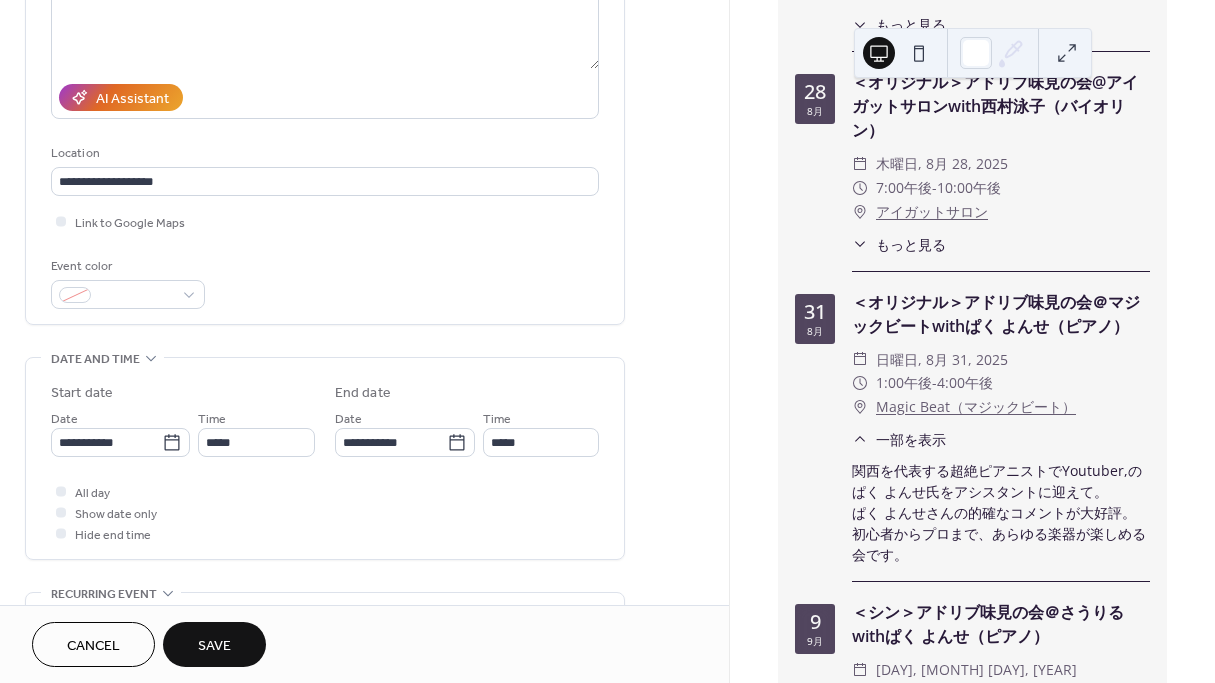 click on "Save" at bounding box center [214, 646] 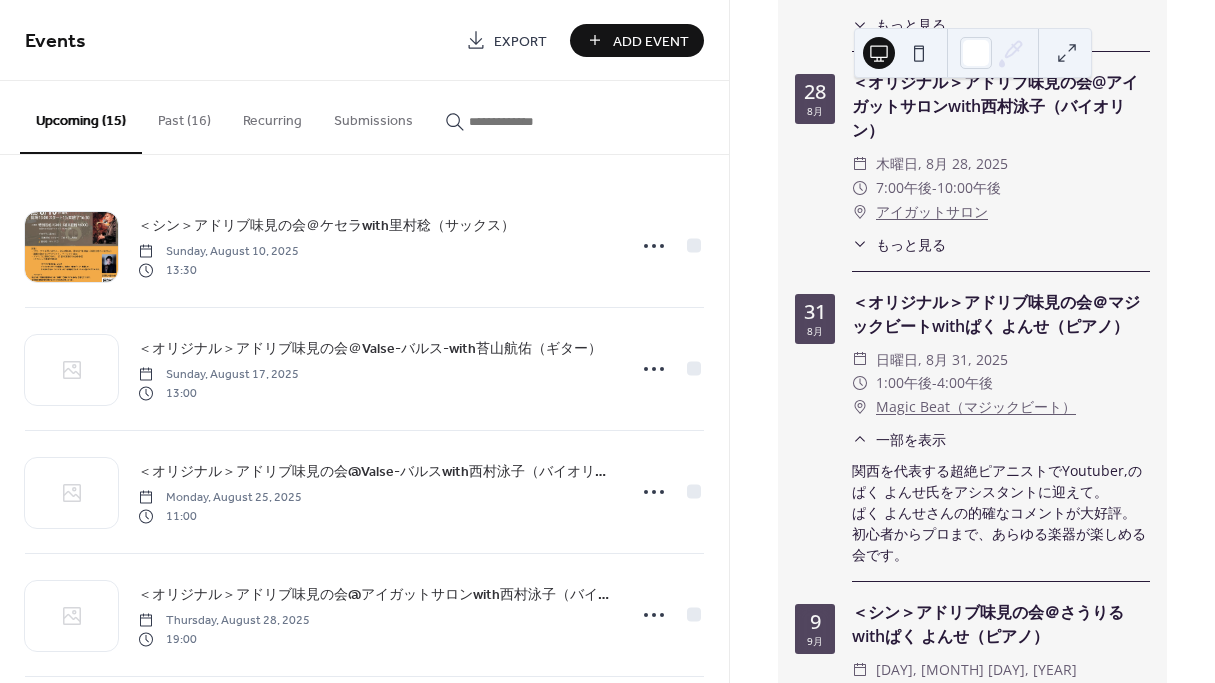 click on "Add Event" at bounding box center [651, 41] 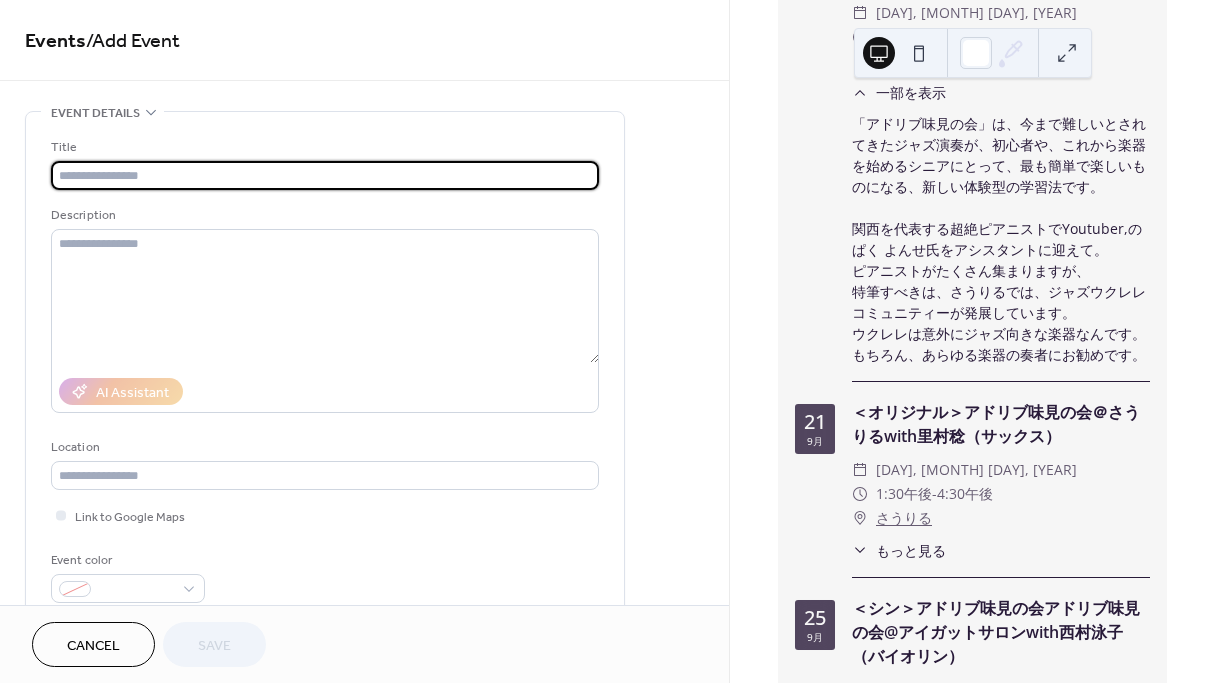 scroll, scrollTop: 1393, scrollLeft: 0, axis: vertical 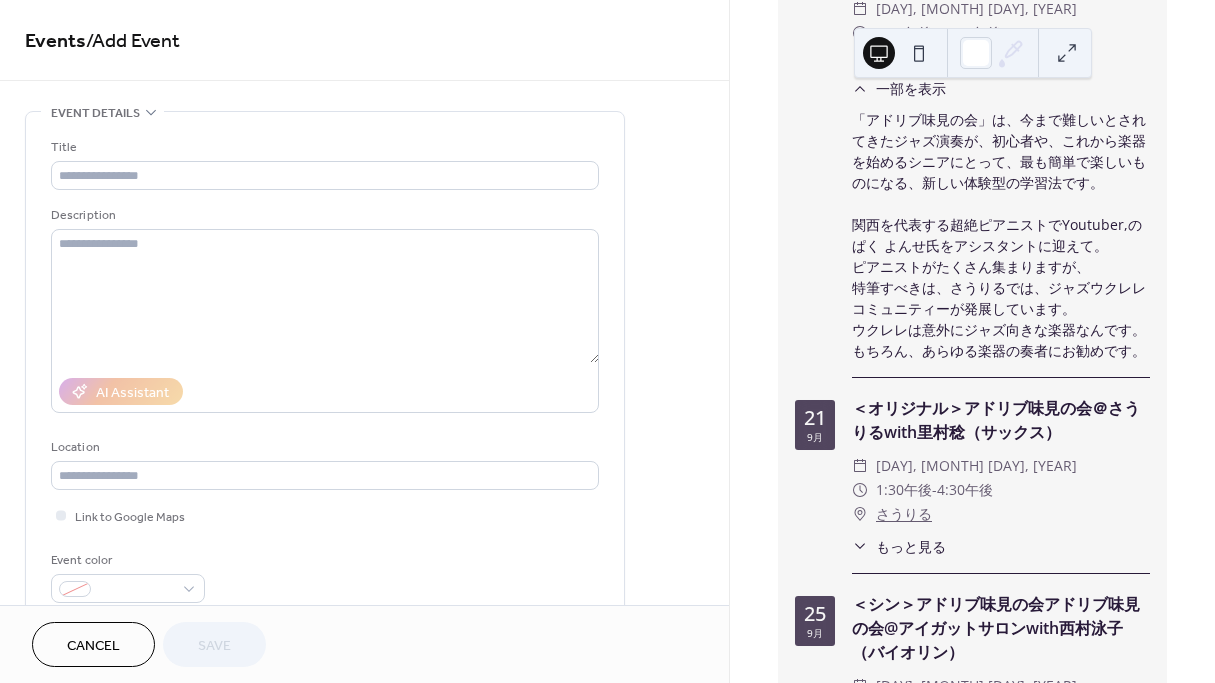 click on "もっと見る" at bounding box center (911, 546) 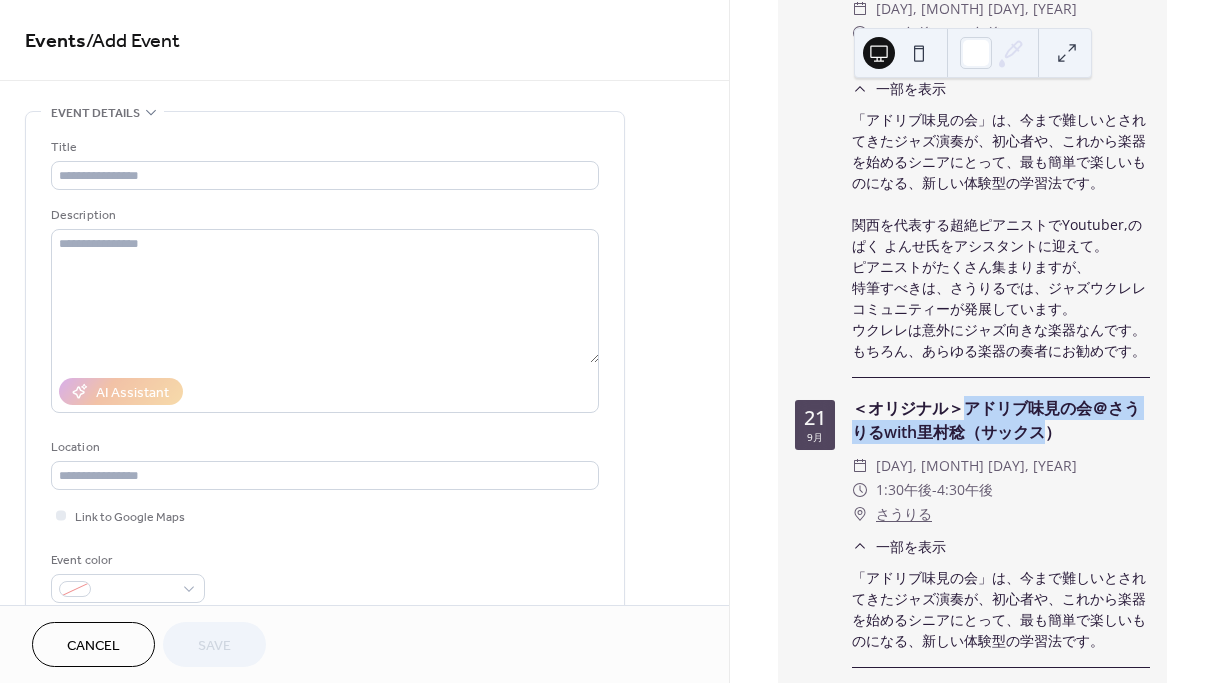 drag, startPoint x: 967, startPoint y: 442, endPoint x: 1053, endPoint y: 476, distance: 92.47703 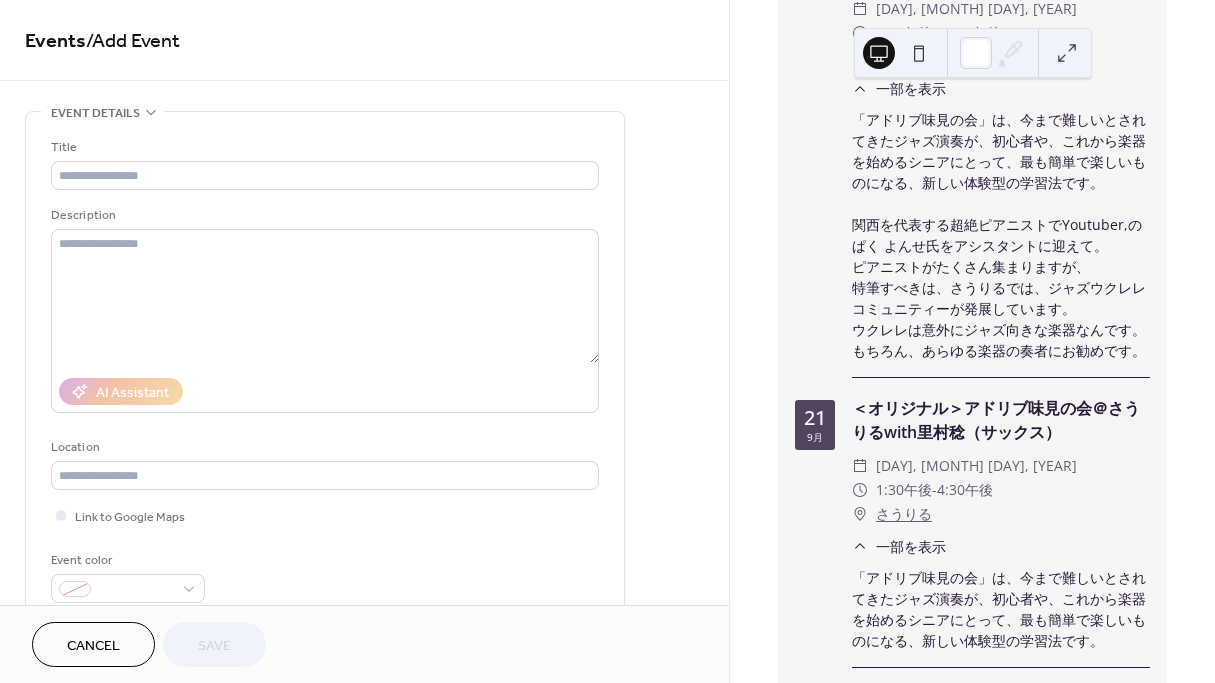 click on "Title Description AI Assistant Location Link to Google Maps Event color" at bounding box center [325, 365] 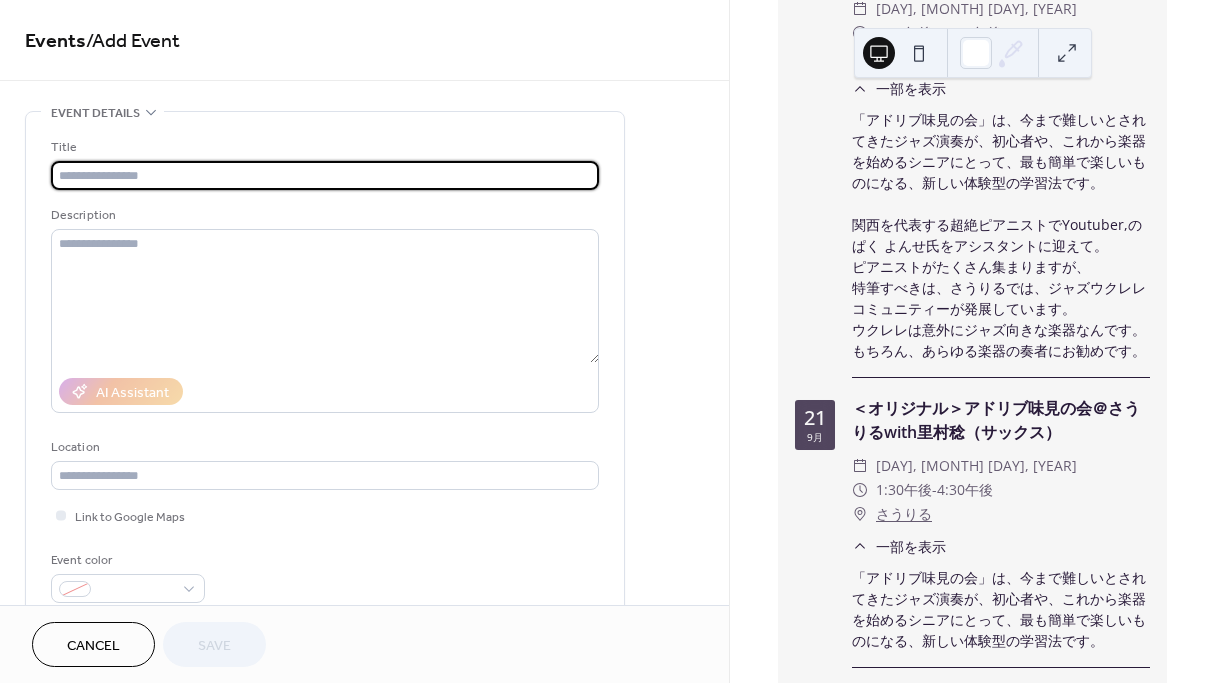 click at bounding box center [325, 175] 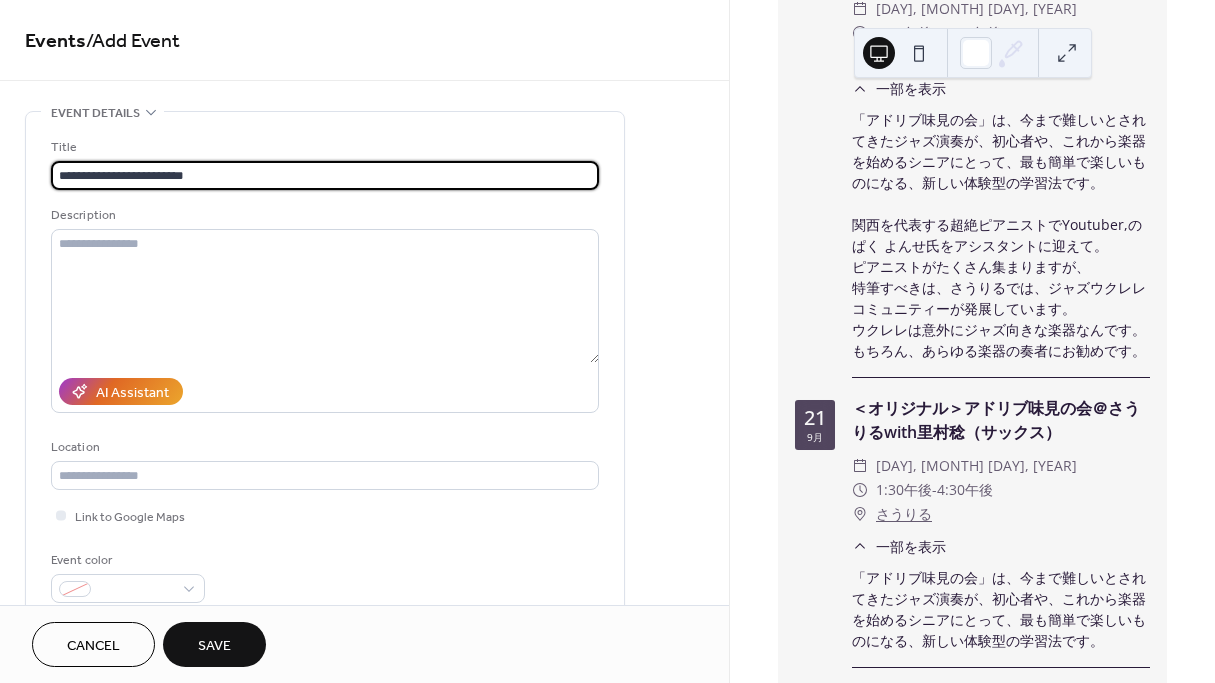 click on "**********" at bounding box center [325, 175] 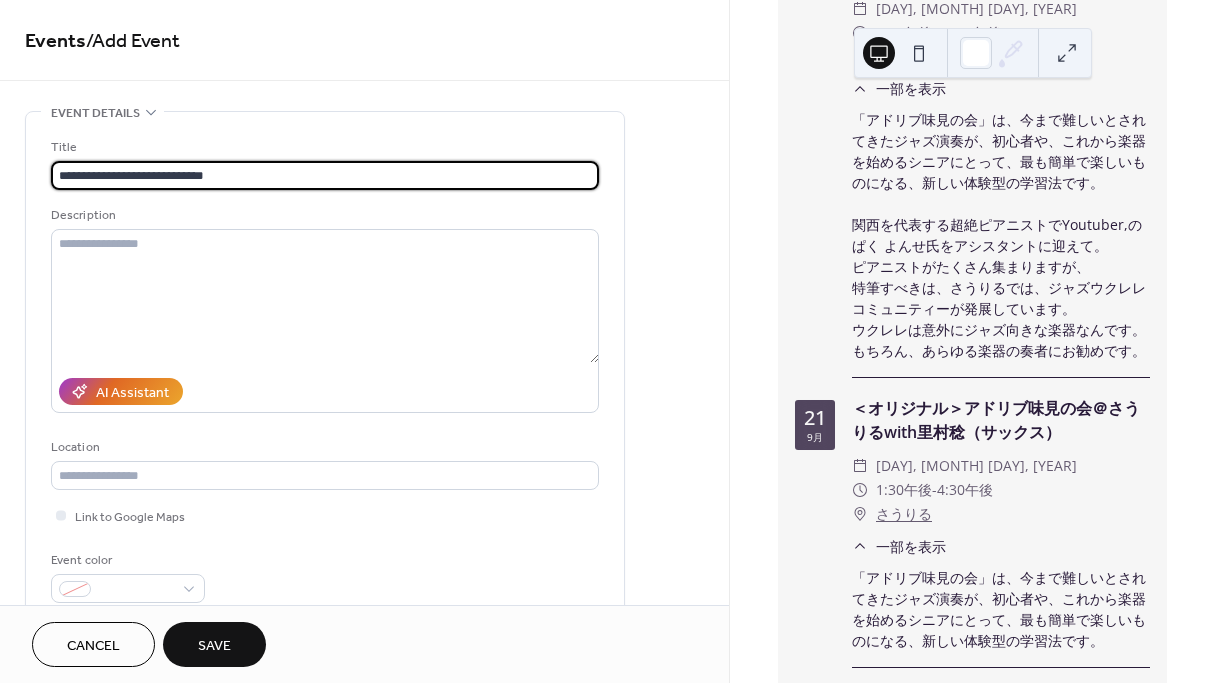 click on "**********" at bounding box center (325, 175) 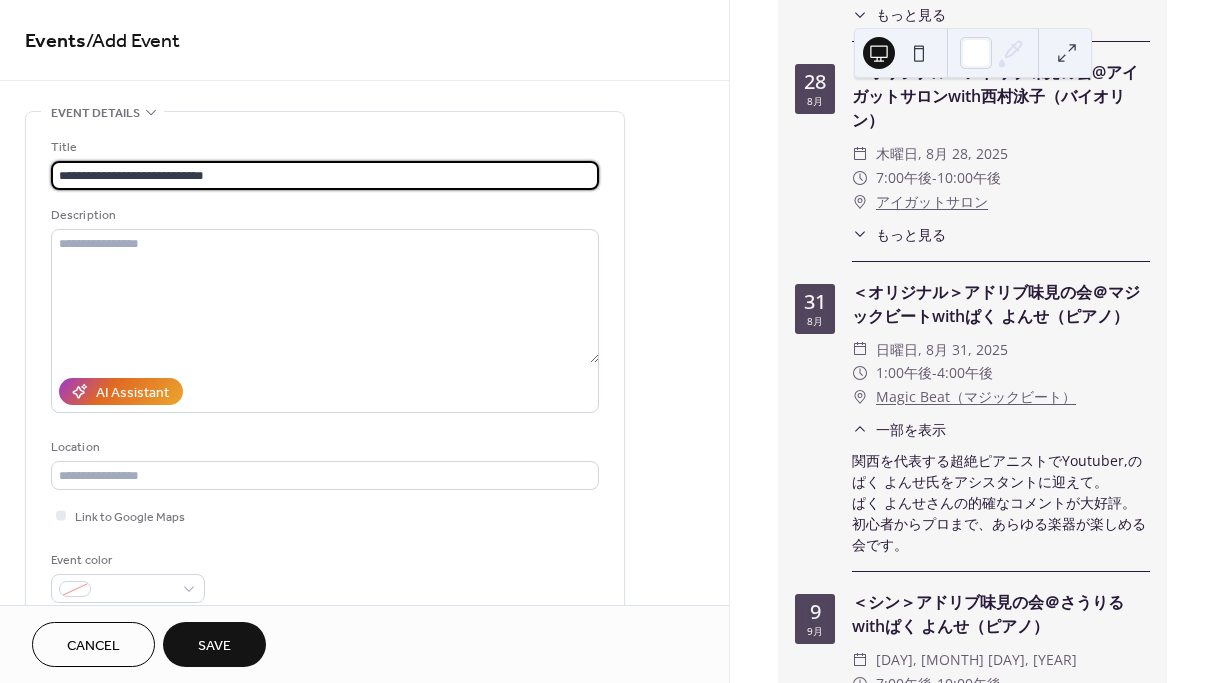scroll, scrollTop: 750, scrollLeft: 0, axis: vertical 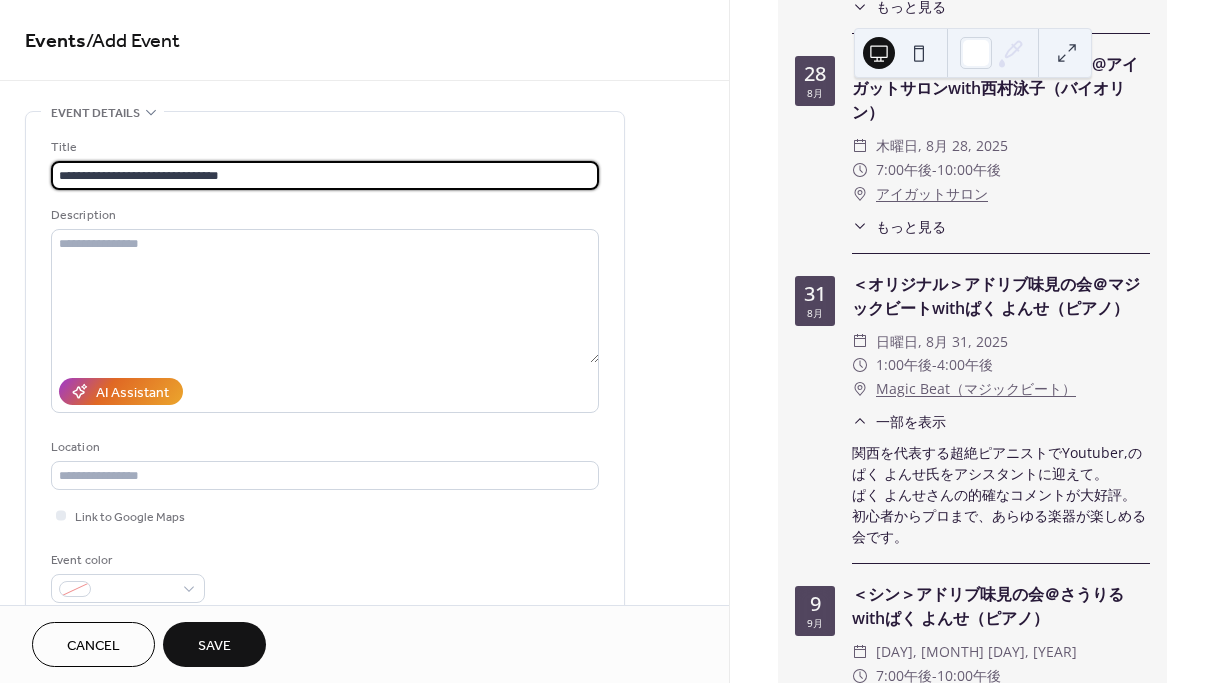 type on "**********" 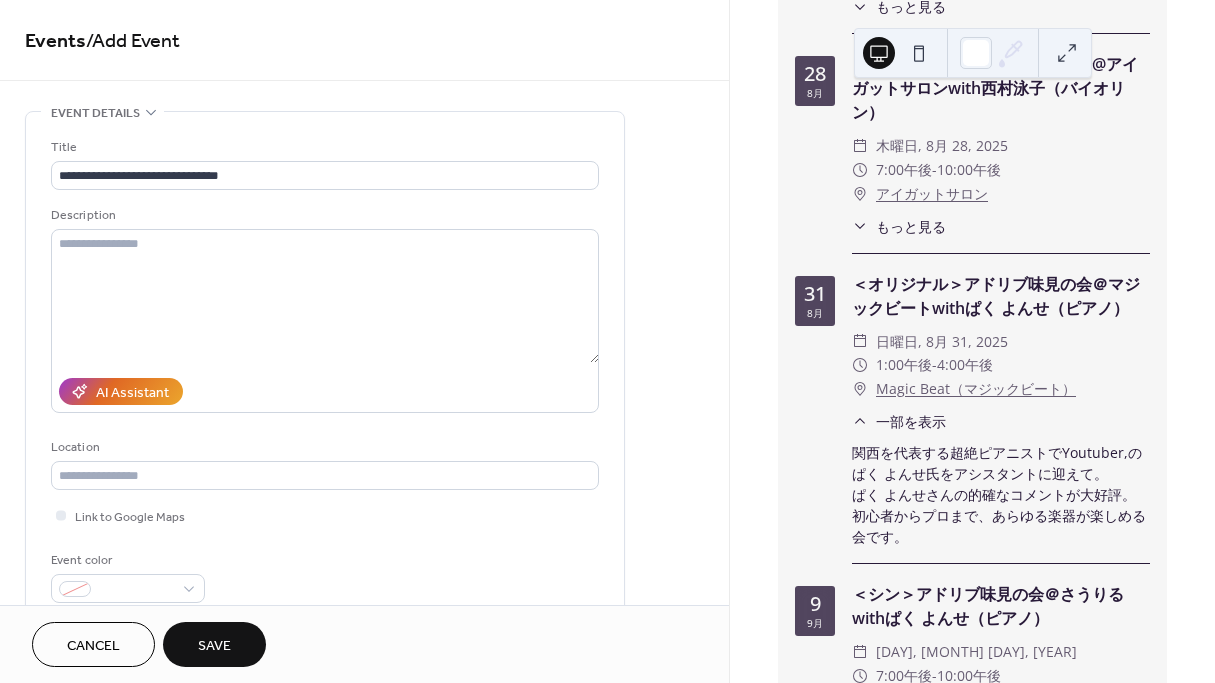 click on "​ もっと見る Blue Nile のバイオリニスト、西村泳子さんをアシスタントに迎えて。 アドリブ初心者のクラシック奏者に優しい「アドリブ味見の会」です。 もちろん、ギターをはじめ、すべての楽器が初心者からプロまで楽しめます。 参考ブログ https://www.hirofumiokamoto.com/post/2025-5-22ajimi" at bounding box center (1001, 226) 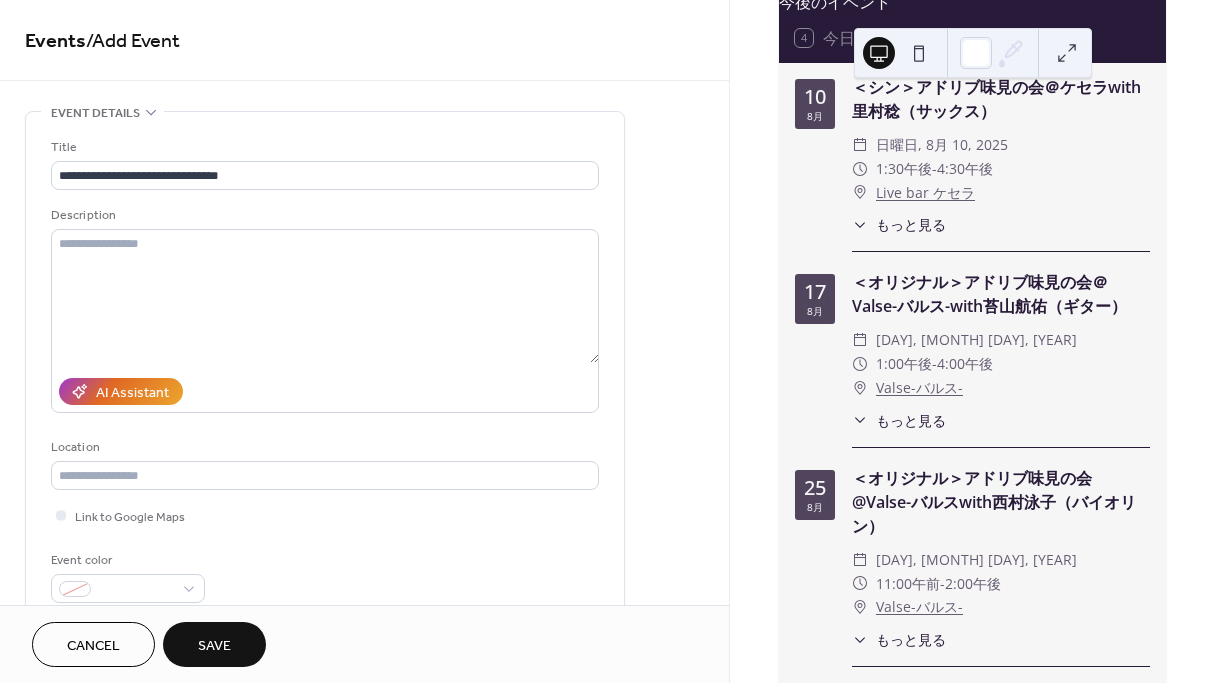 scroll, scrollTop: 121, scrollLeft: 0, axis: vertical 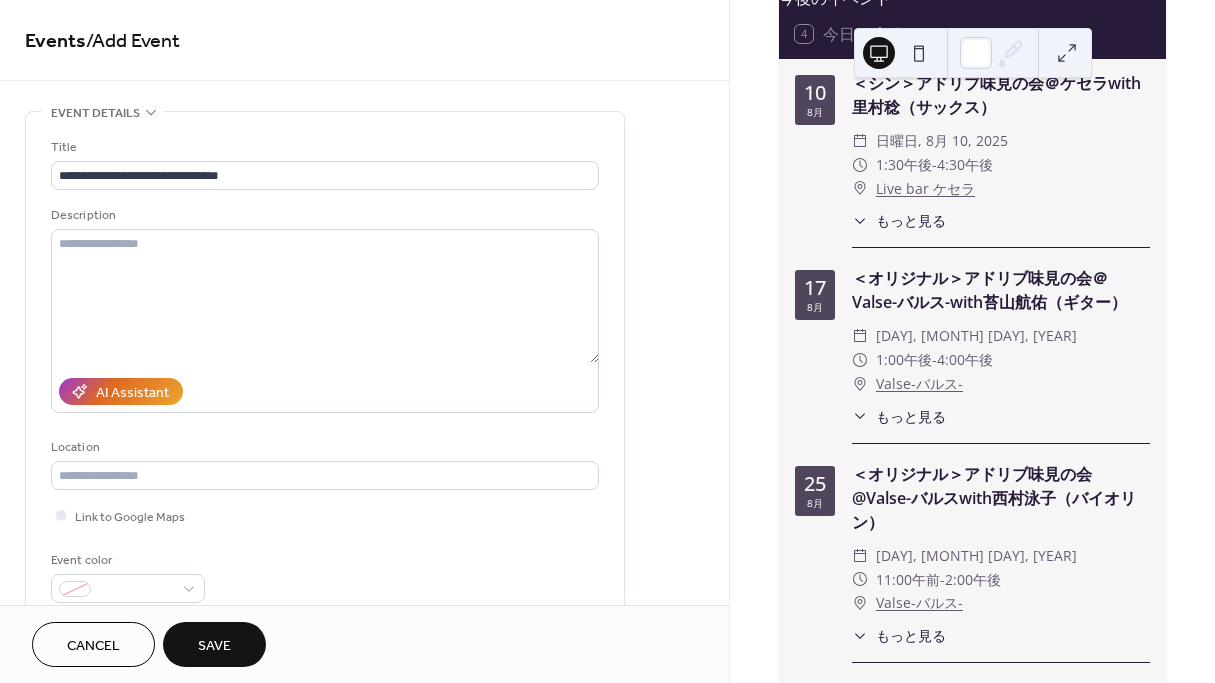 click on "もっと見る" at bounding box center [911, 220] 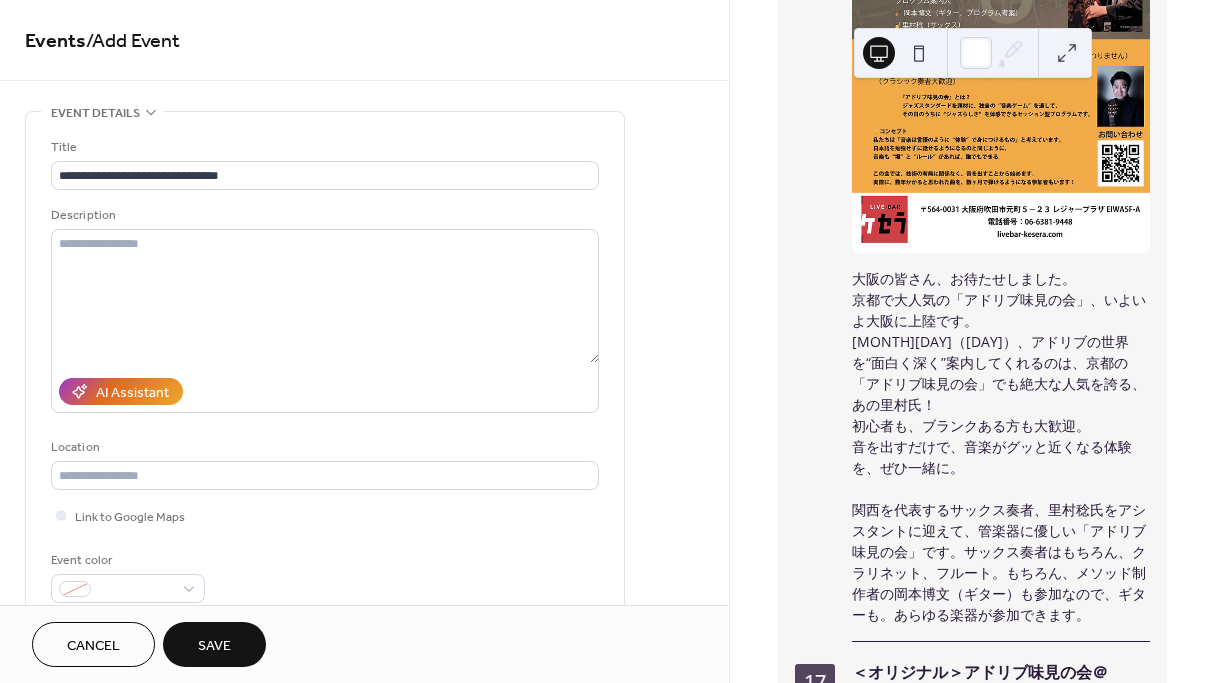 scroll, scrollTop: 531, scrollLeft: 0, axis: vertical 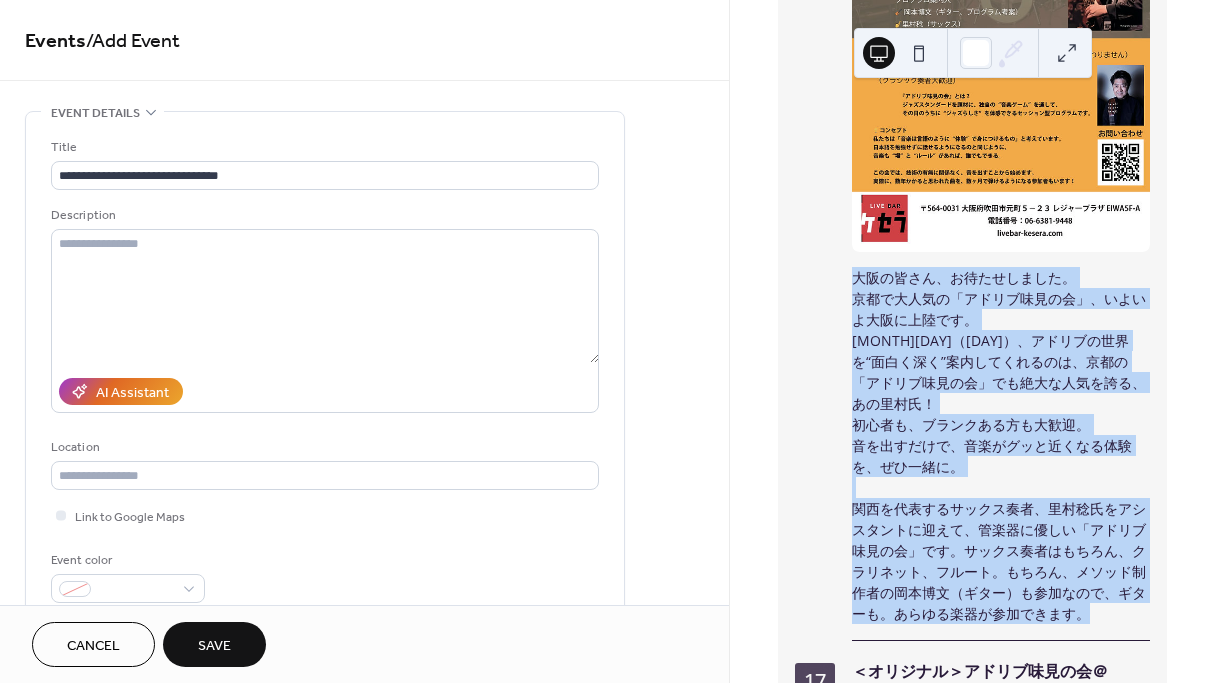 drag, startPoint x: 857, startPoint y: 287, endPoint x: 985, endPoint y: 637, distance: 372.67145 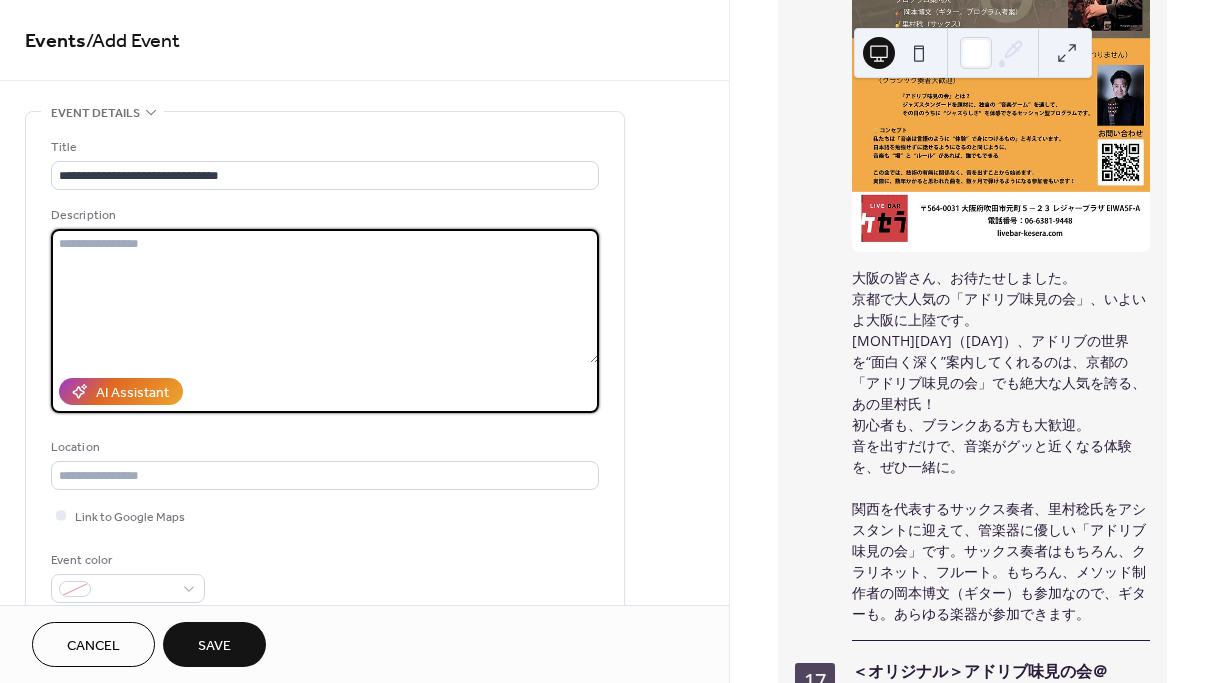 click at bounding box center [325, 296] 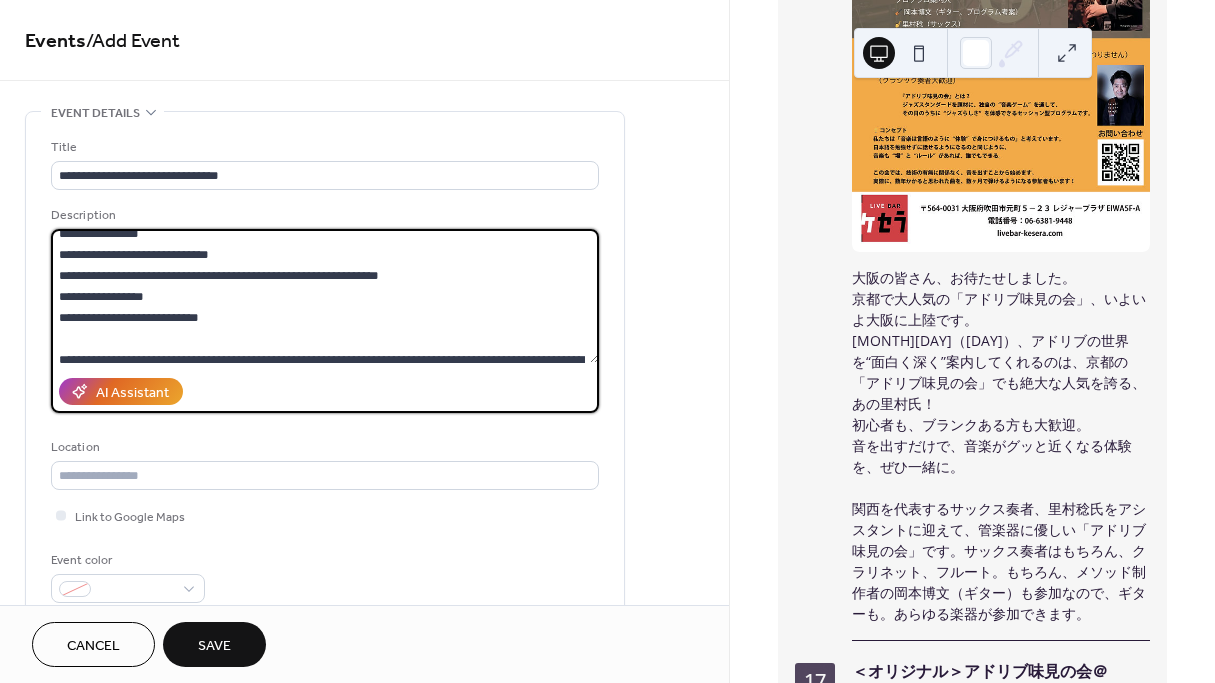 scroll, scrollTop: 0, scrollLeft: 0, axis: both 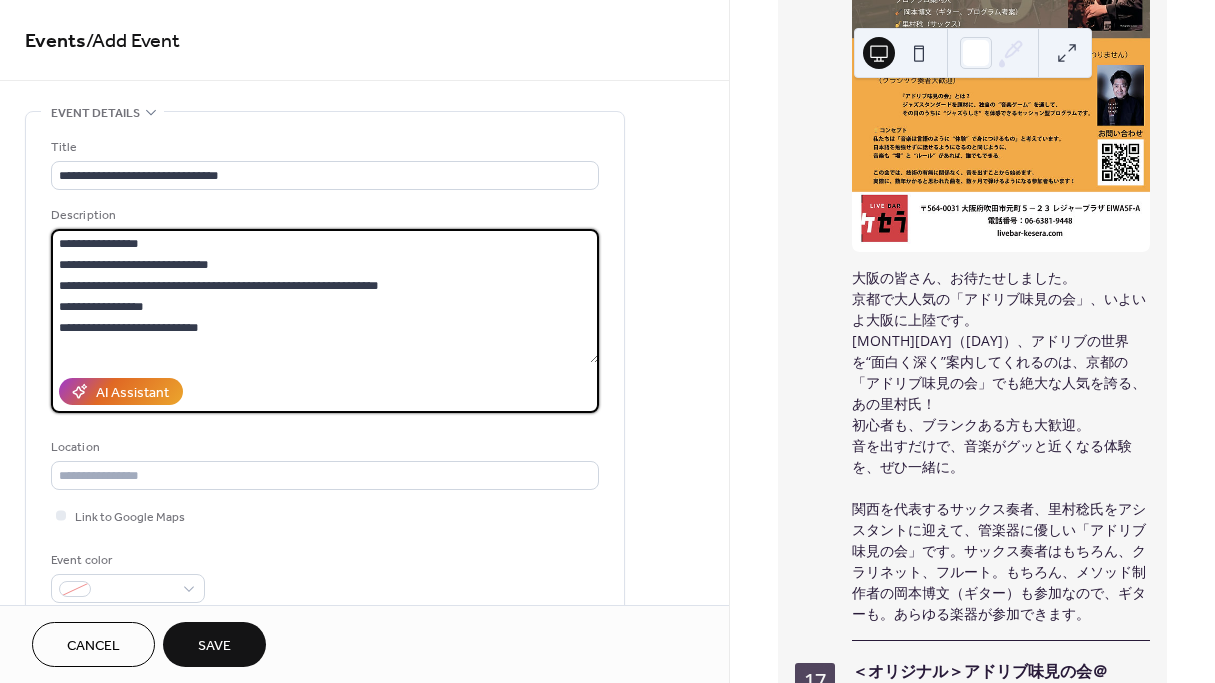 drag, startPoint x: 261, startPoint y: 243, endPoint x: 79, endPoint y: 229, distance: 182.53767 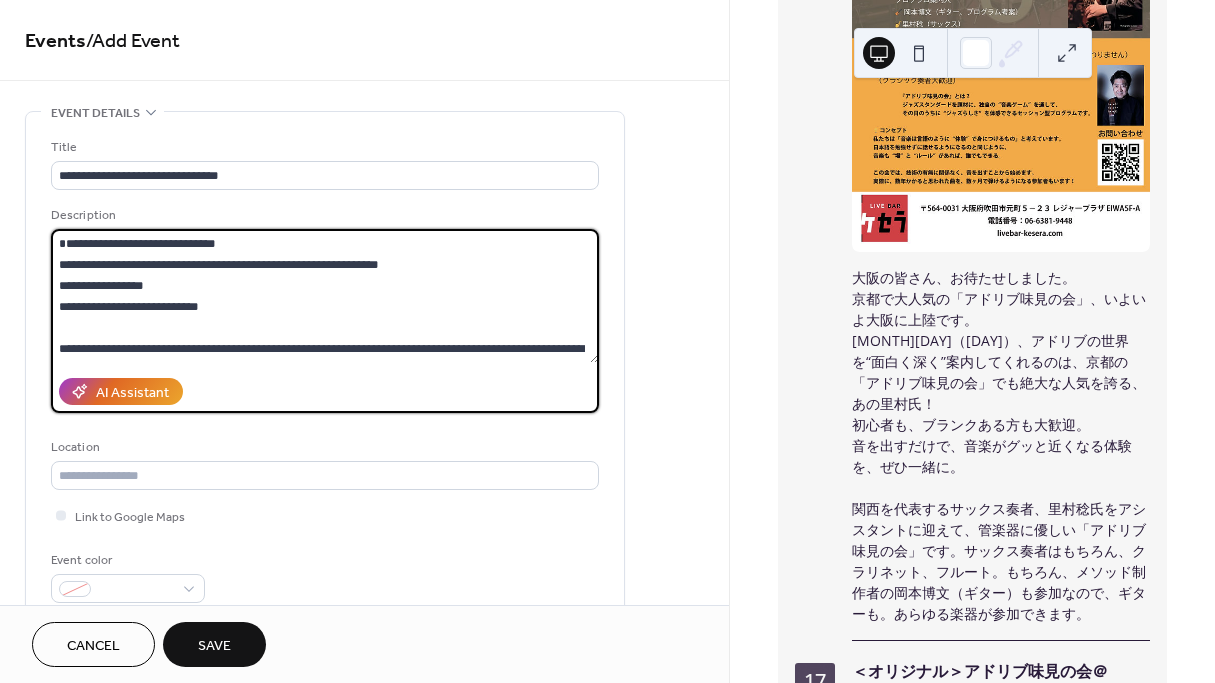 drag, startPoint x: 322, startPoint y: 265, endPoint x: 277, endPoint y: 264, distance: 45.01111 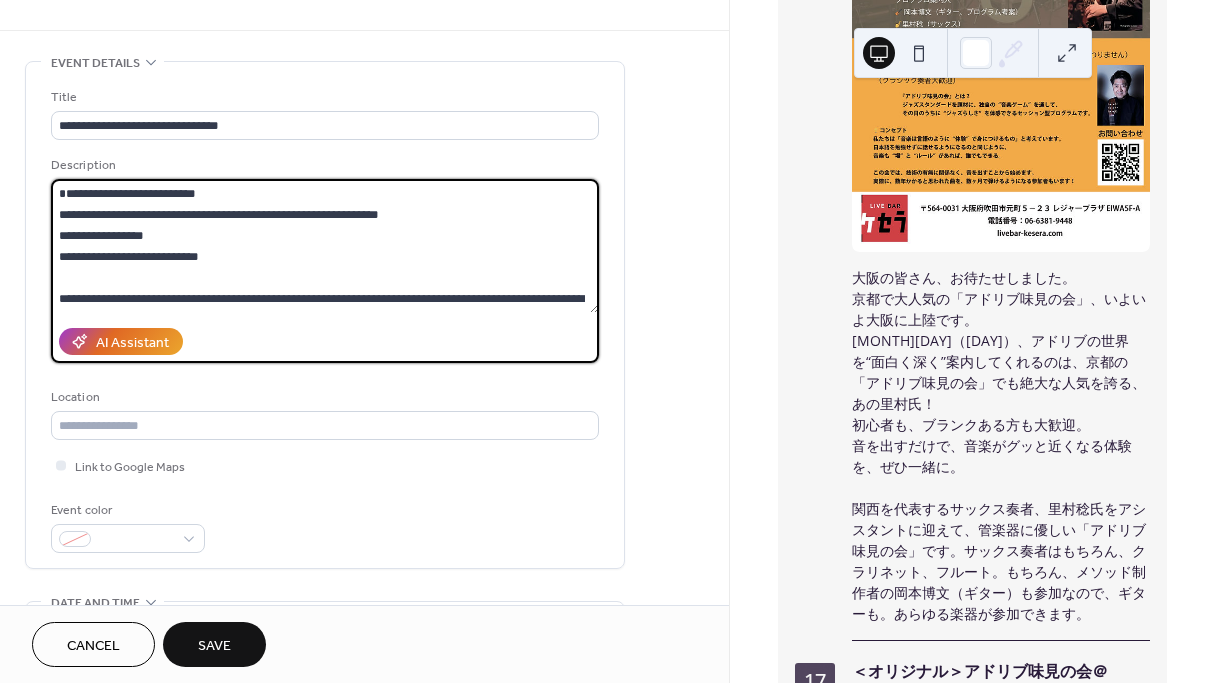 scroll, scrollTop: 61, scrollLeft: 0, axis: vertical 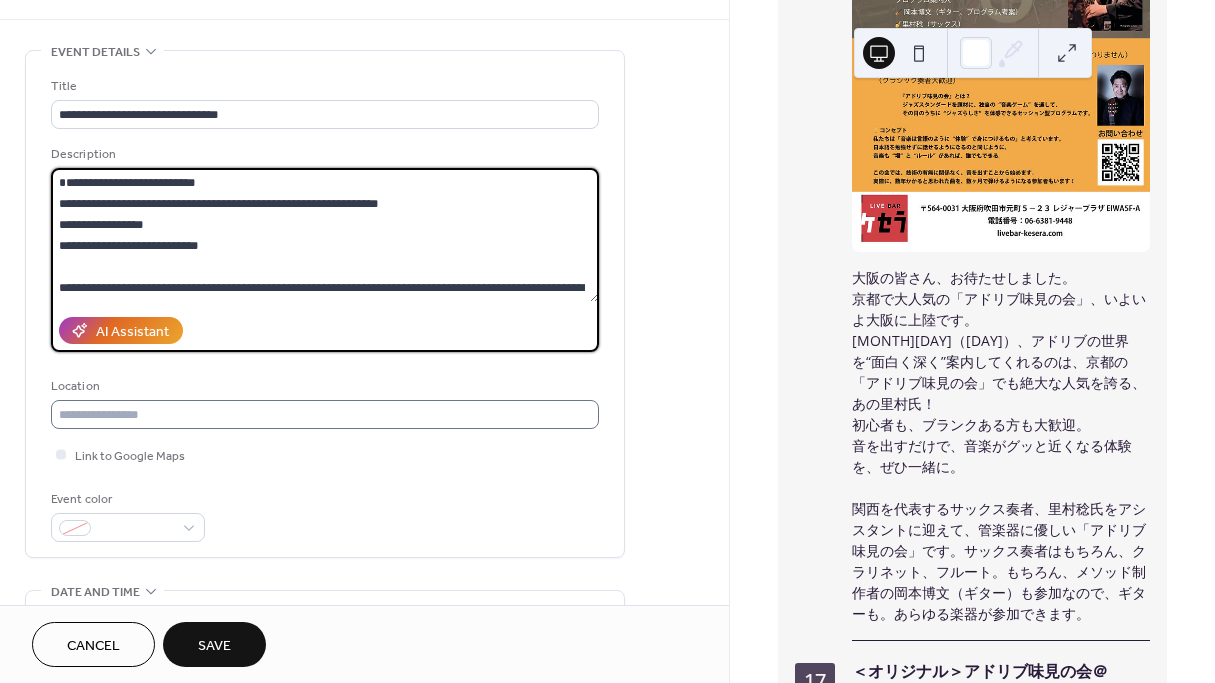 type on "**********" 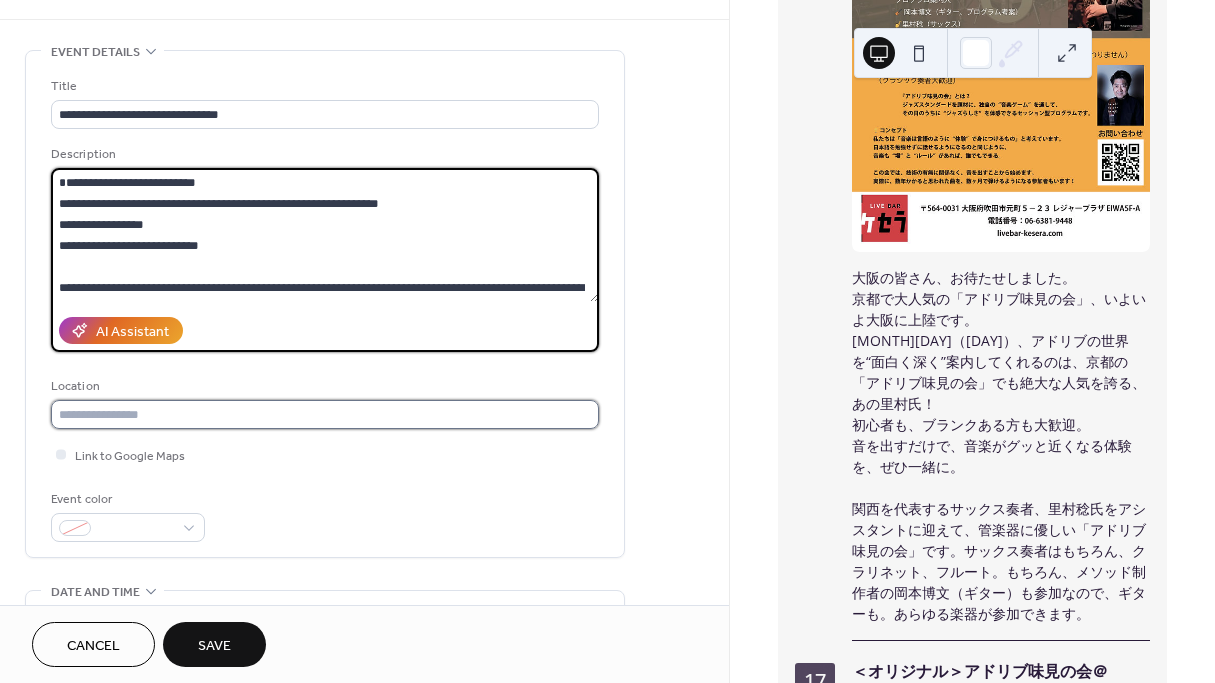 click at bounding box center [325, 414] 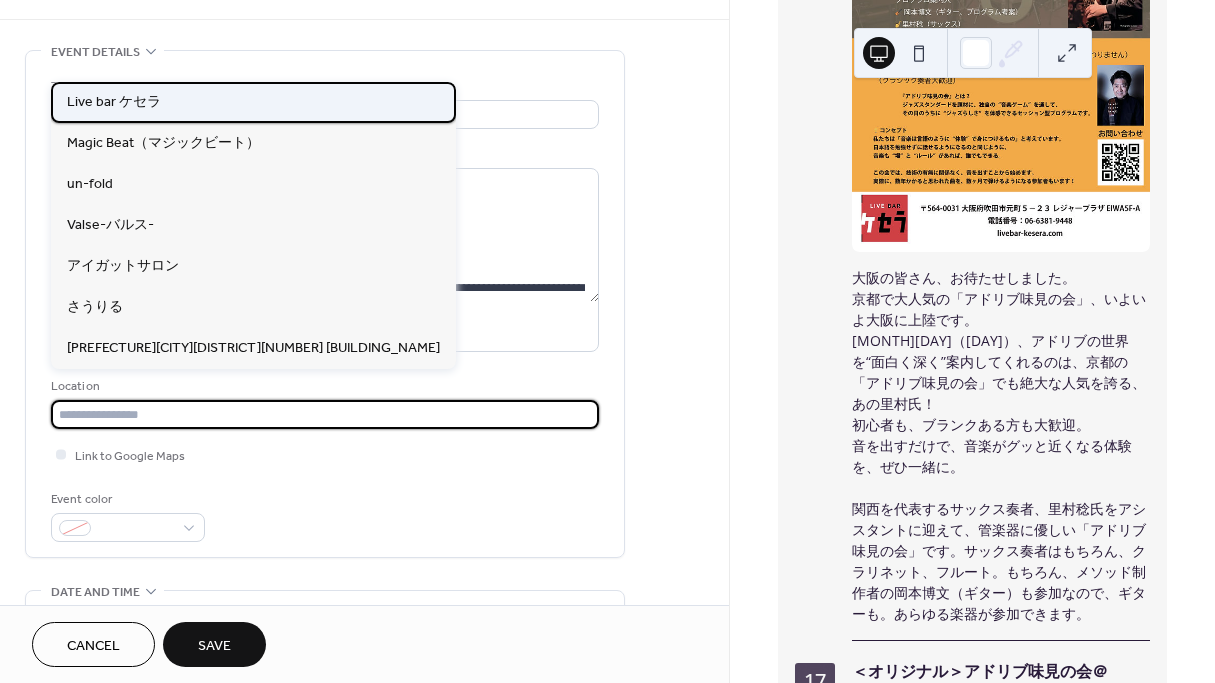 click on "Live bar ケセラ" at bounding box center [114, 102] 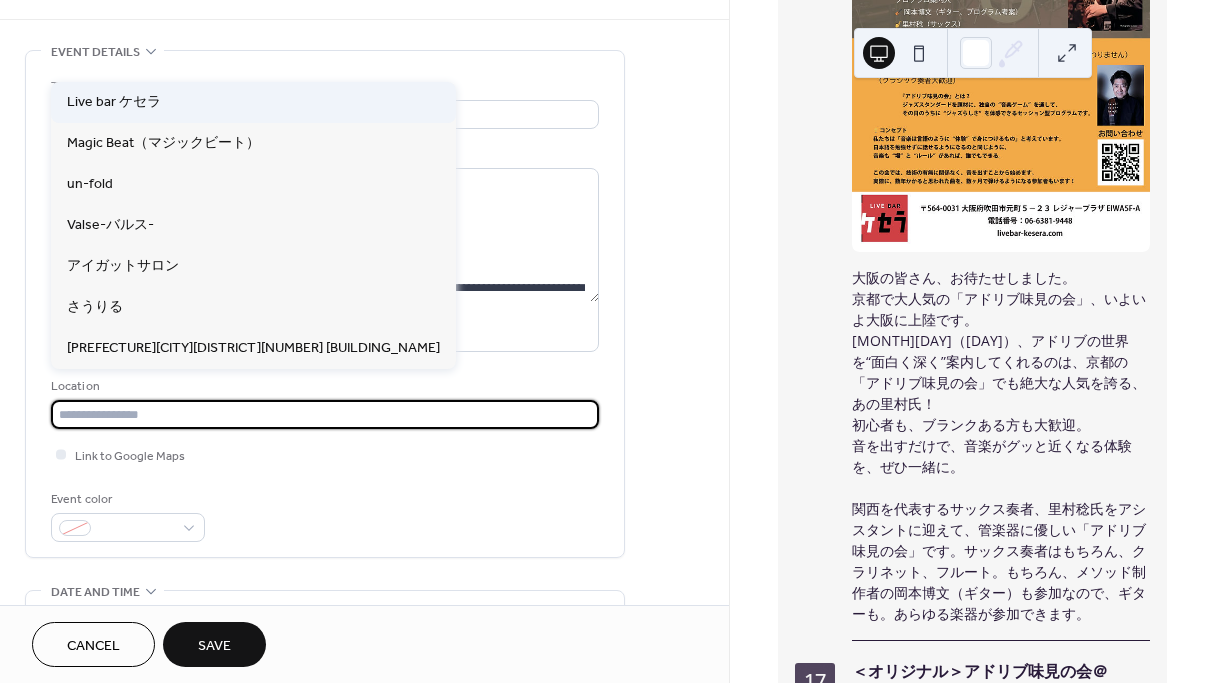 type on "**********" 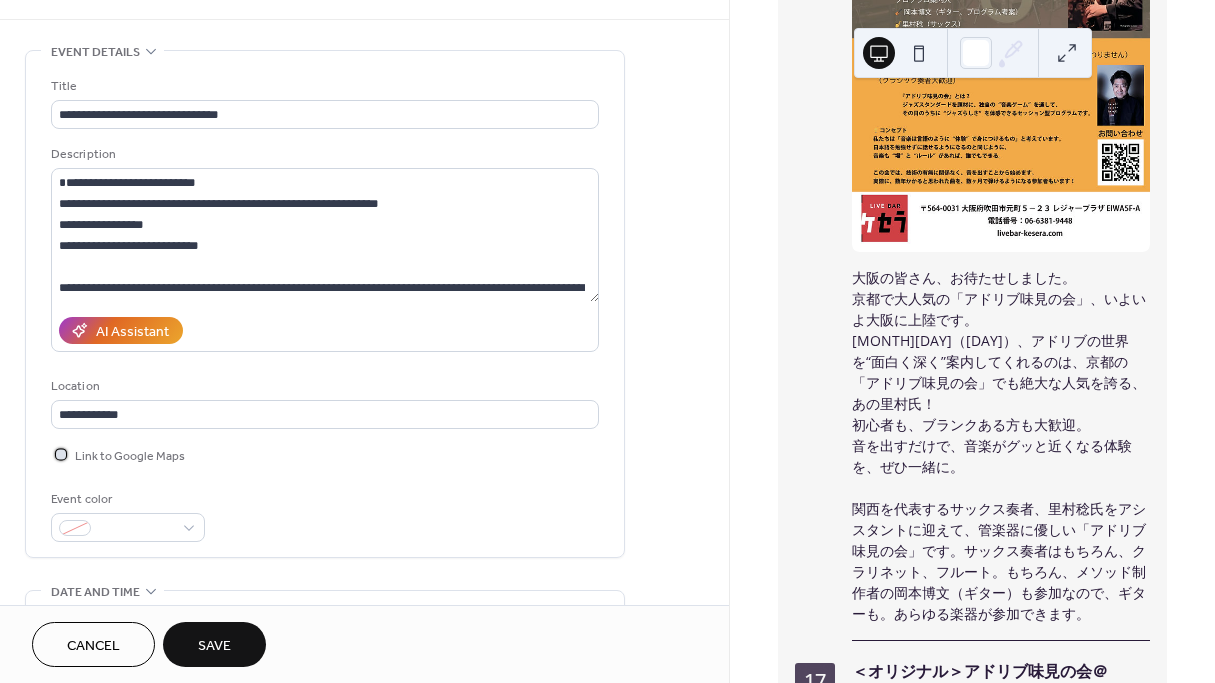 click at bounding box center (61, 454) 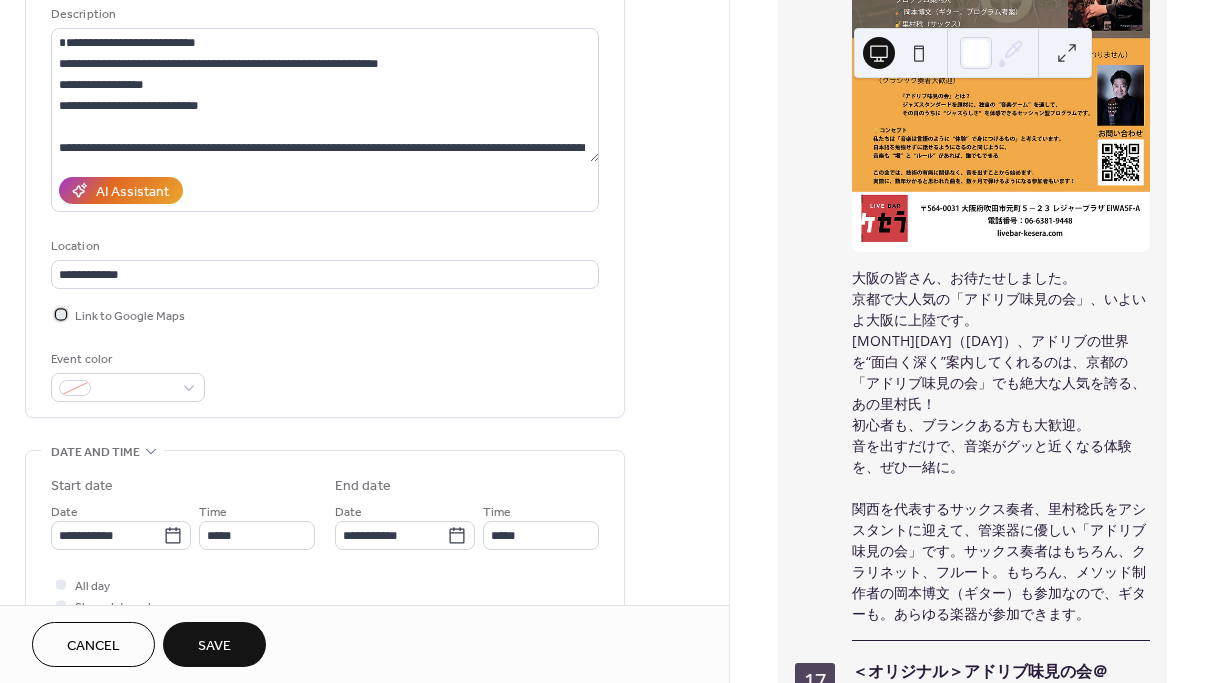 scroll, scrollTop: 208, scrollLeft: 0, axis: vertical 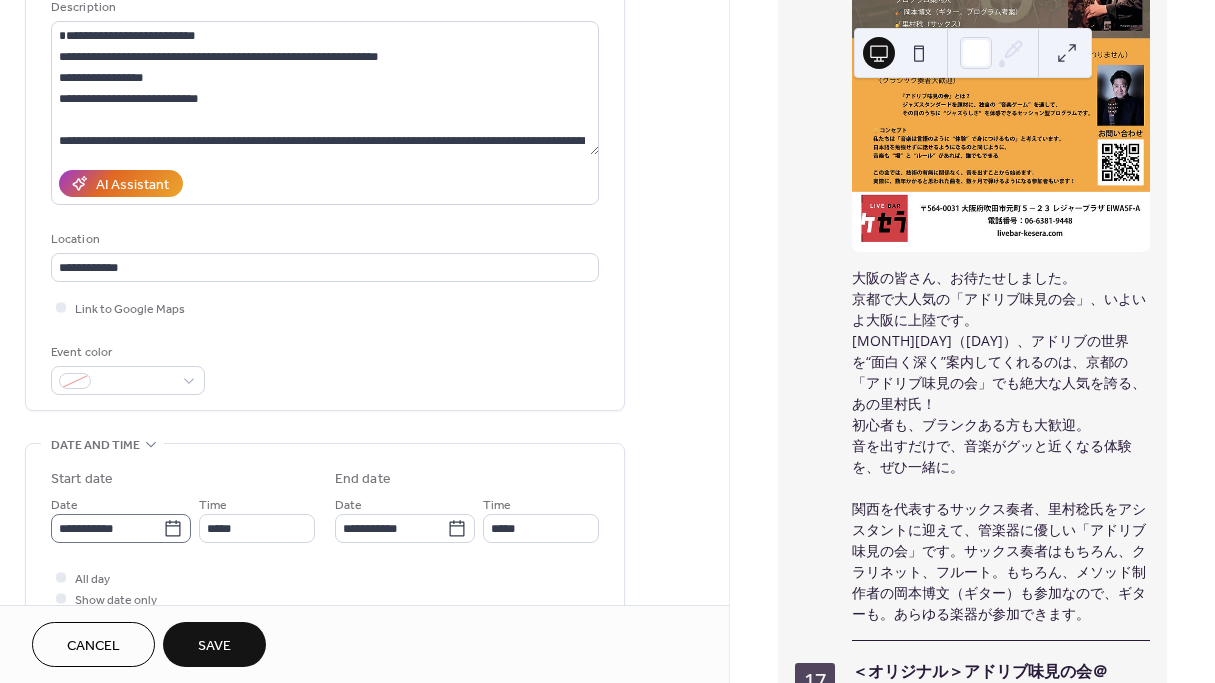 click 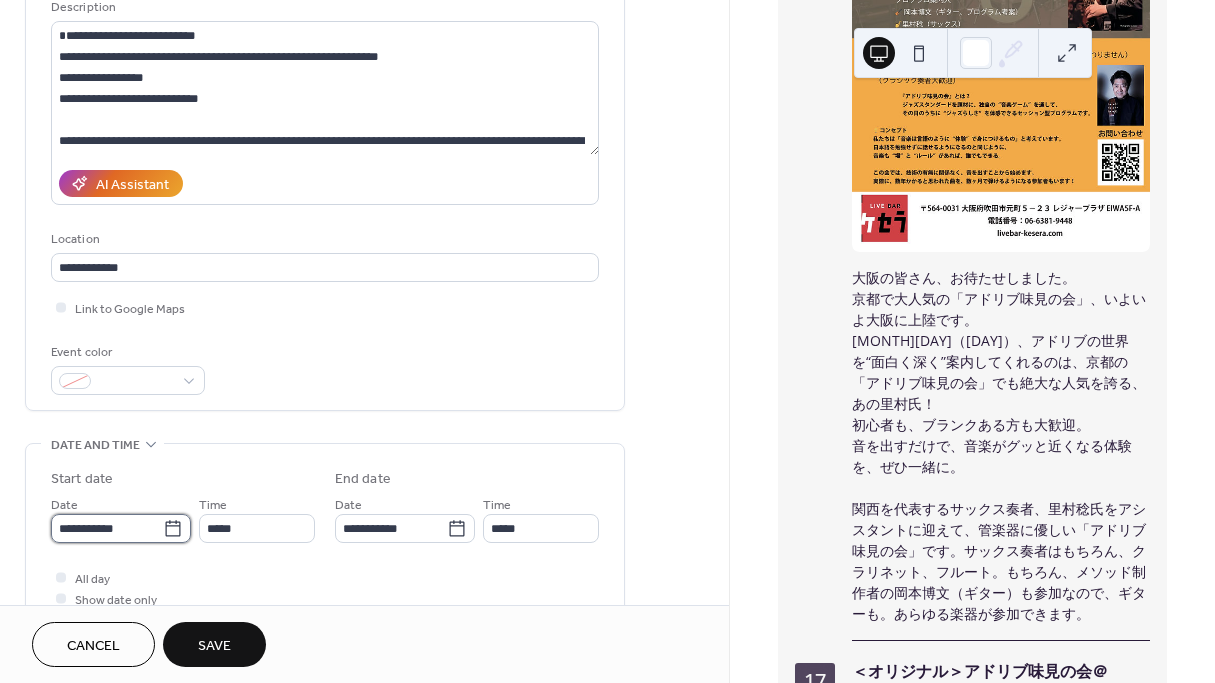 click on "**********" at bounding box center [107, 528] 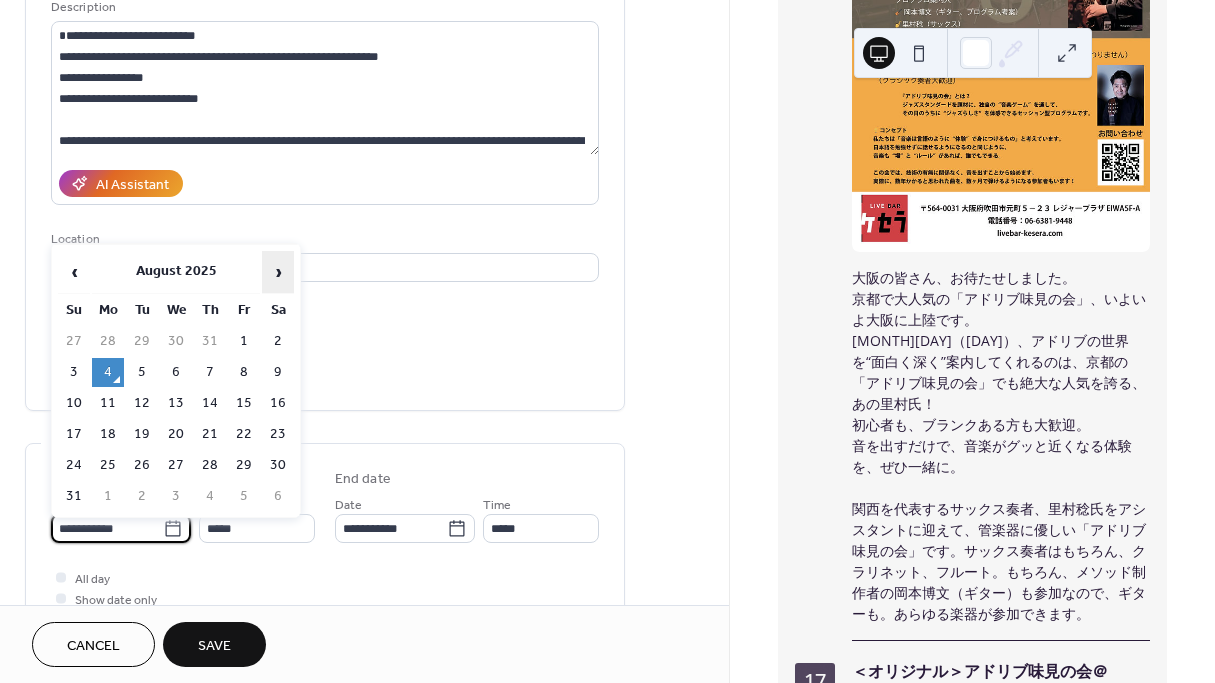 click on "›" at bounding box center (278, 272) 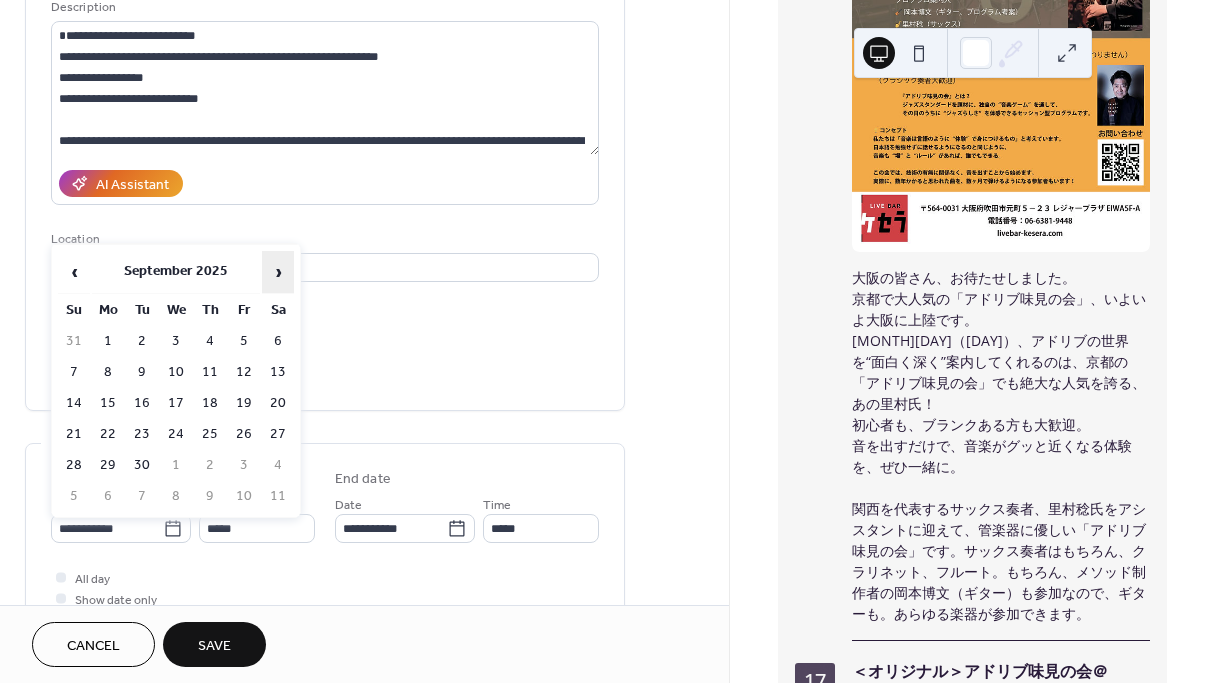 click on "›" at bounding box center [278, 272] 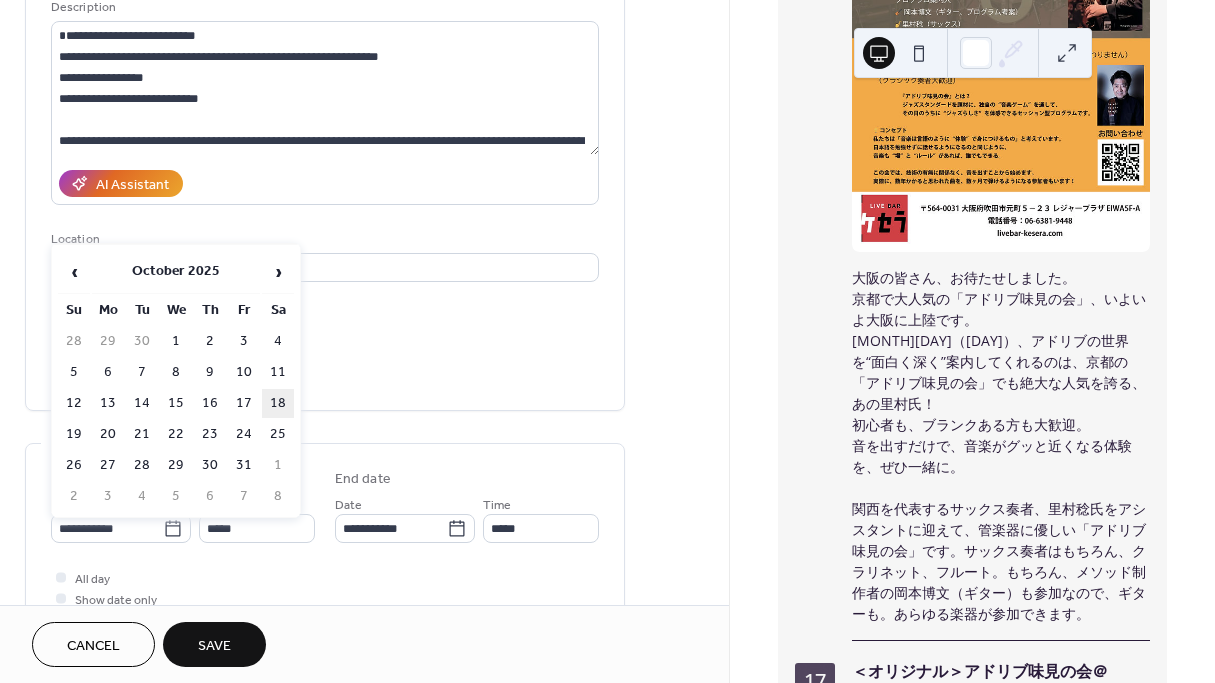 click on "18" at bounding box center (278, 403) 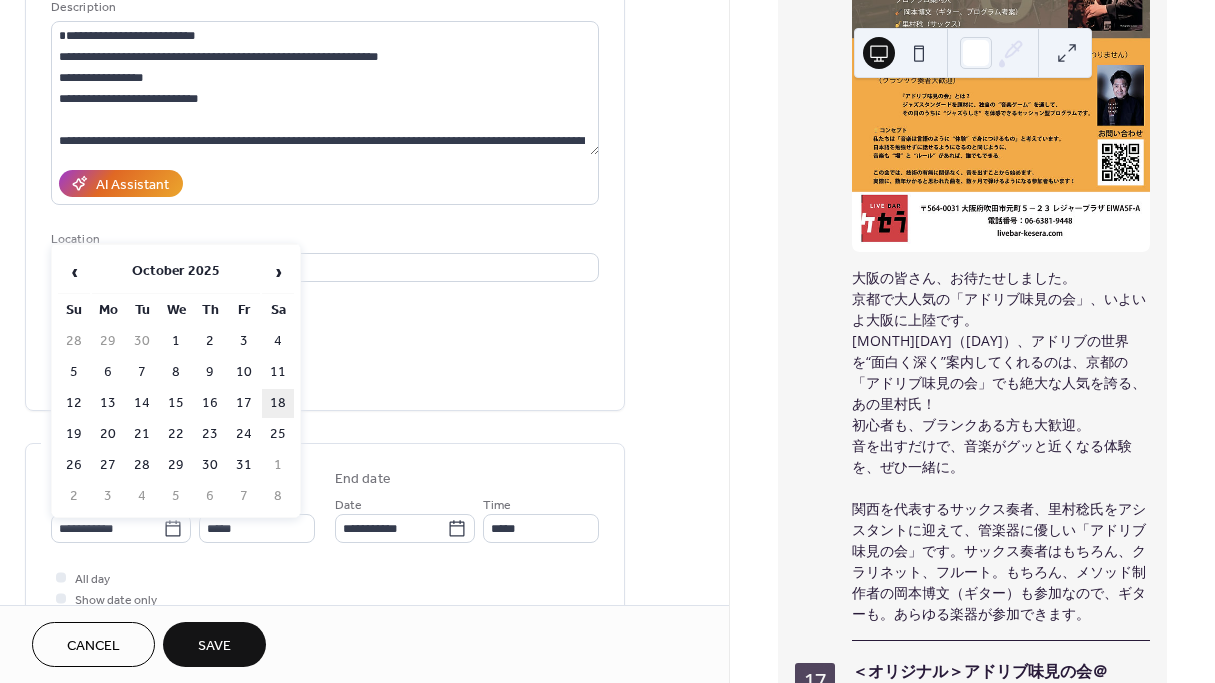 type on "**********" 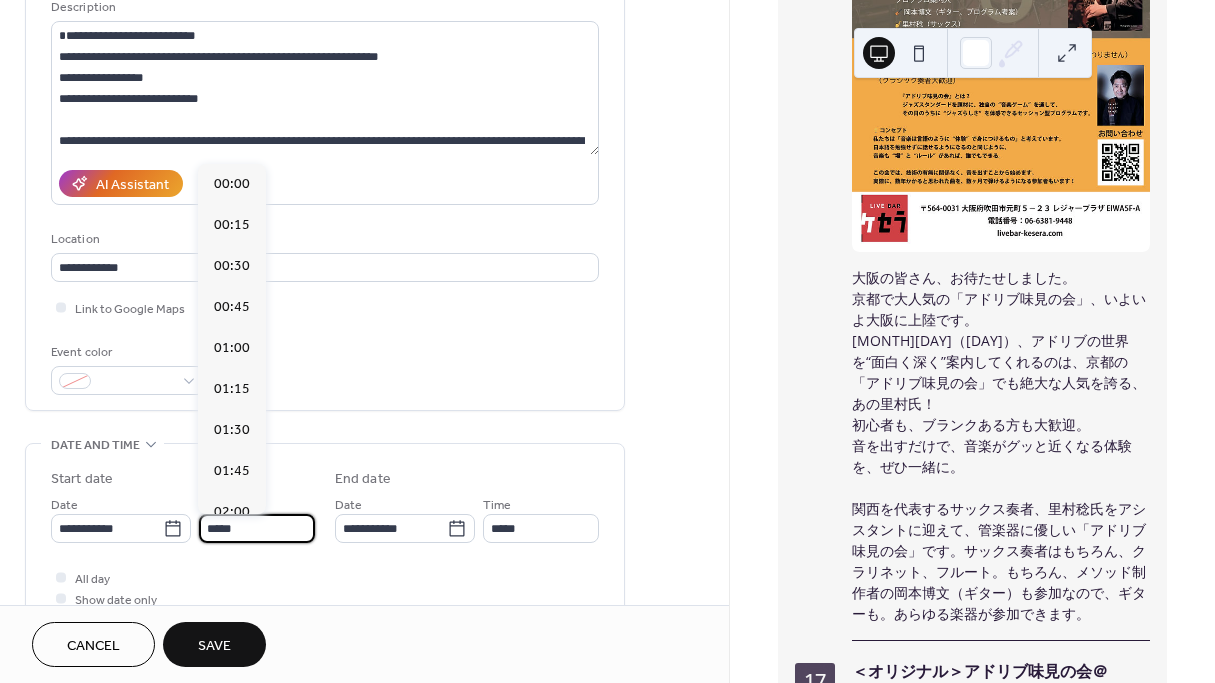 scroll, scrollTop: 2016, scrollLeft: 0, axis: vertical 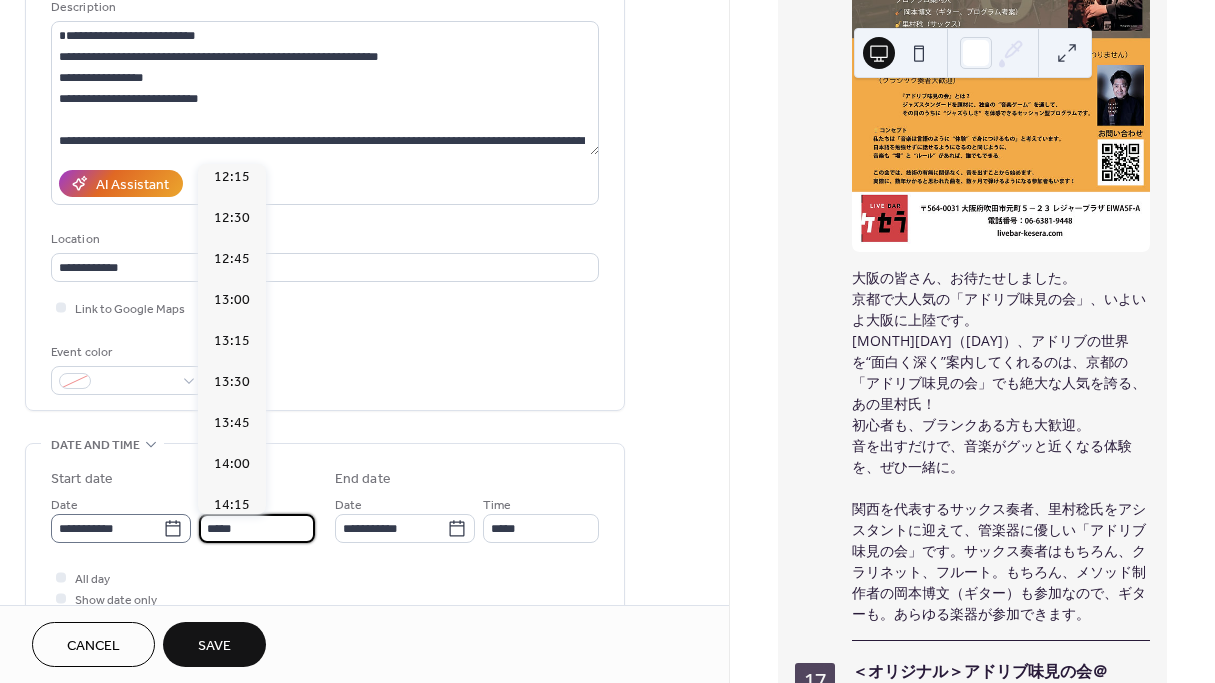 drag, startPoint x: 270, startPoint y: 523, endPoint x: 171, endPoint y: 515, distance: 99.32271 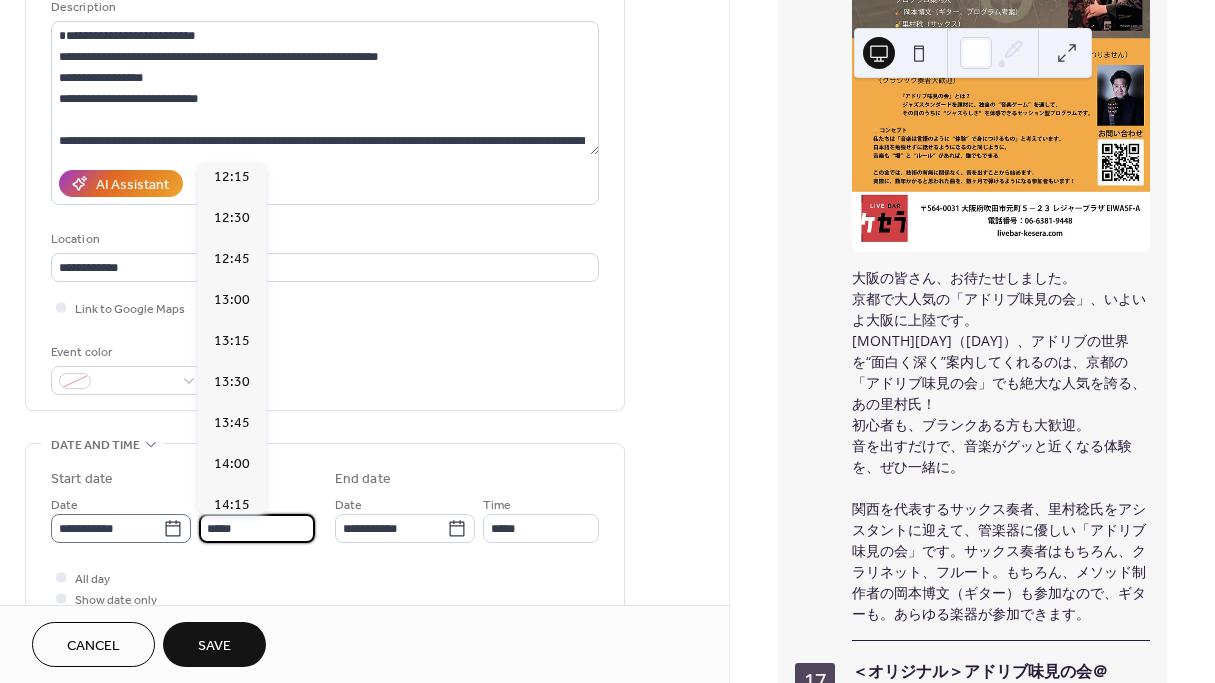 click on "**********" at bounding box center [183, 518] 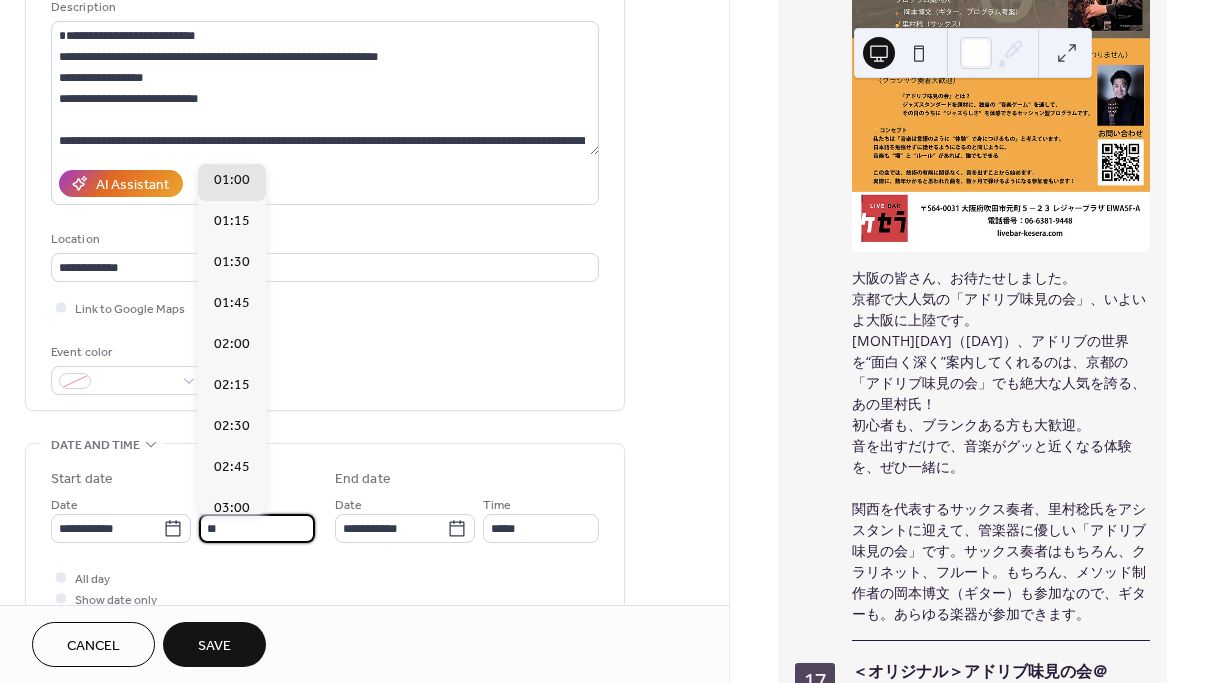 scroll, scrollTop: 2184, scrollLeft: 0, axis: vertical 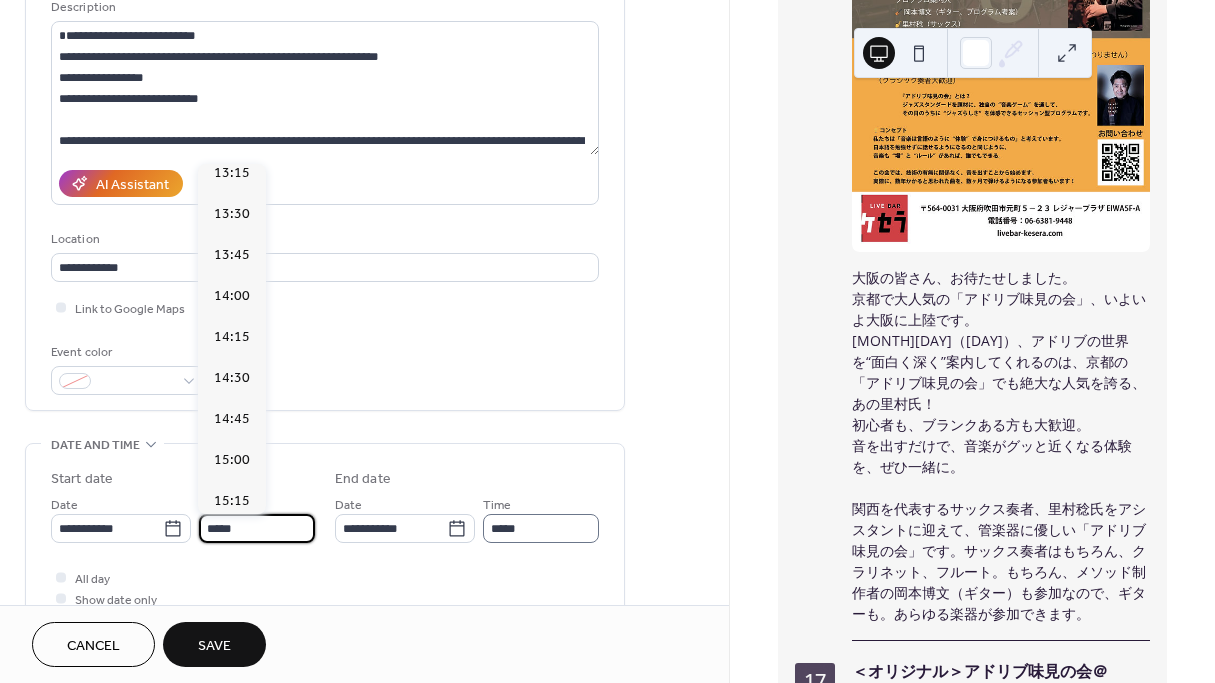 type on "*****" 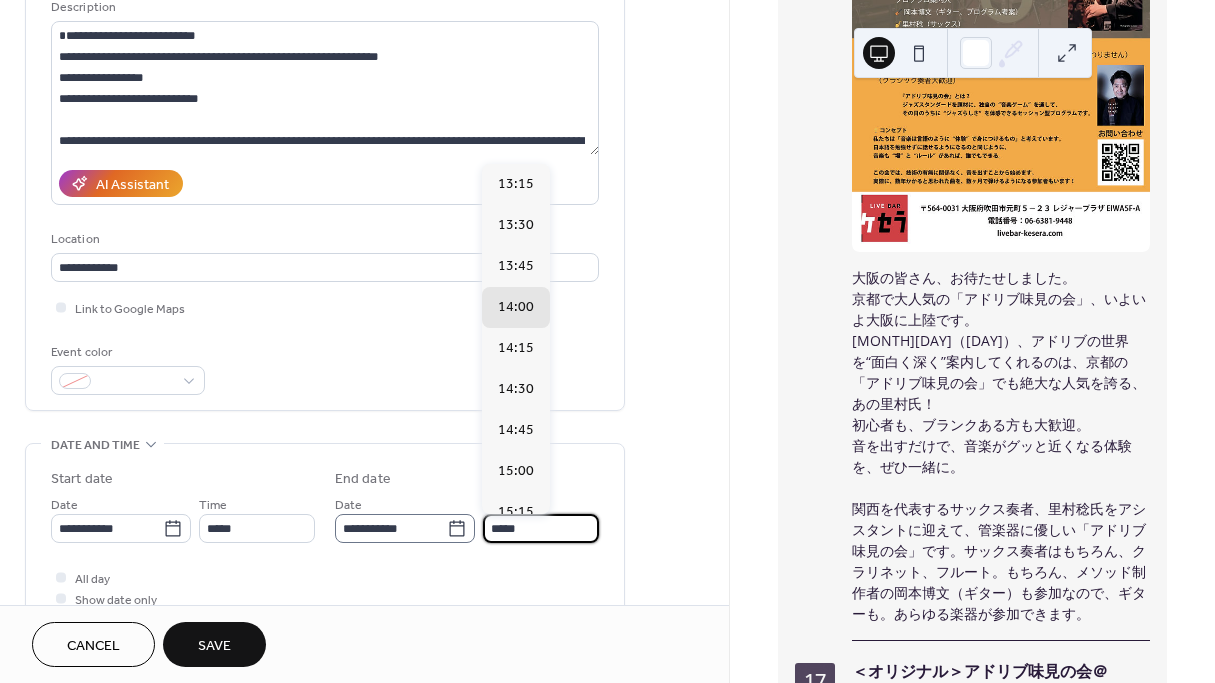 drag, startPoint x: 525, startPoint y: 525, endPoint x: 459, endPoint y: 523, distance: 66.0303 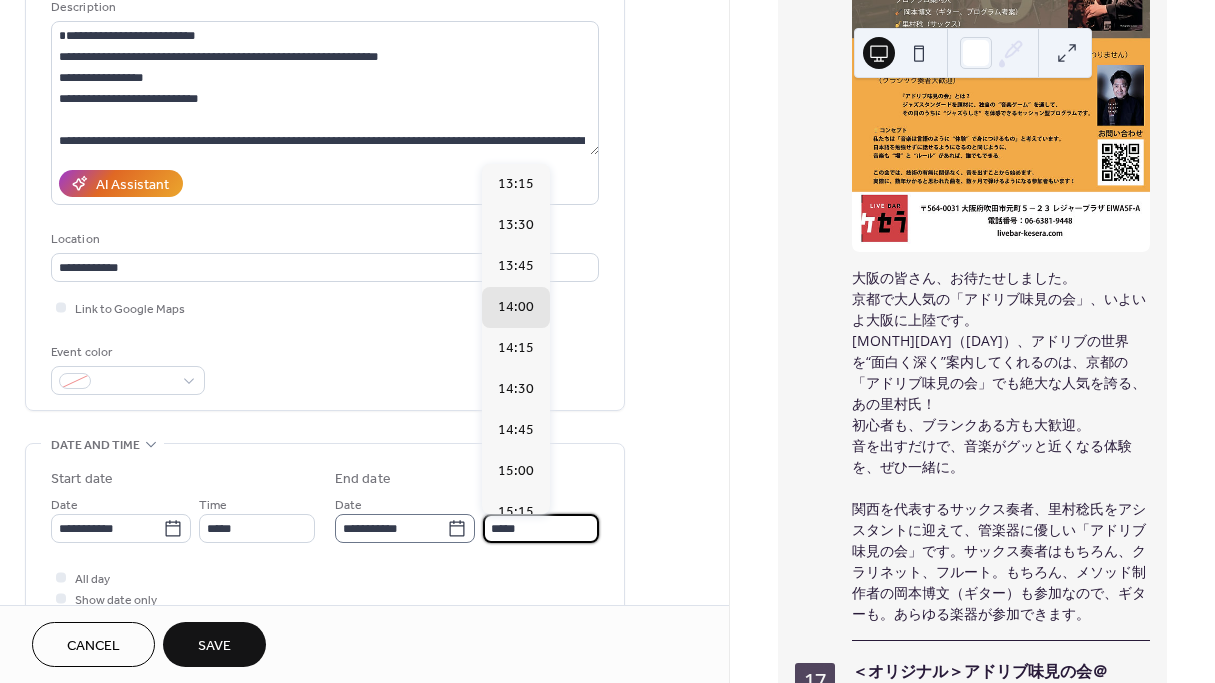 click on "**********" at bounding box center (467, 518) 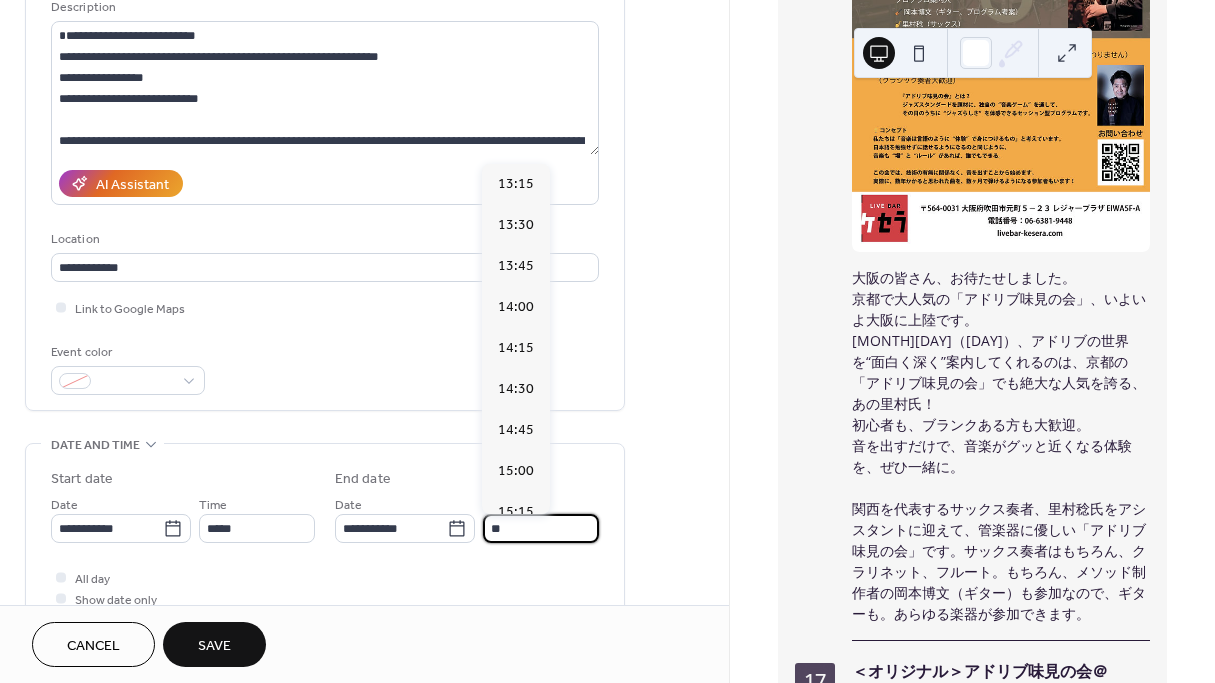 scroll, scrollTop: 462, scrollLeft: 0, axis: vertical 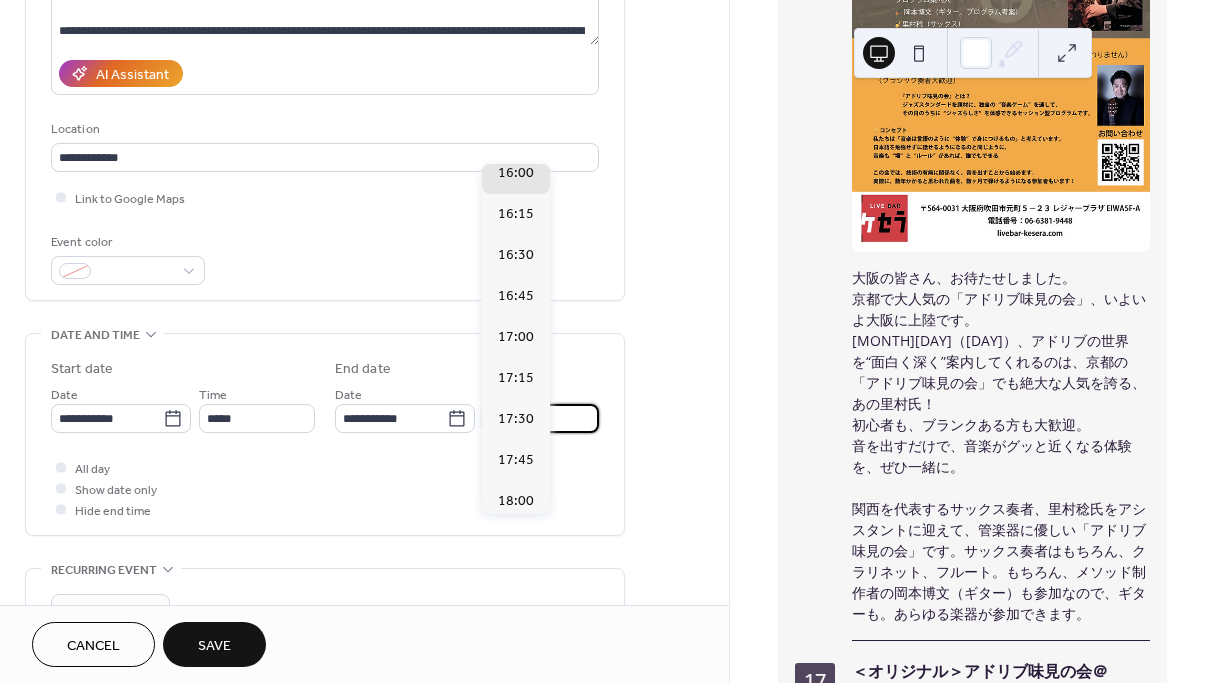 type on "*****" 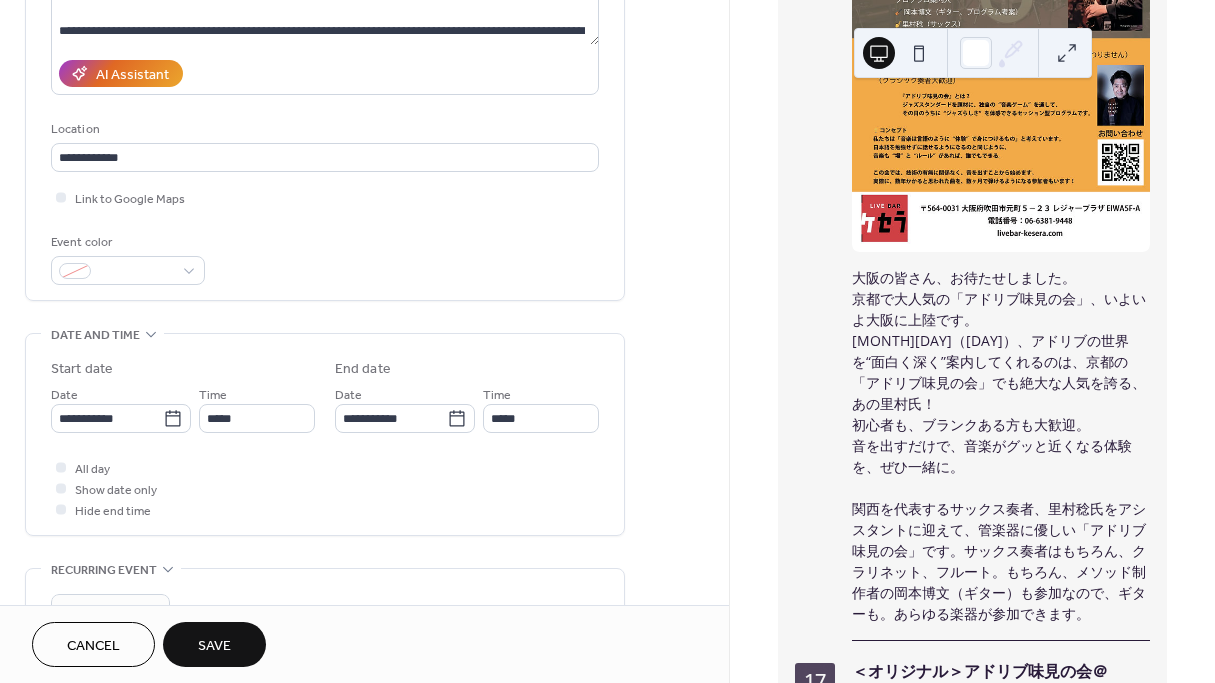 click on "**********" at bounding box center [364, 444] 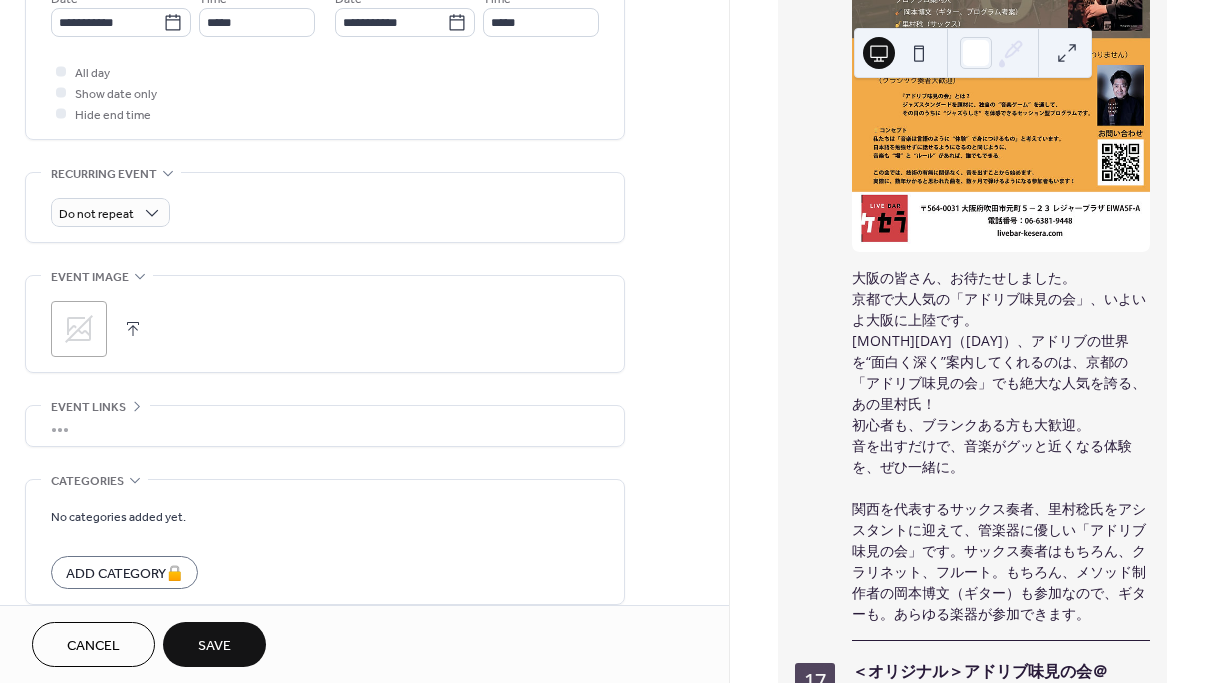 scroll, scrollTop: 808, scrollLeft: 0, axis: vertical 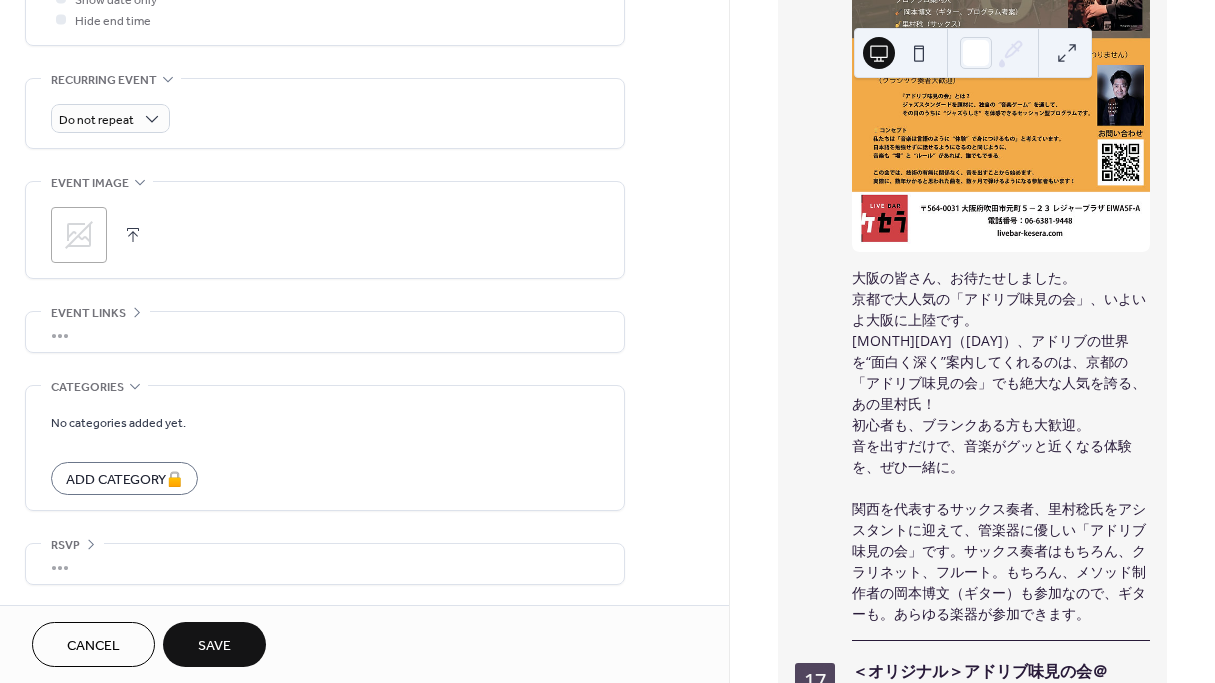 click on "Save" at bounding box center [214, 646] 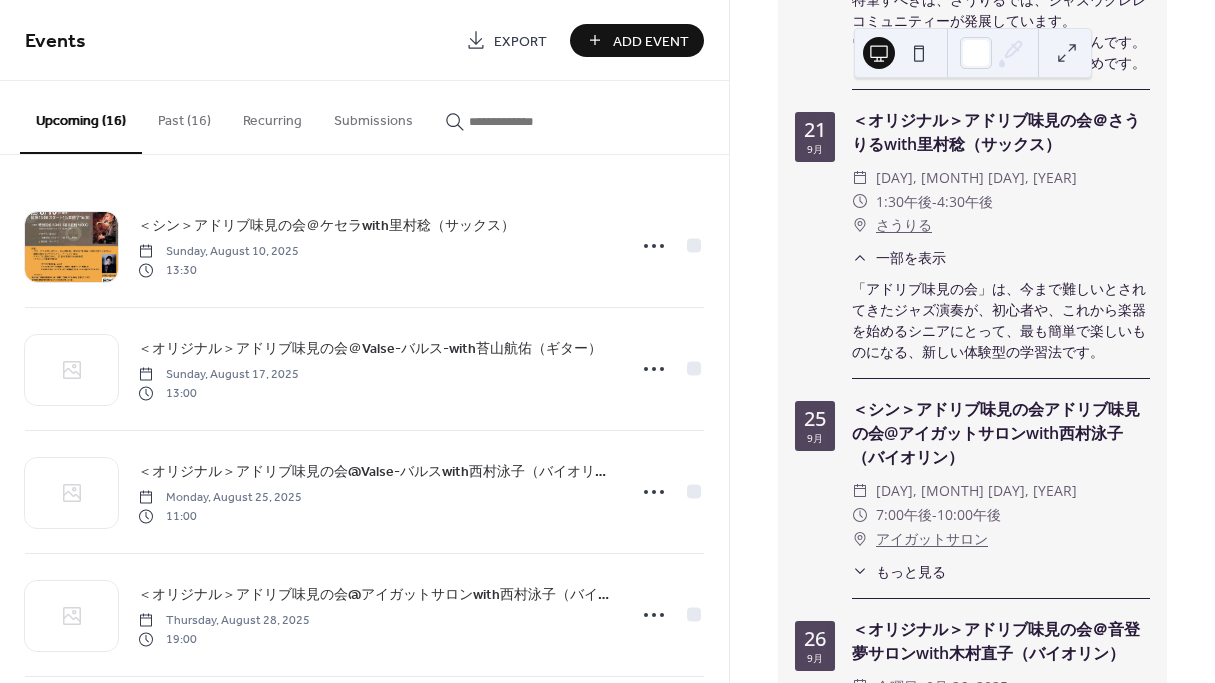 scroll, scrollTop: 2599, scrollLeft: 0, axis: vertical 